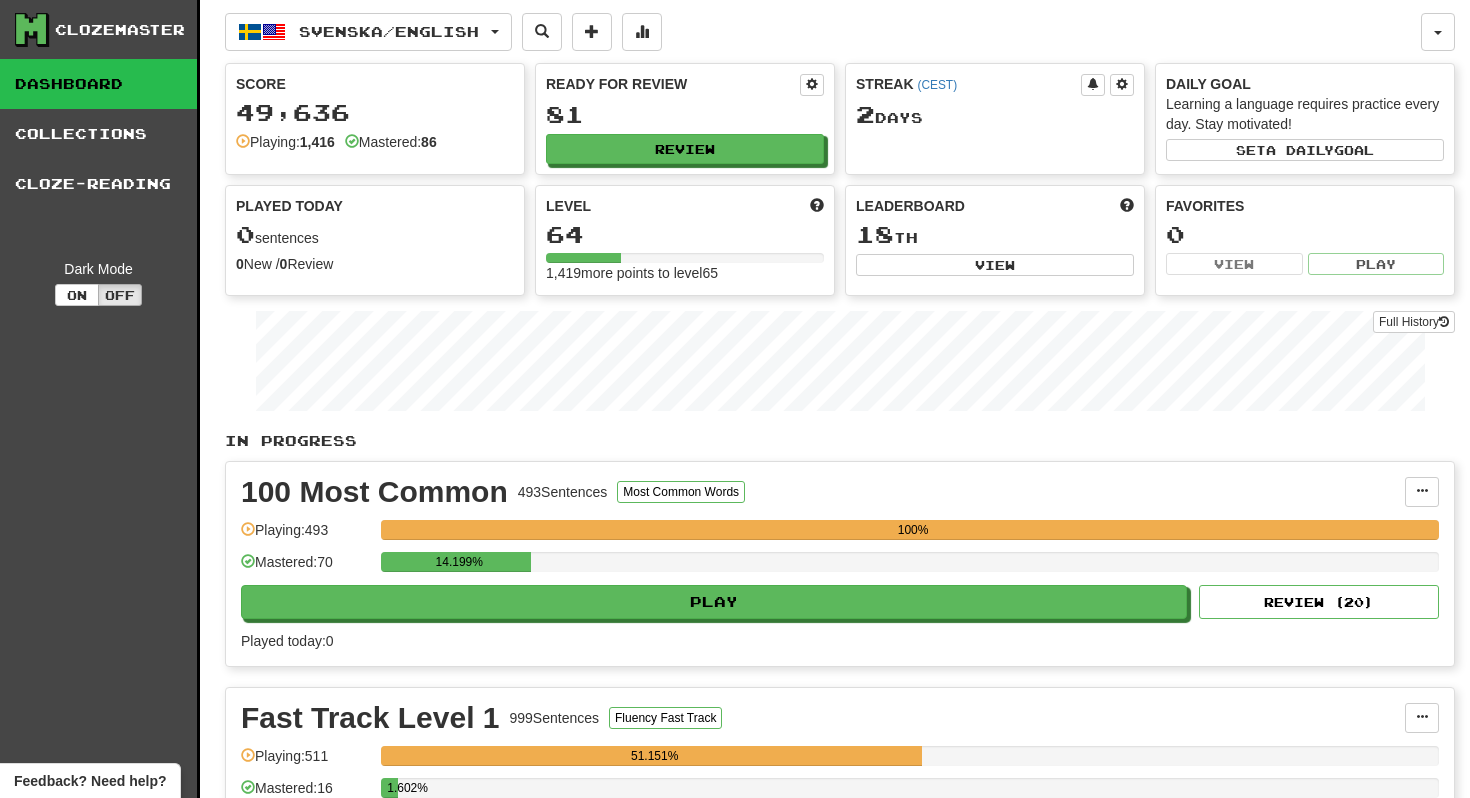 scroll, scrollTop: 0, scrollLeft: 0, axis: both 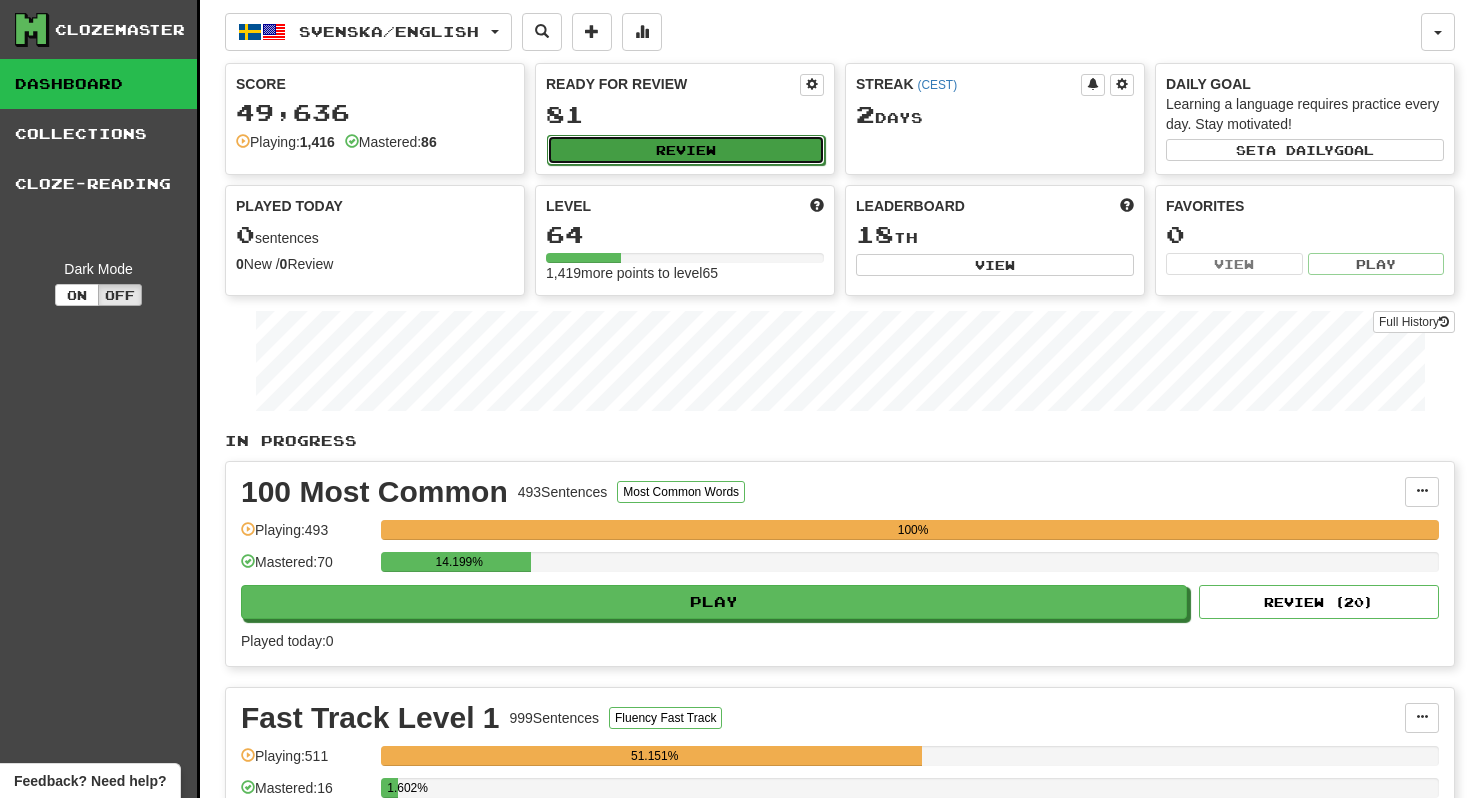 click on "Review" at bounding box center [686, 150] 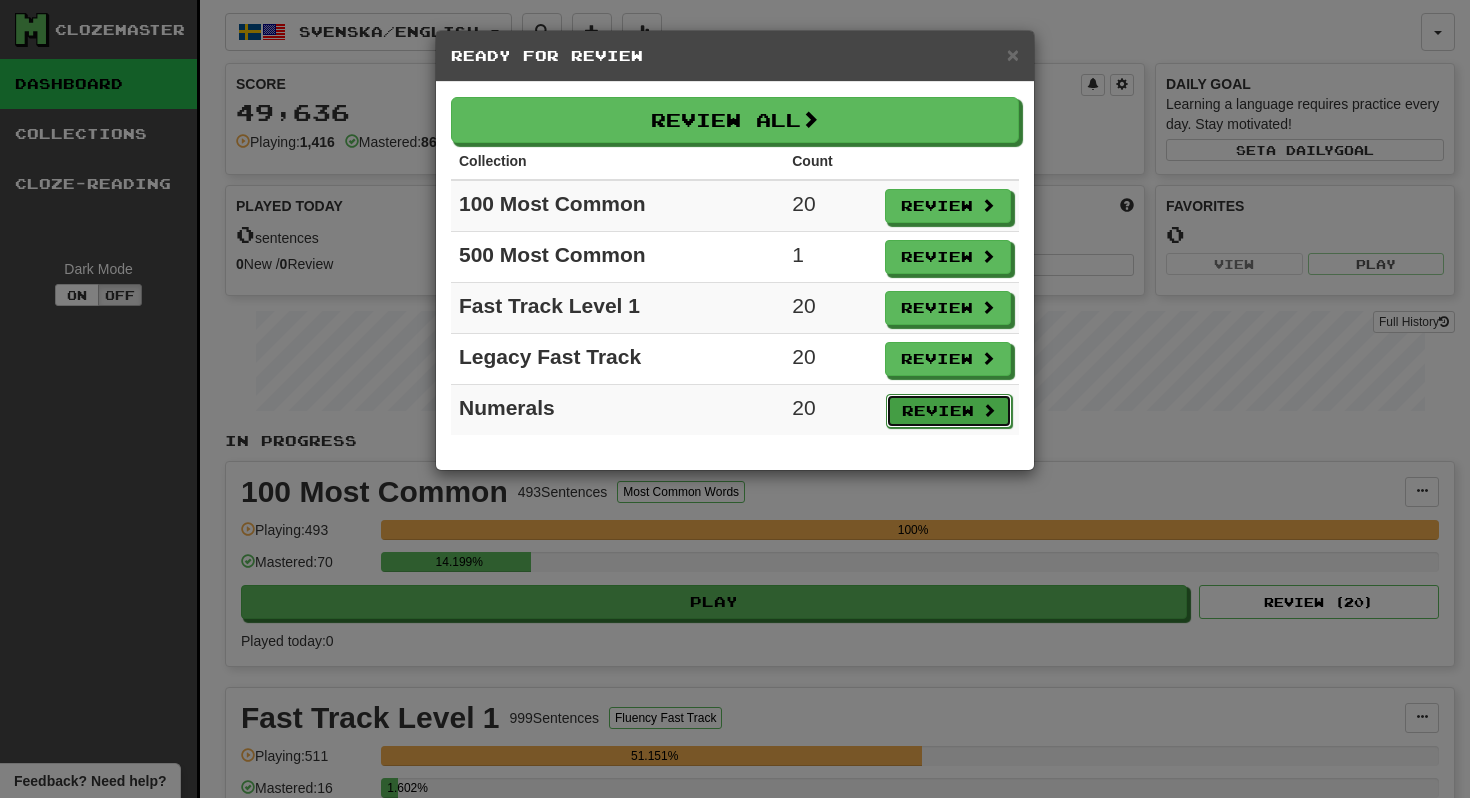 click on "Review" at bounding box center (949, 411) 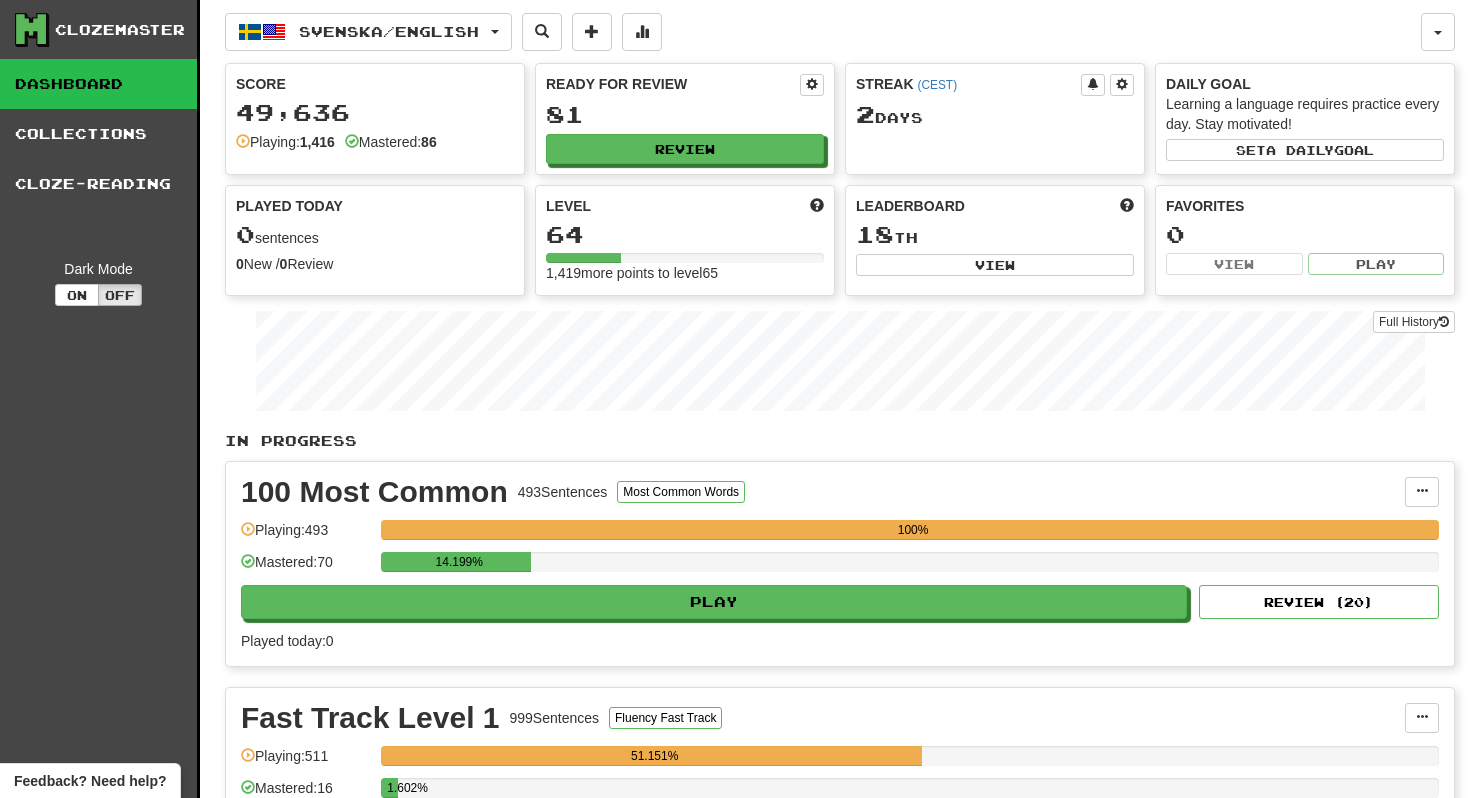 select on "**" 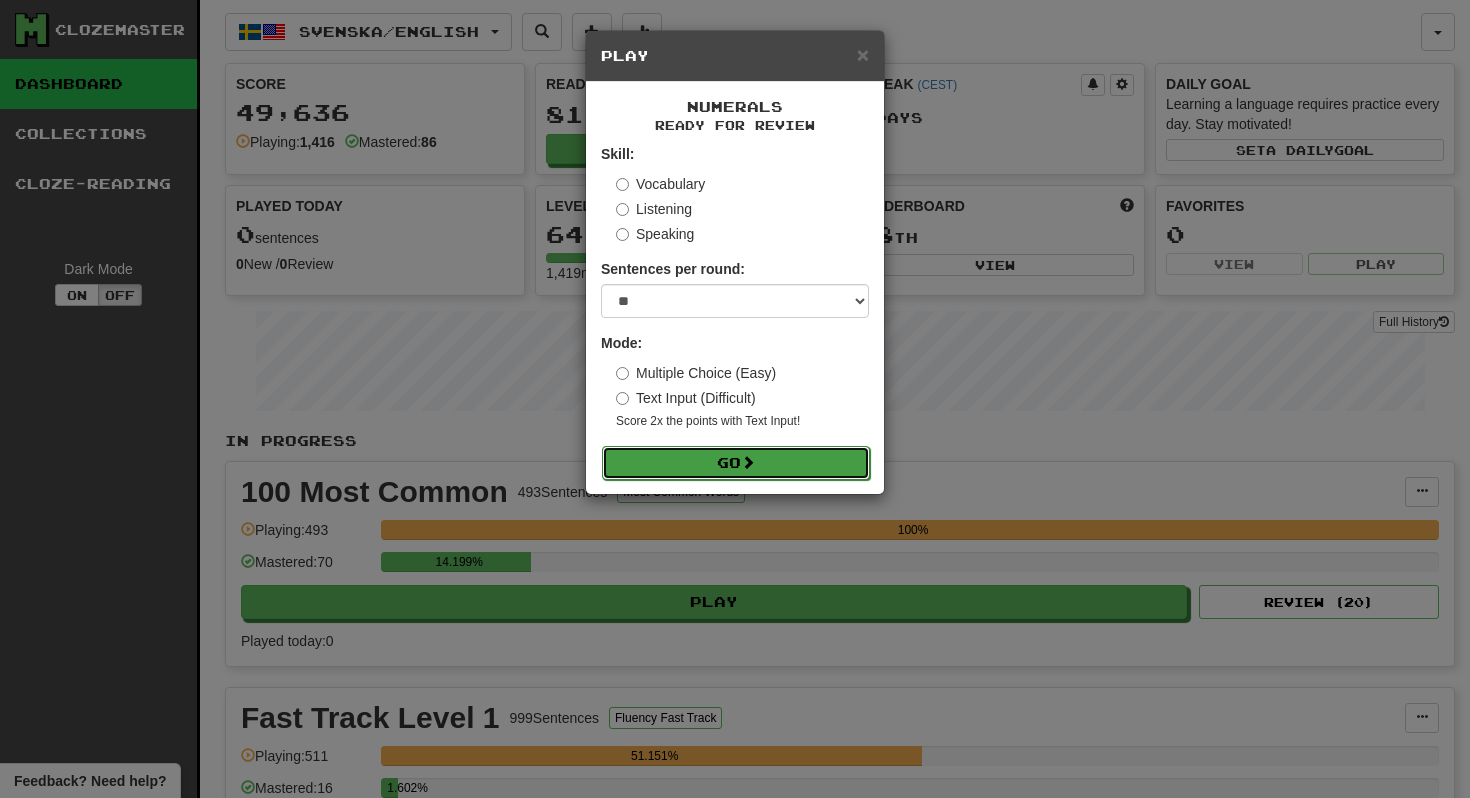 click on "Go" at bounding box center (736, 463) 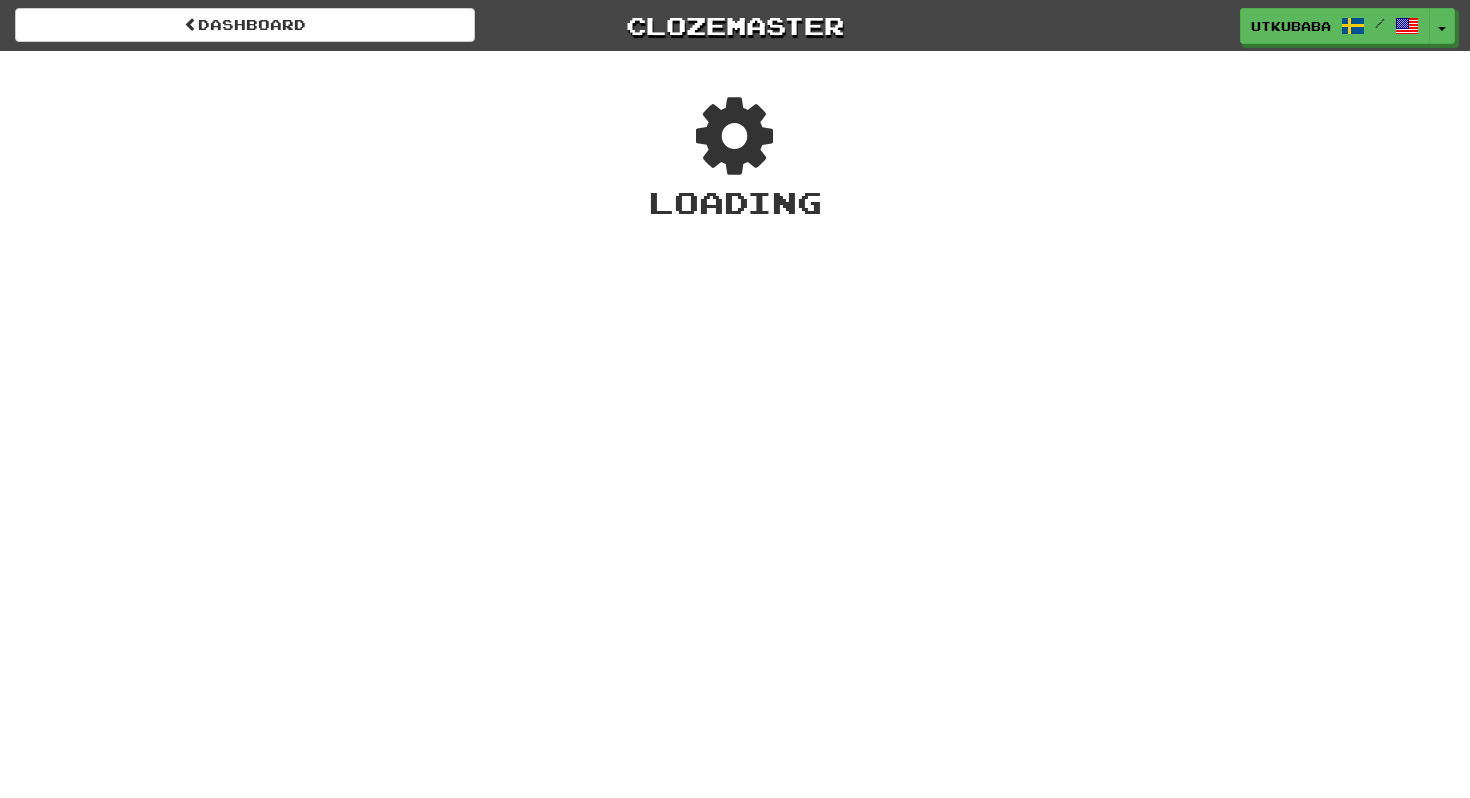 scroll, scrollTop: 0, scrollLeft: 0, axis: both 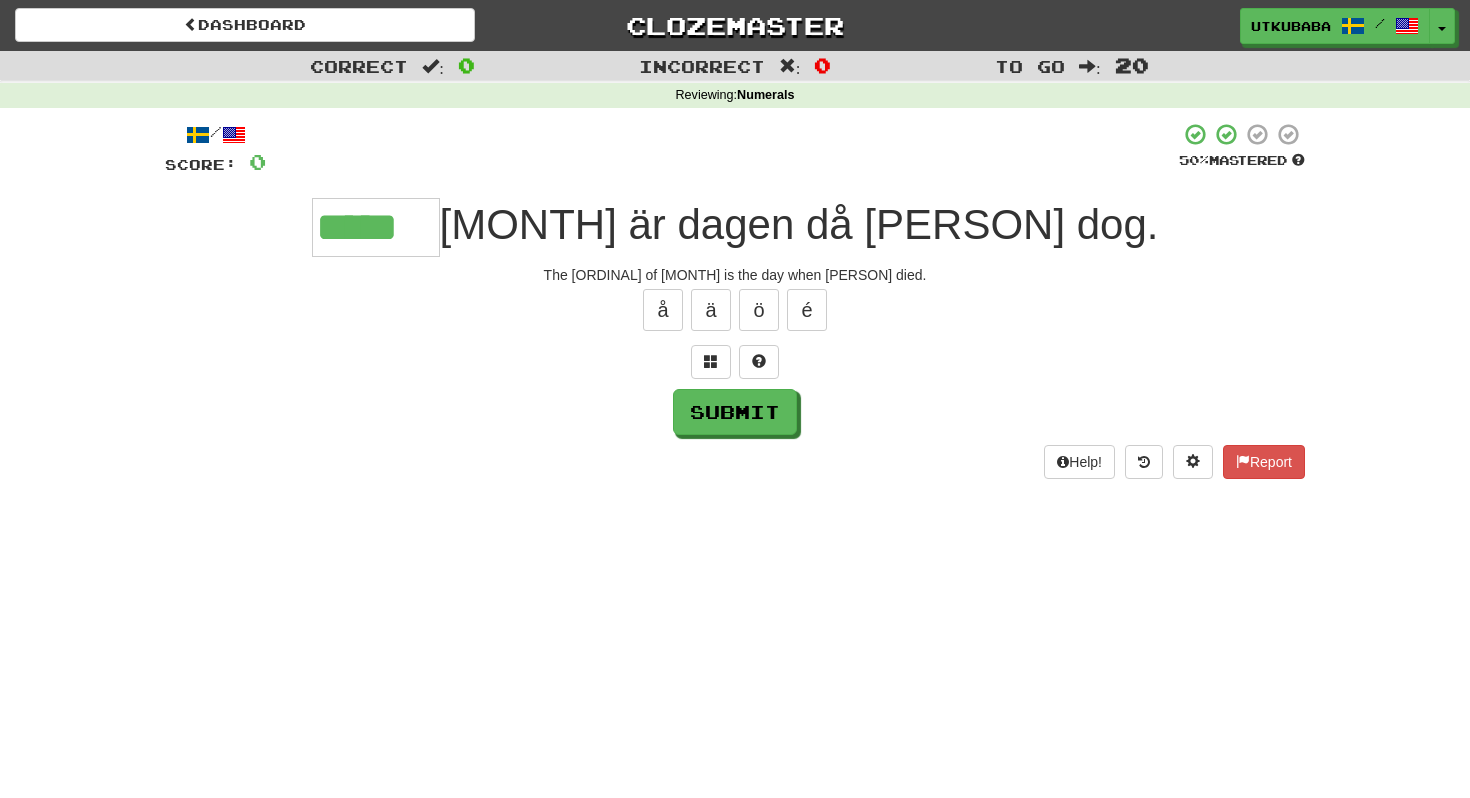 type on "*****" 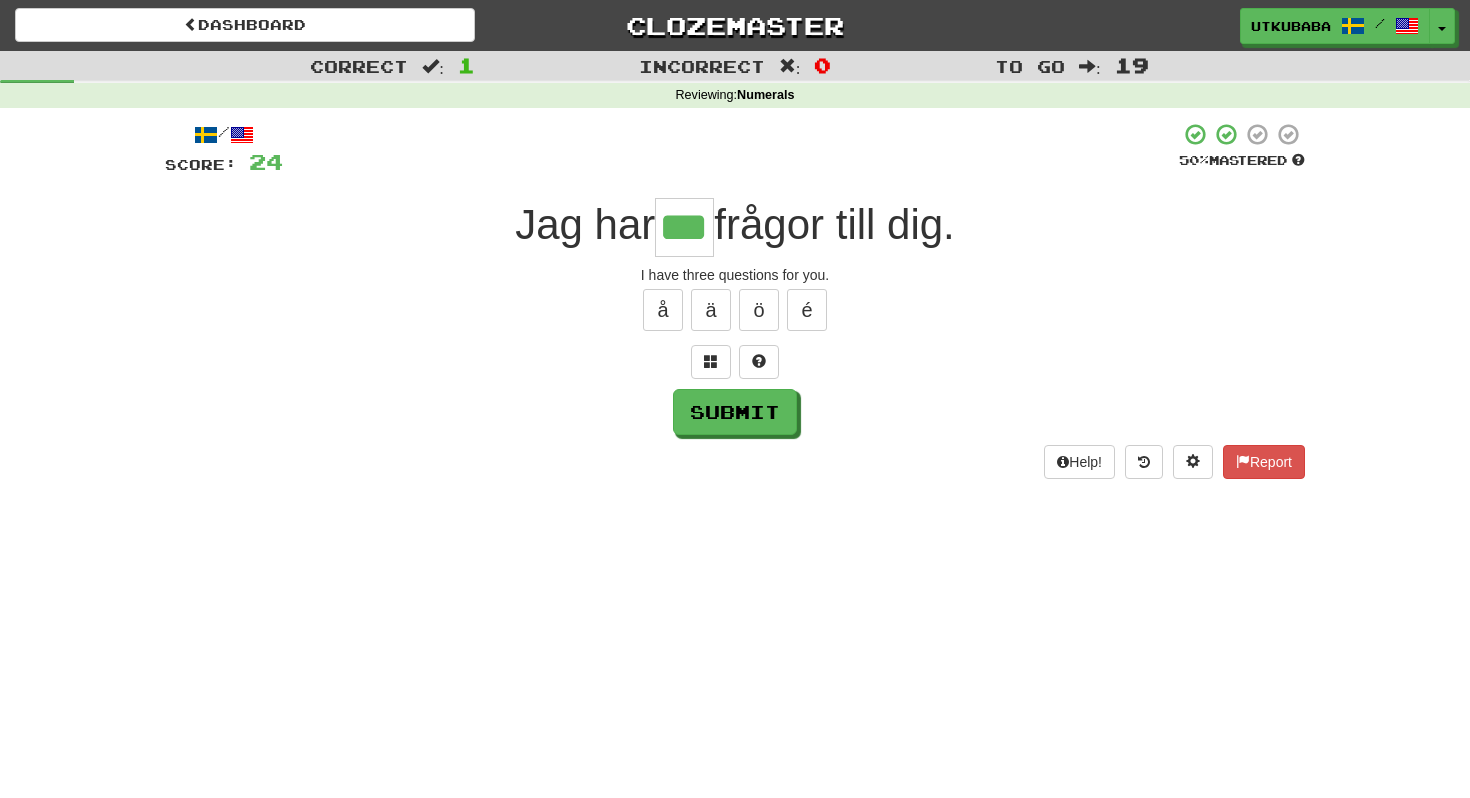 type on "***" 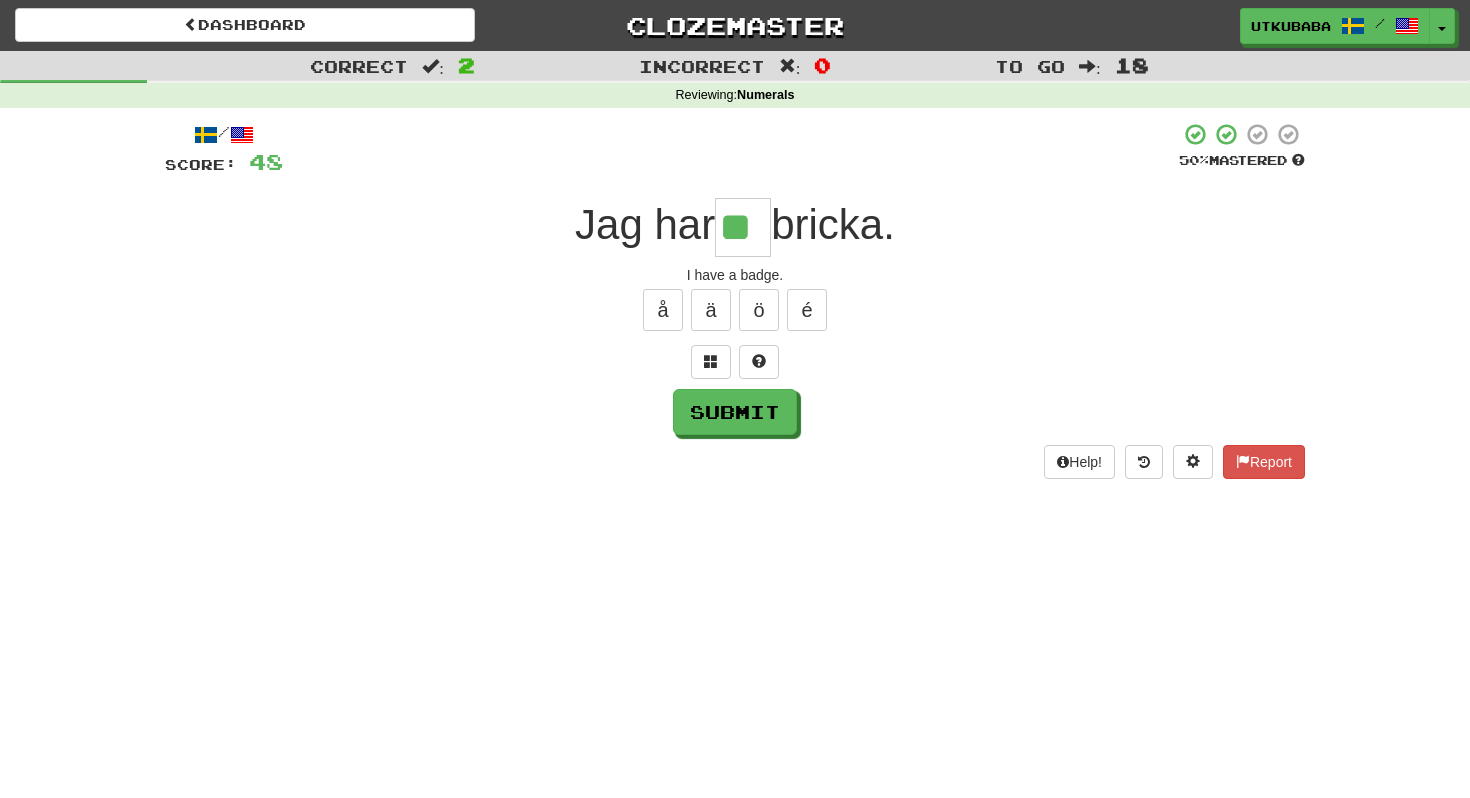 type on "**" 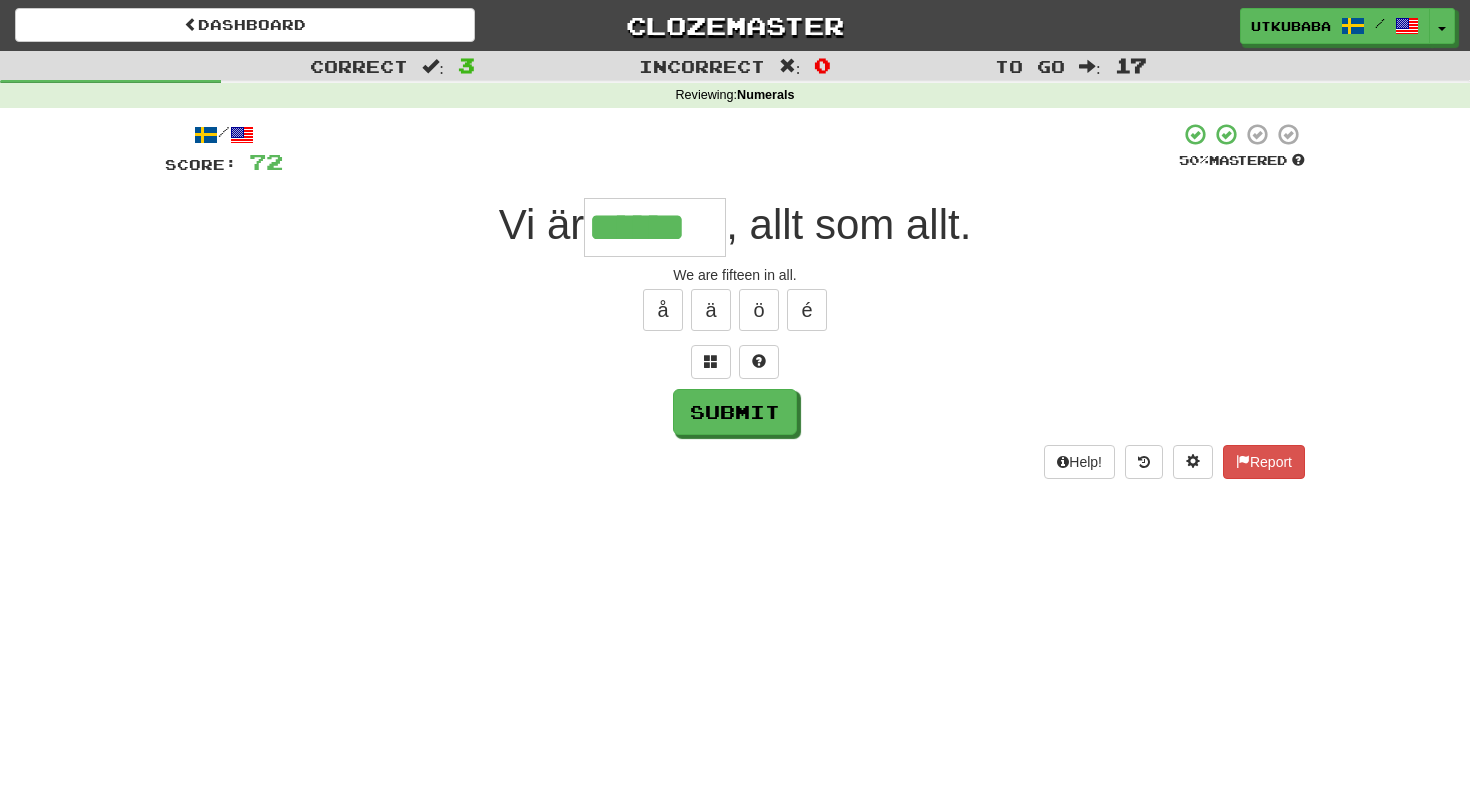 type on "******" 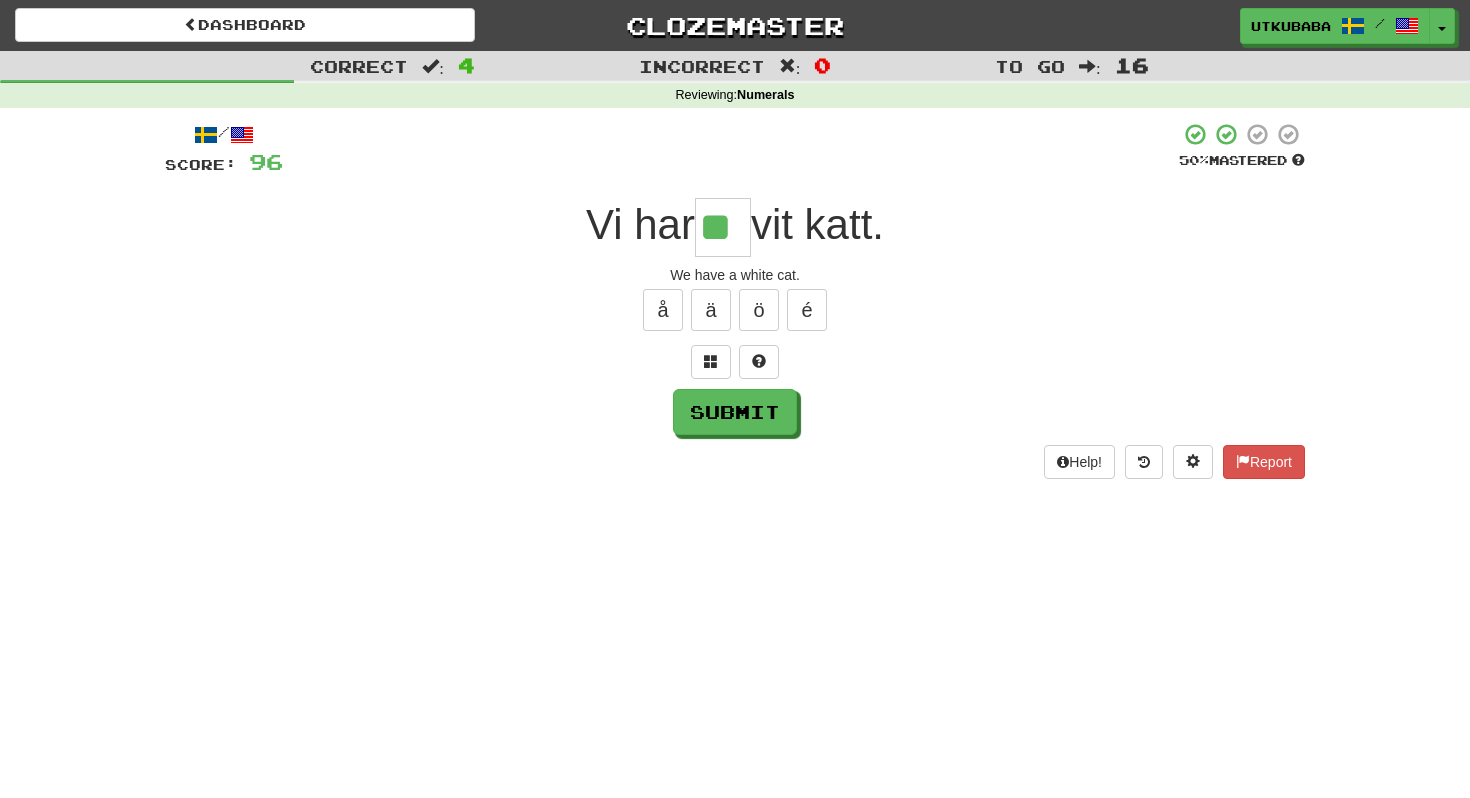 type on "**" 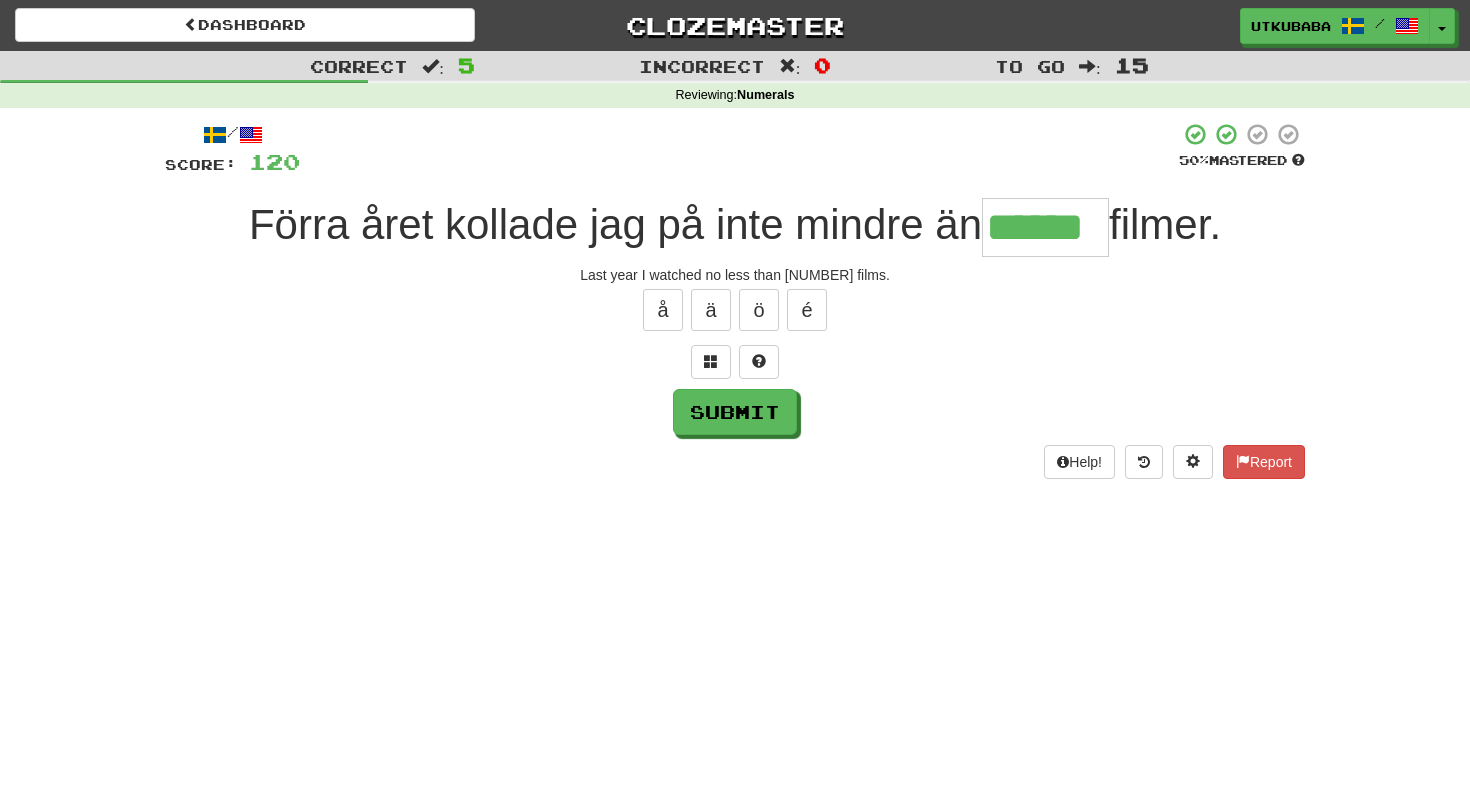 type on "******" 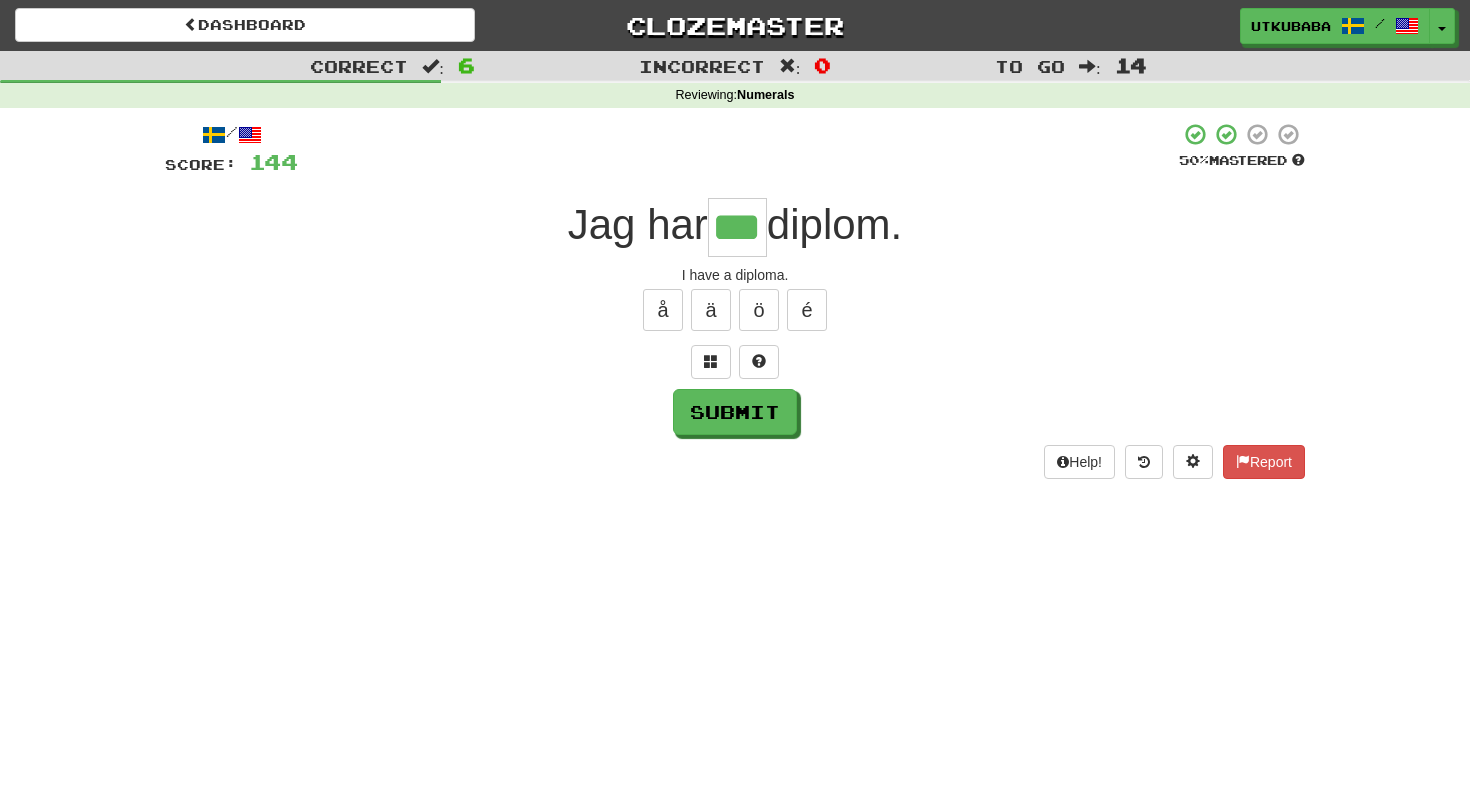 type on "***" 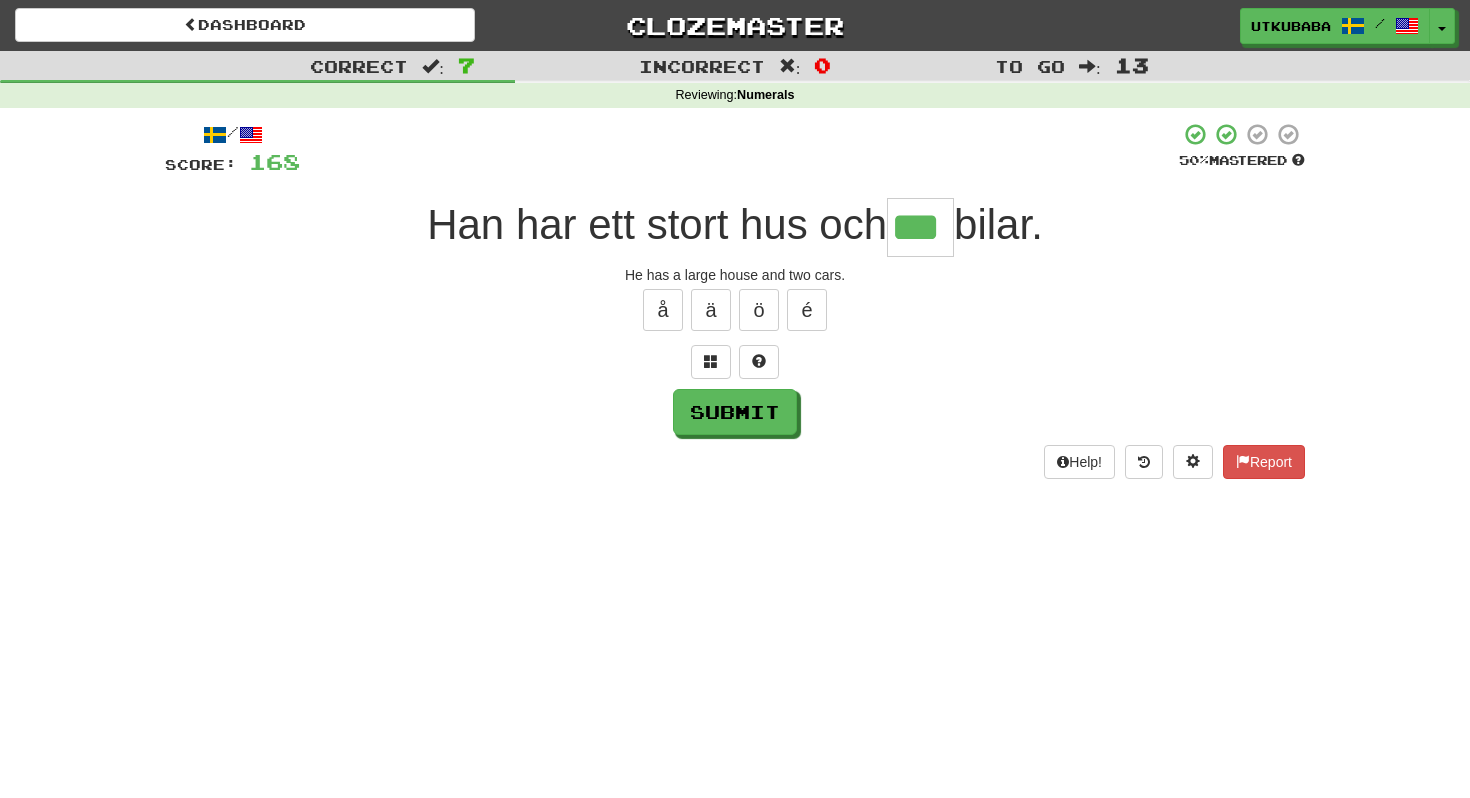 type on "***" 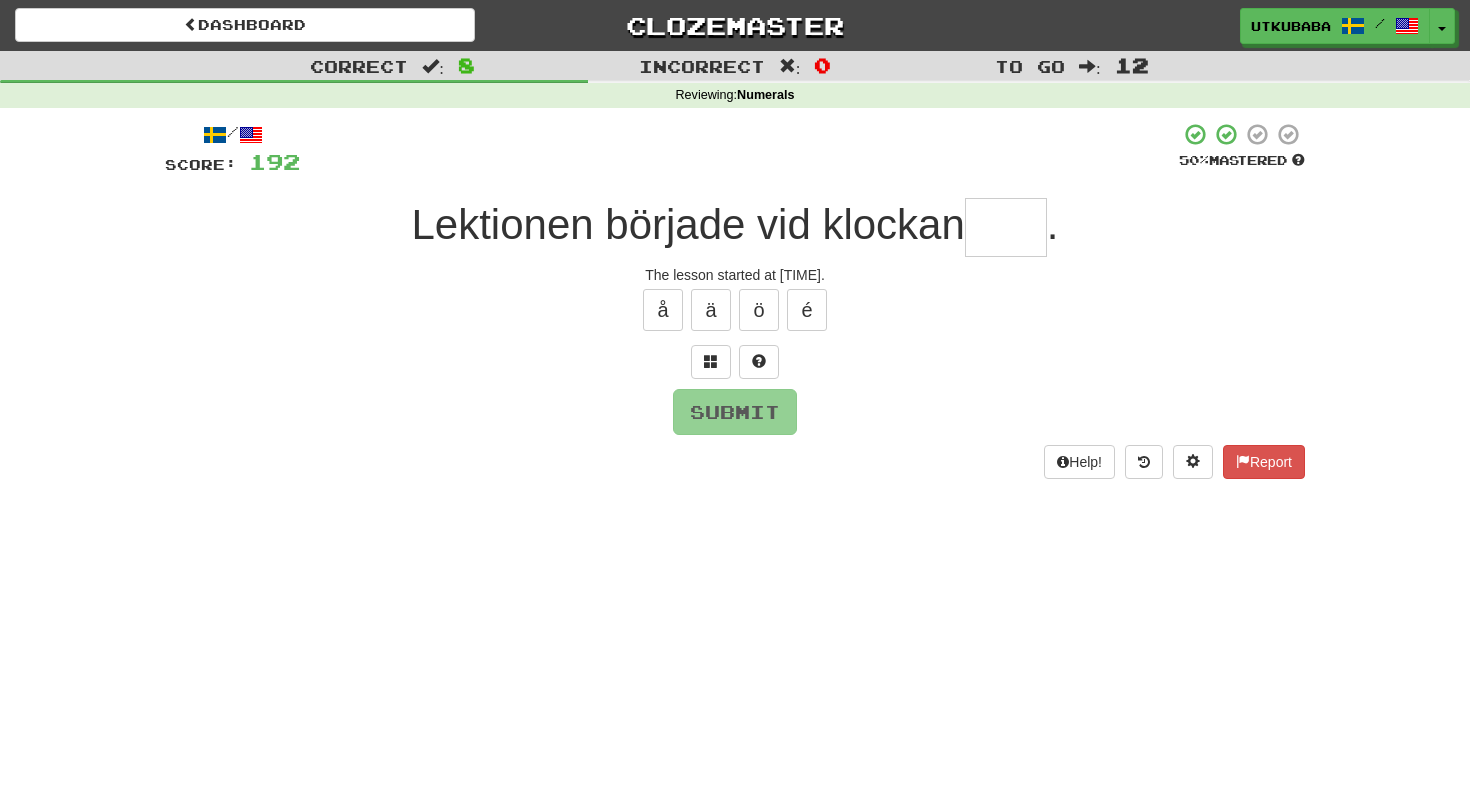 type on "*" 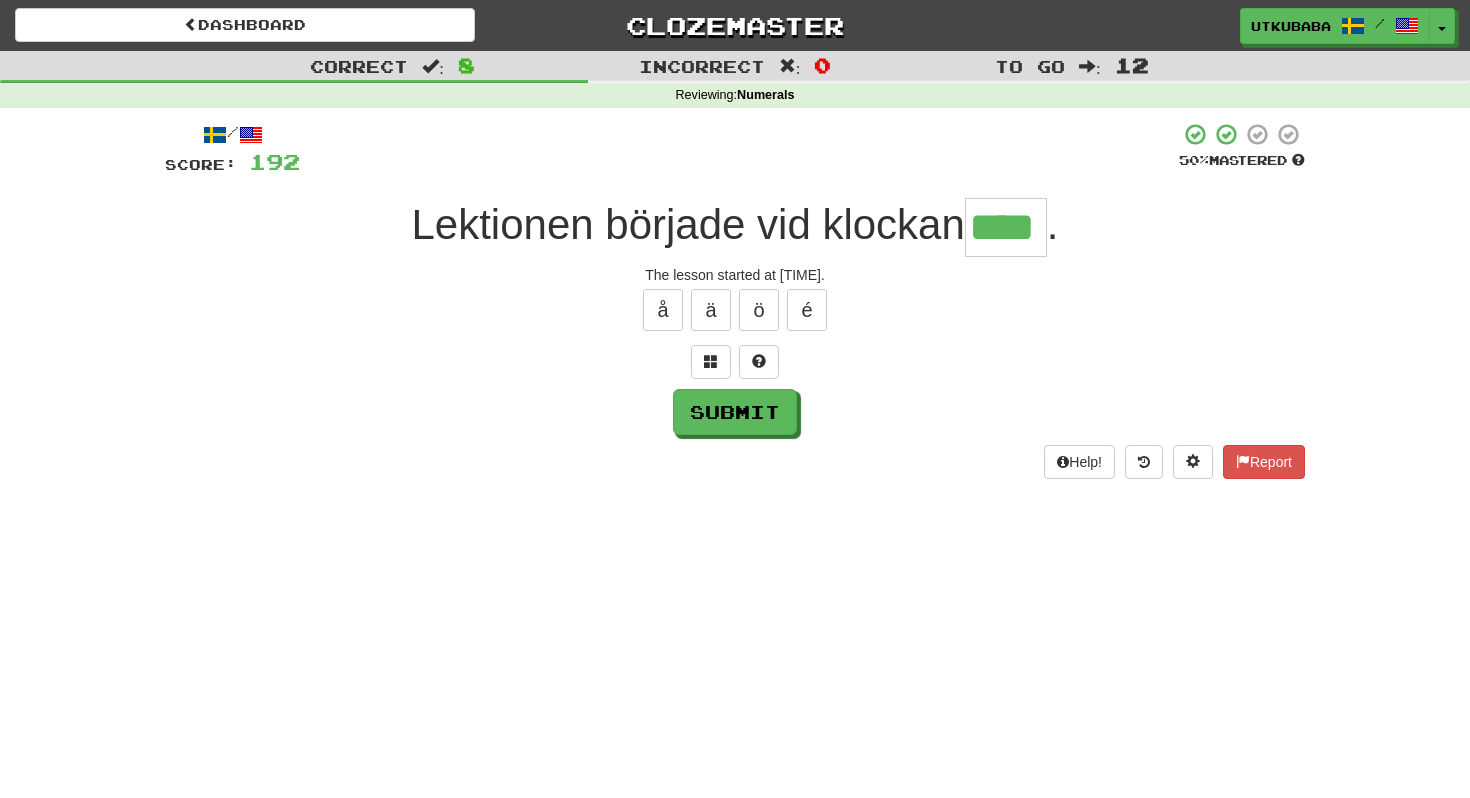 type on "****" 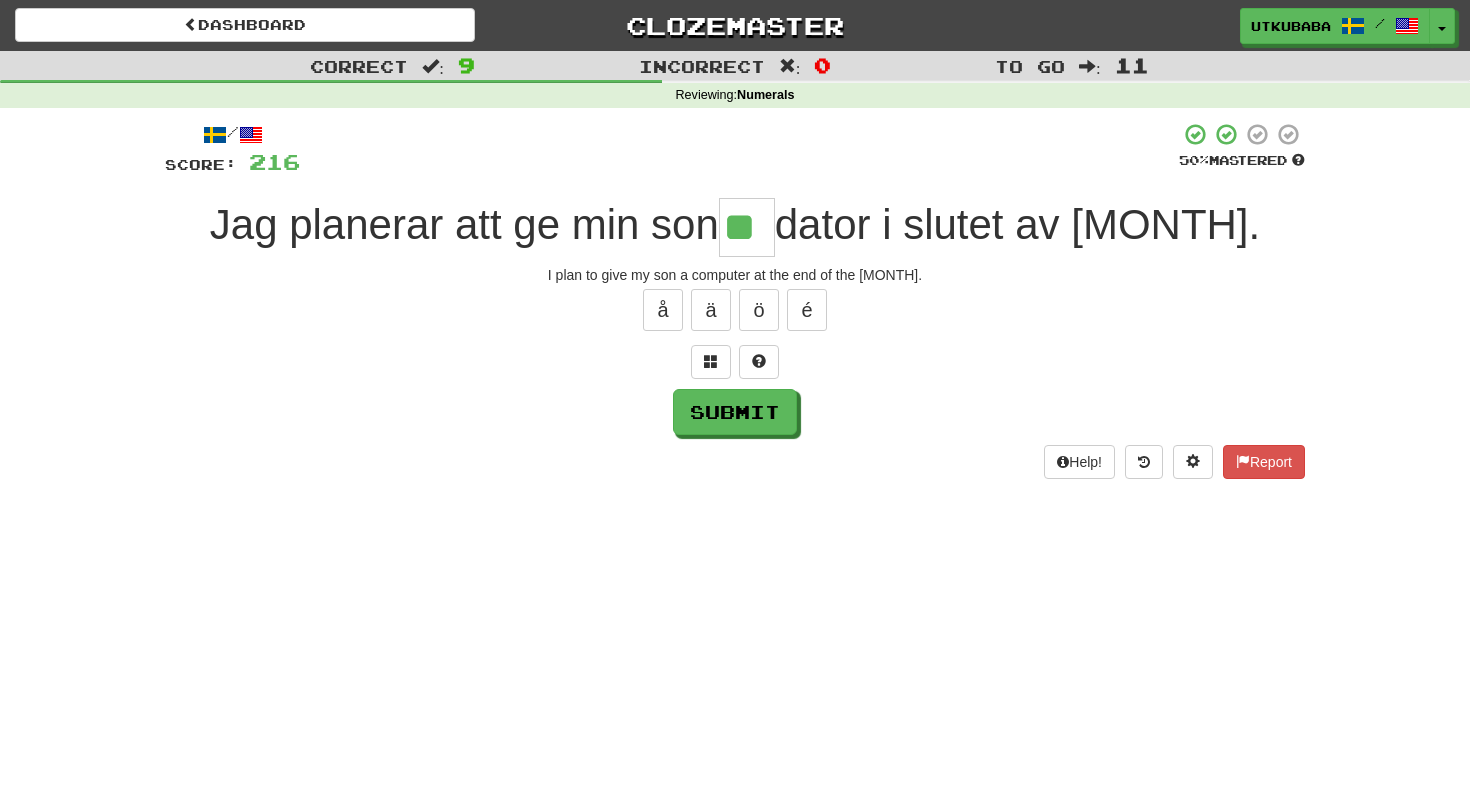 type on "**" 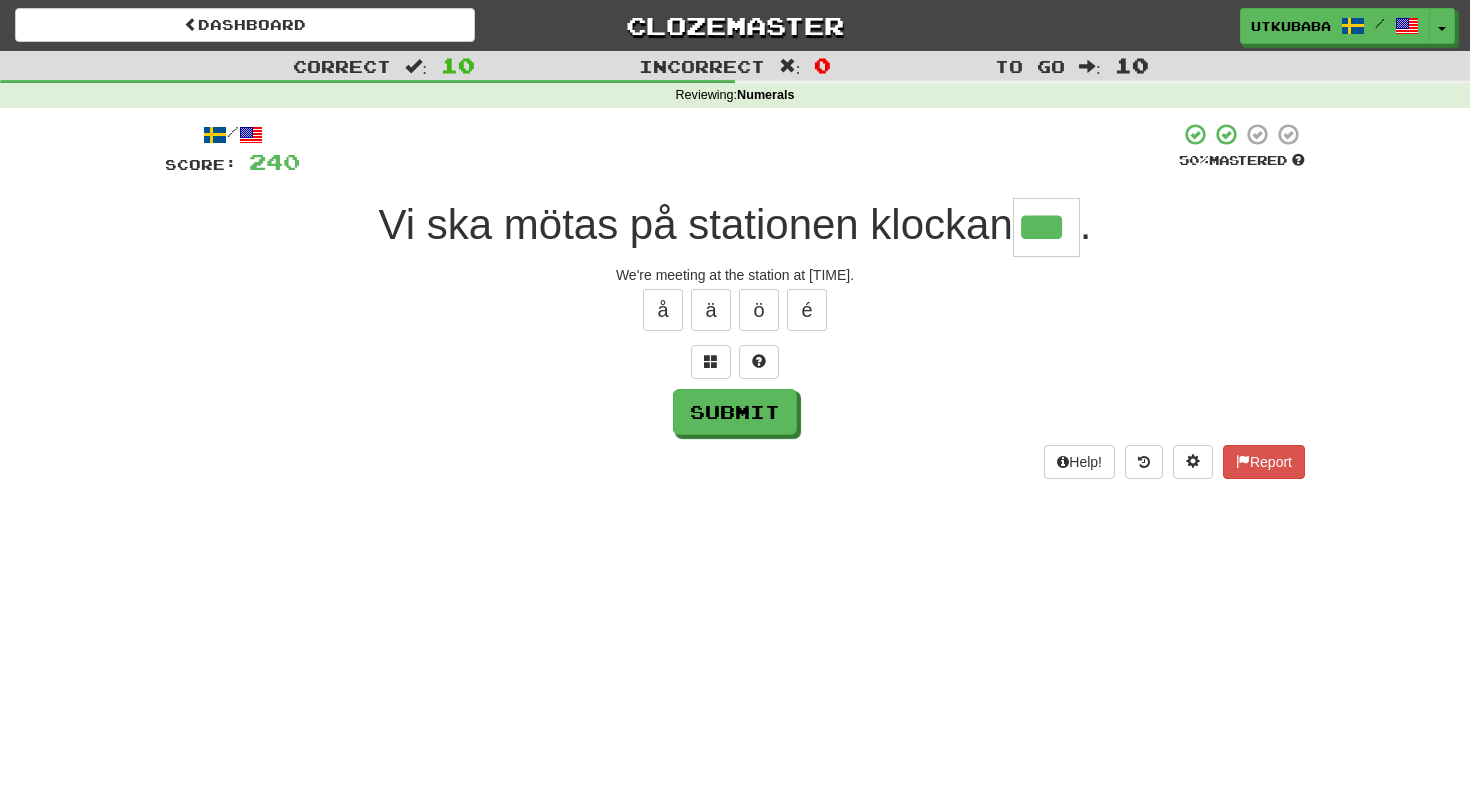 type on "***" 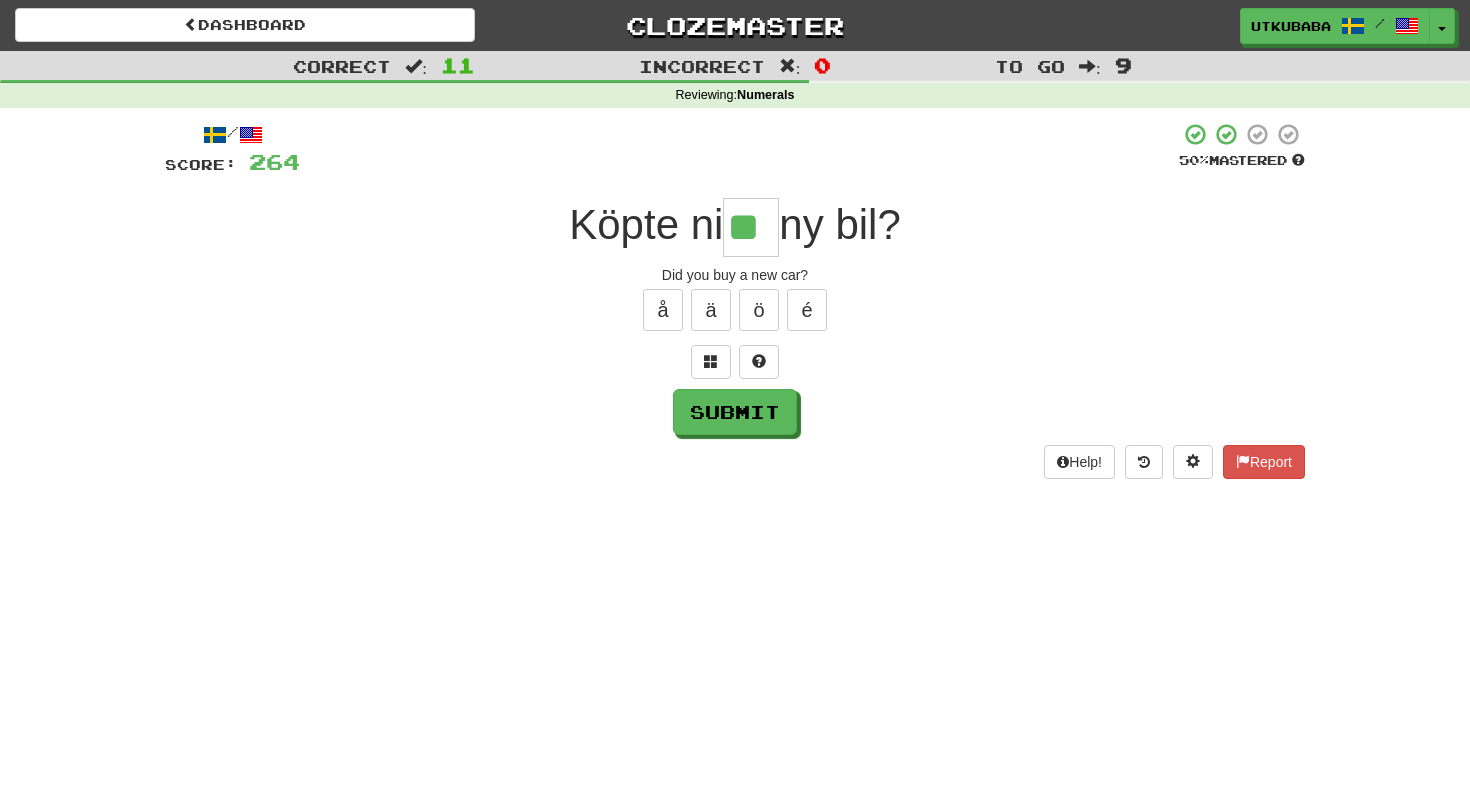 type on "**" 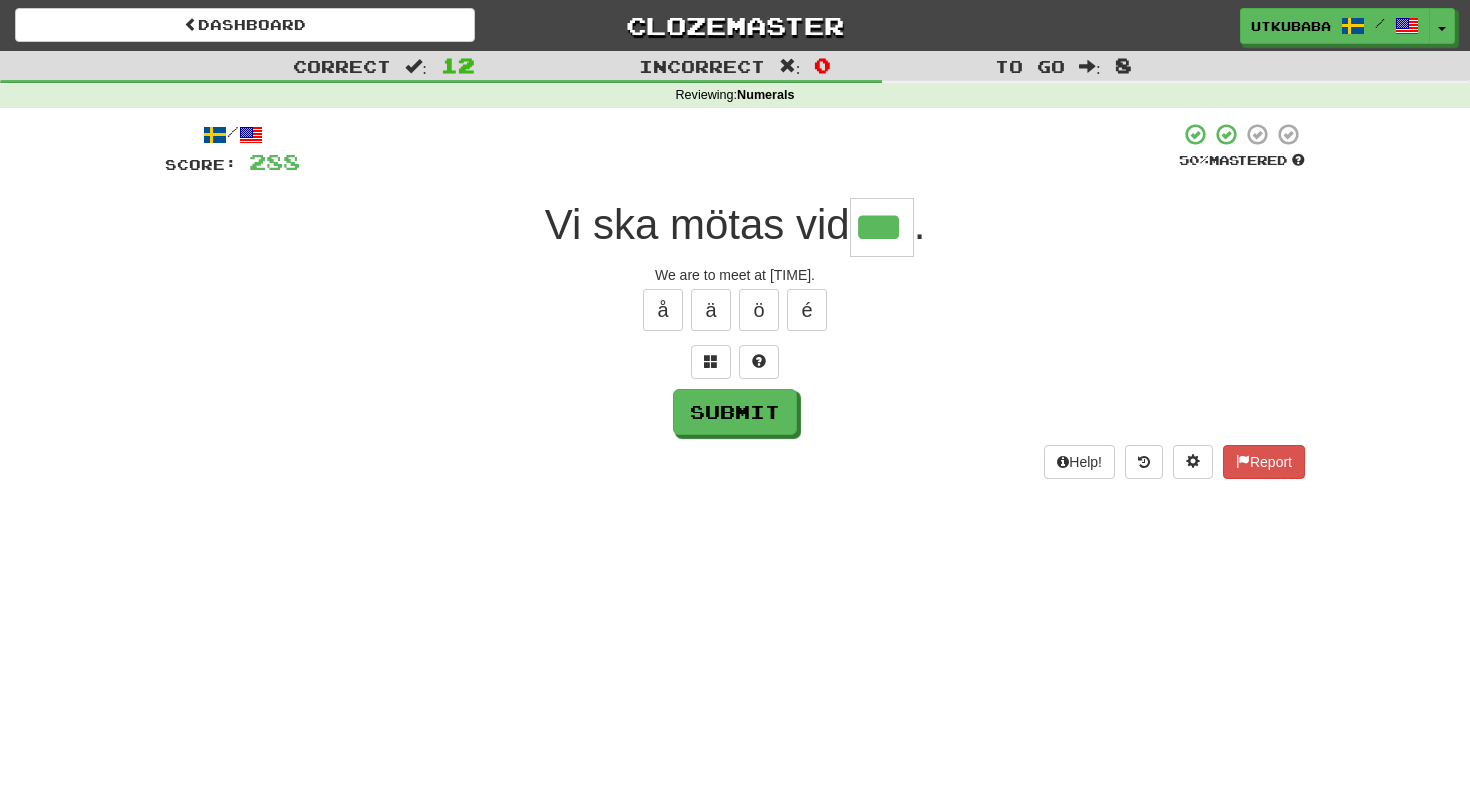 type on "***" 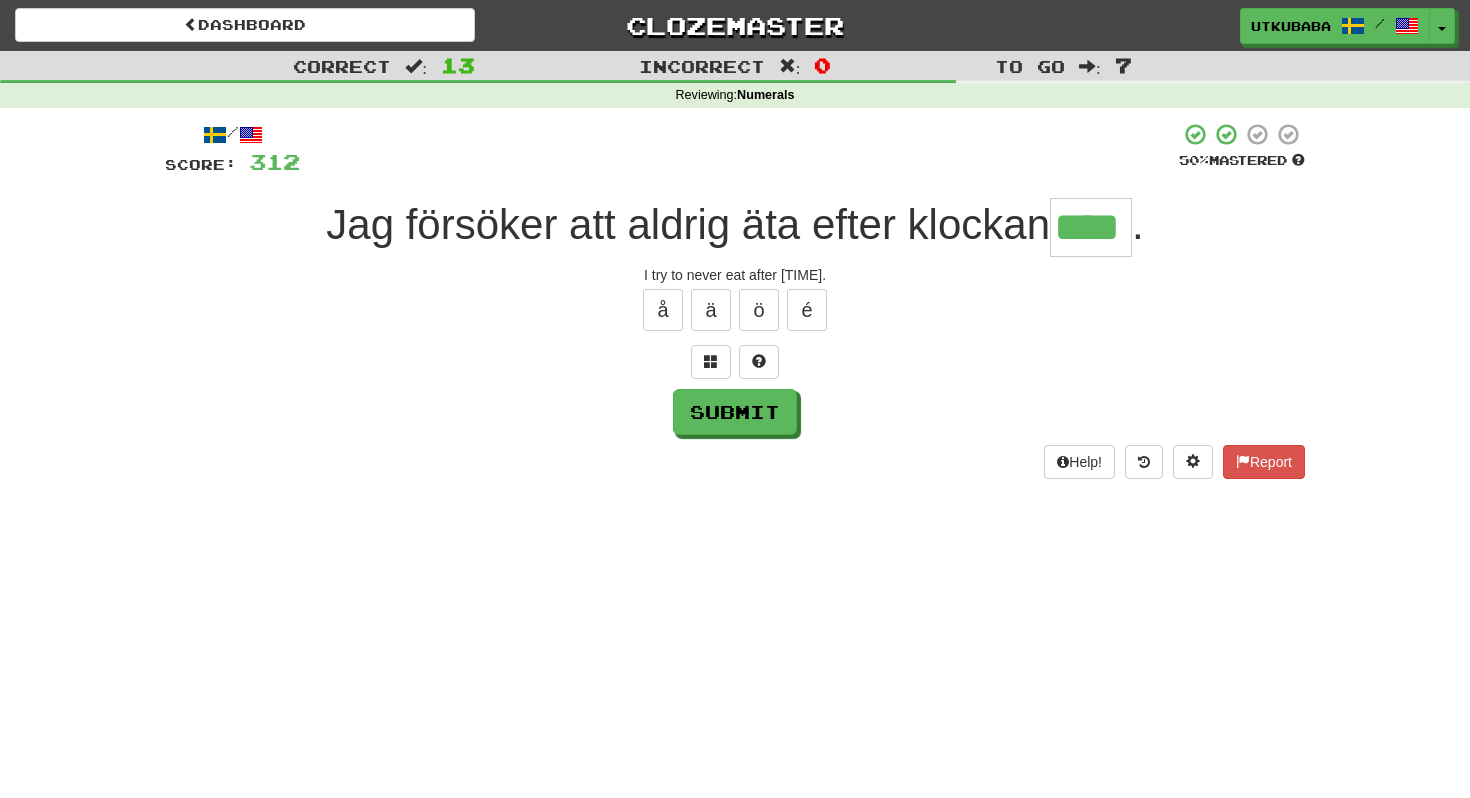 type on "****" 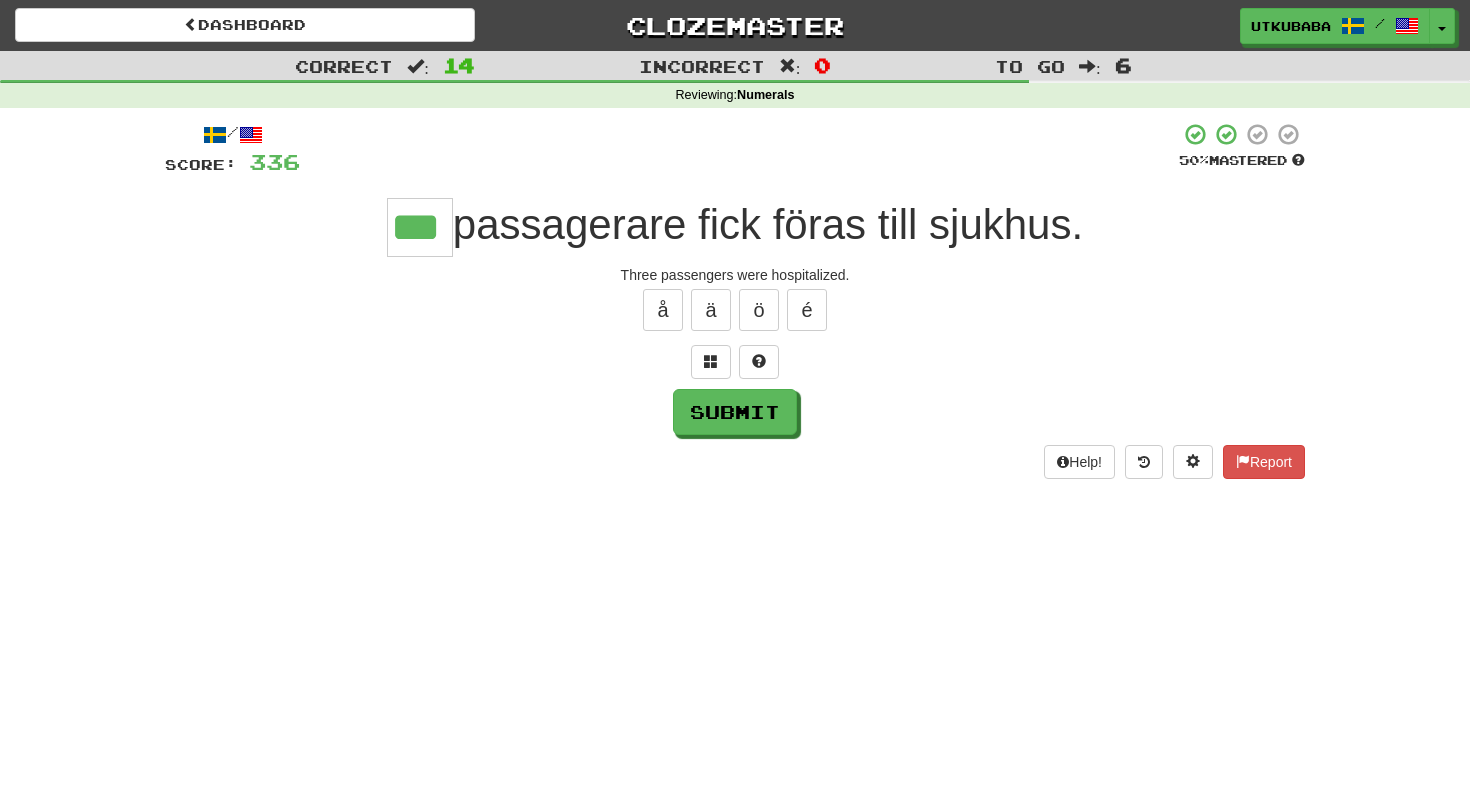 type on "***" 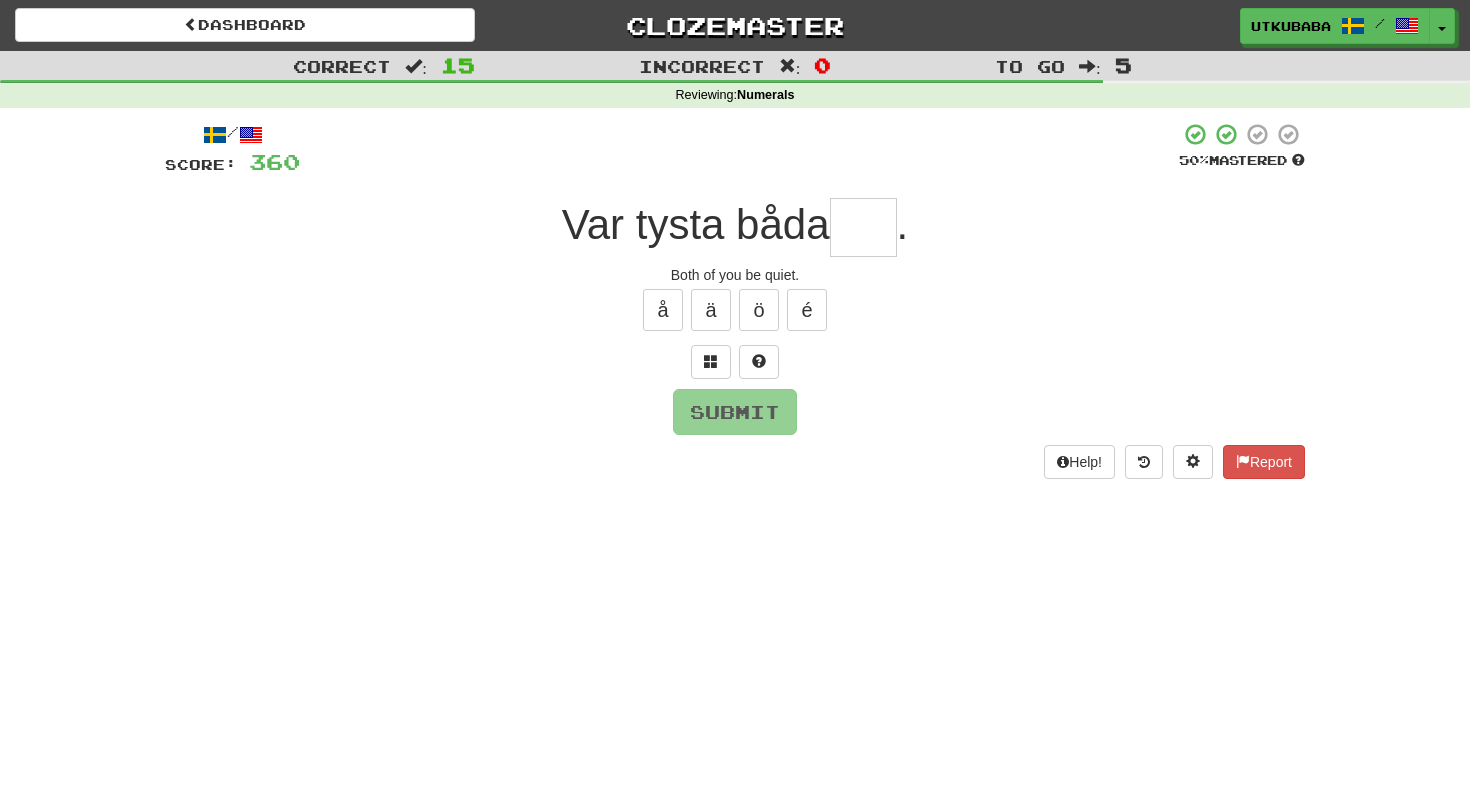 type on "*" 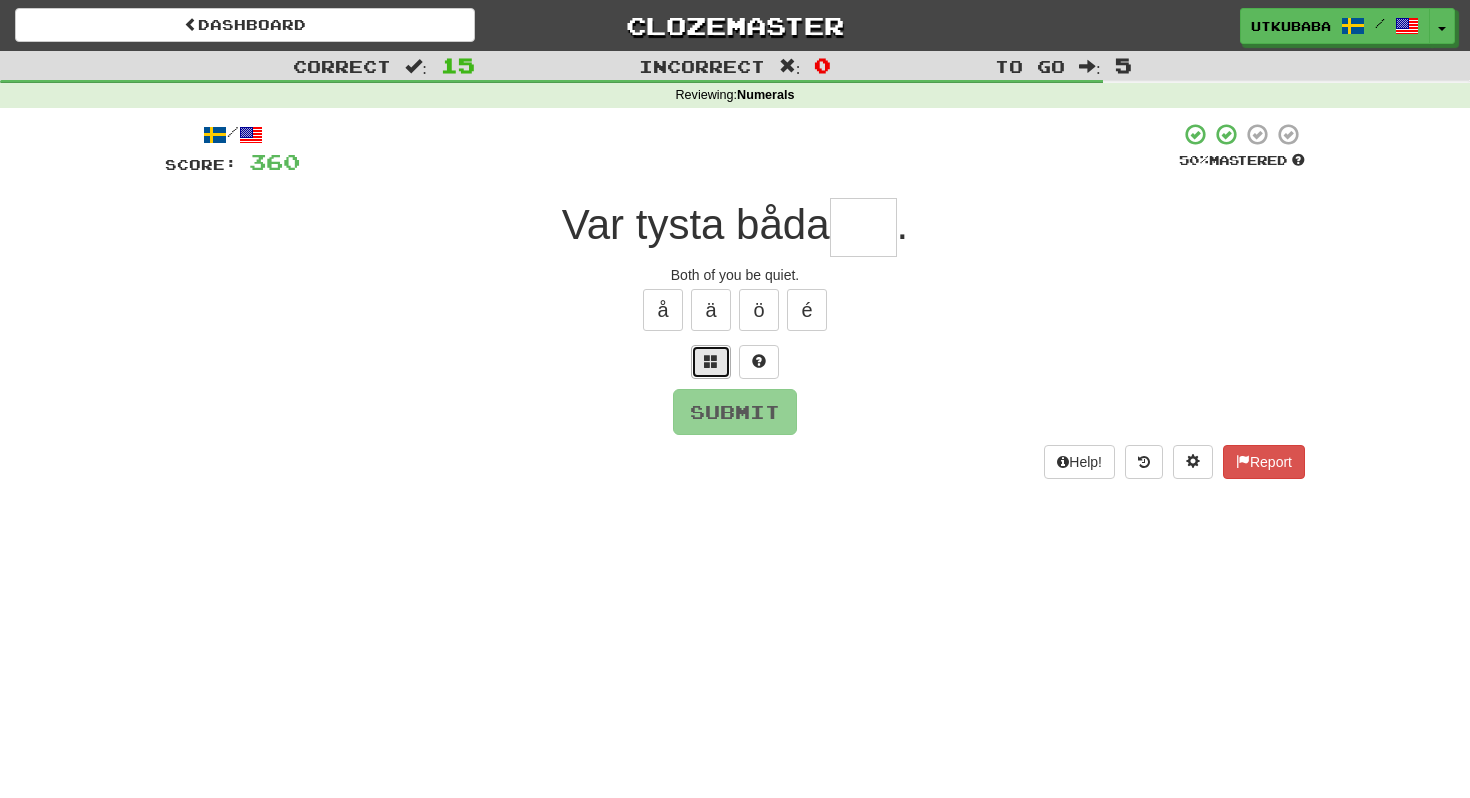 click at bounding box center (711, 362) 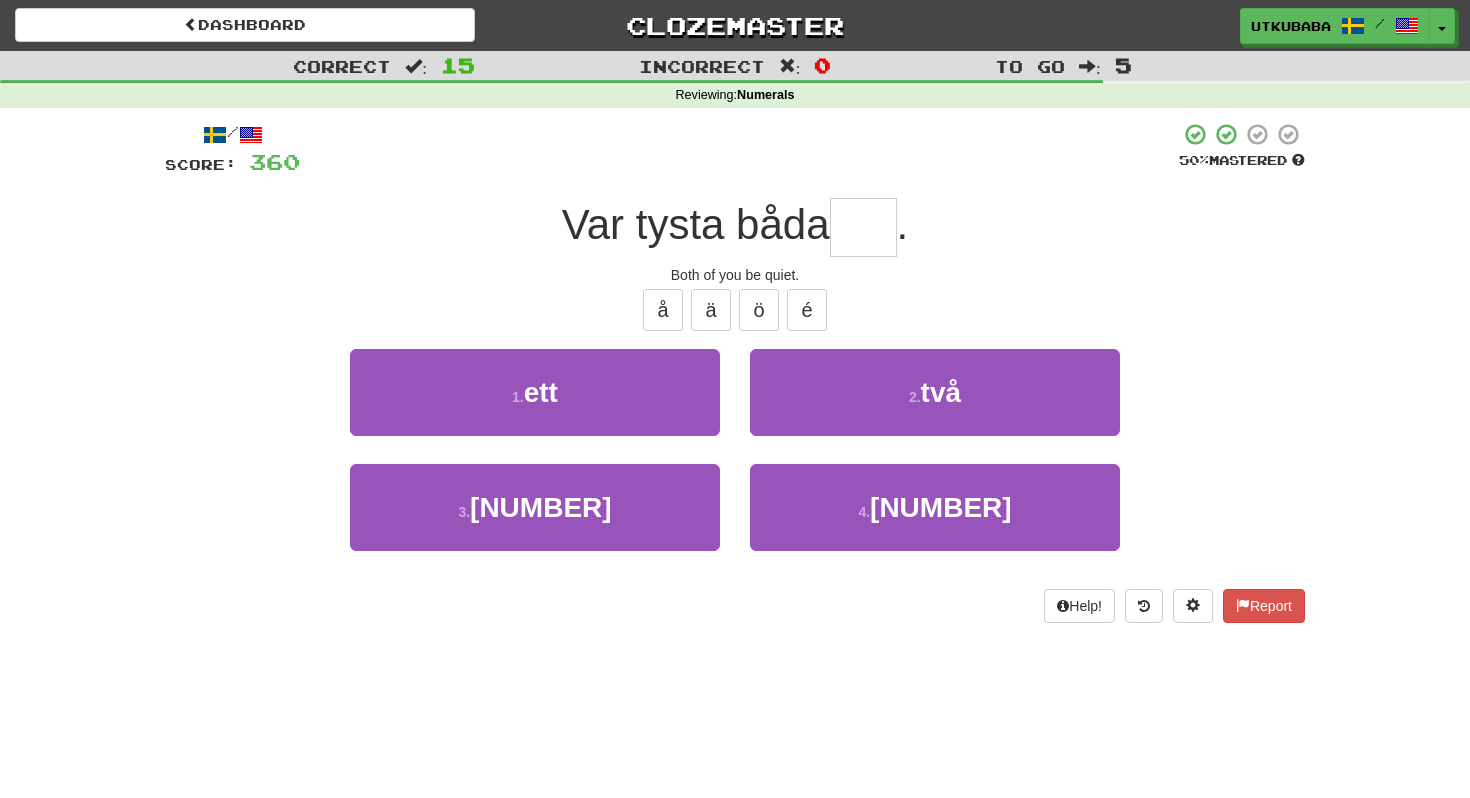 type on "*" 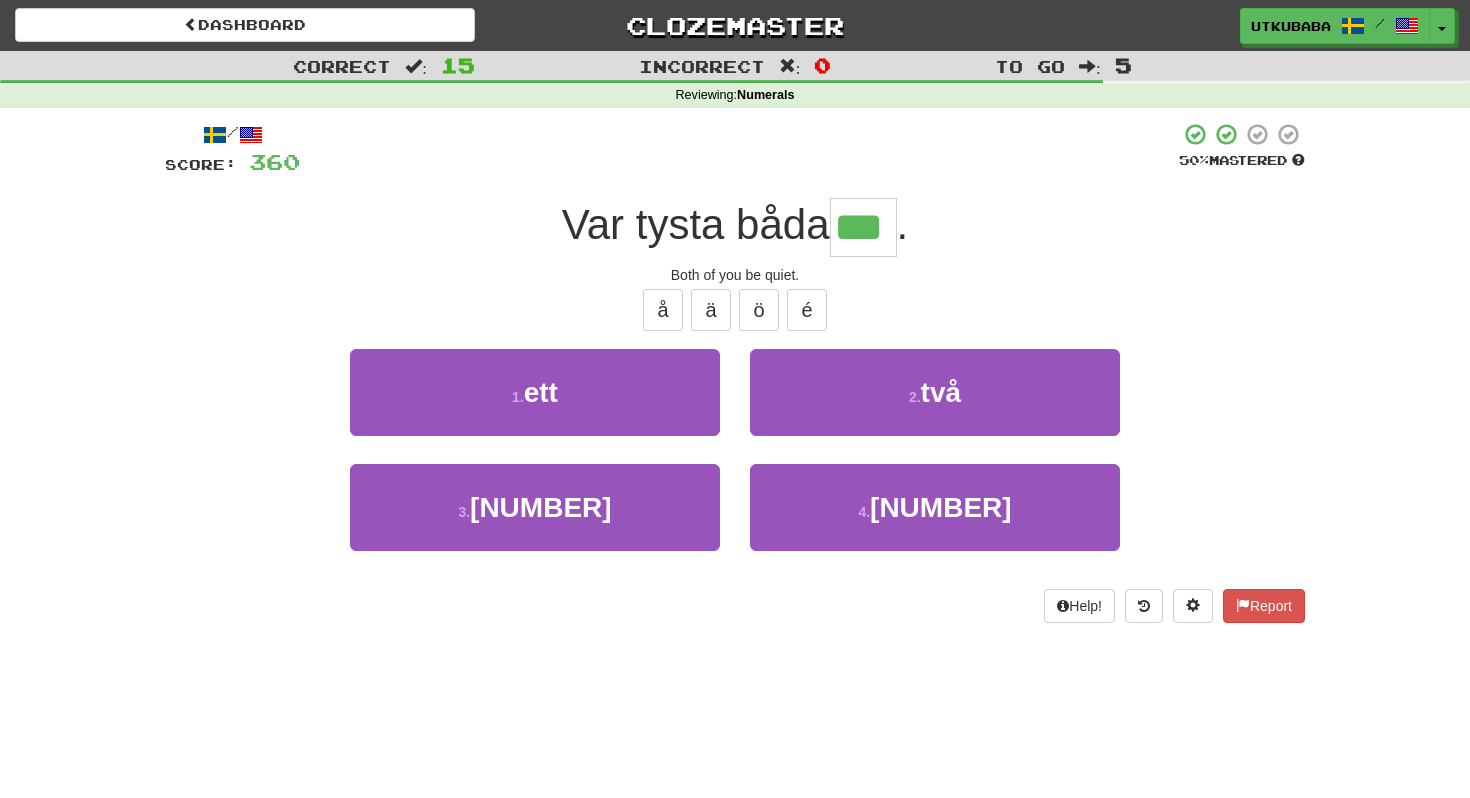 type on "***" 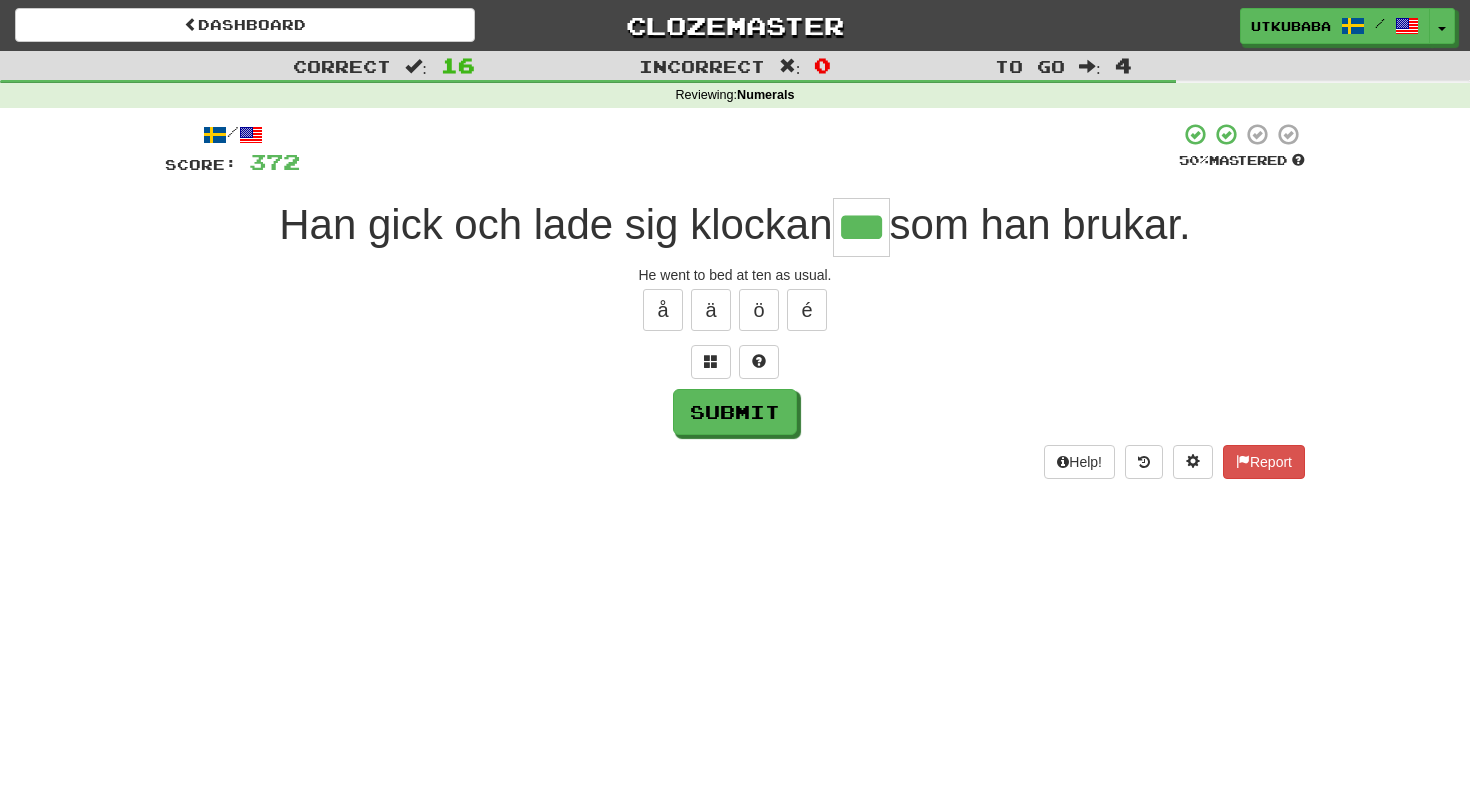 type on "***" 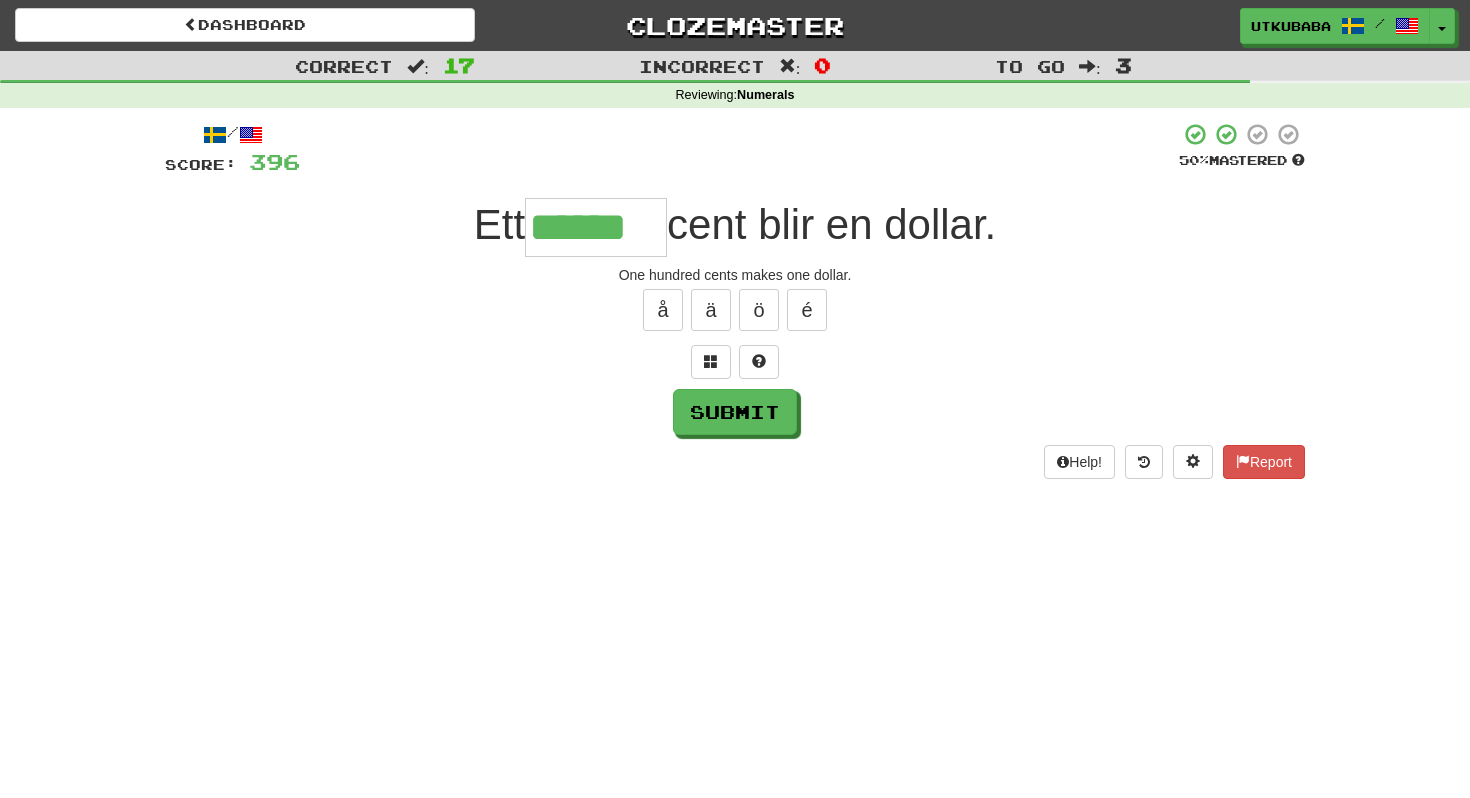 type on "******" 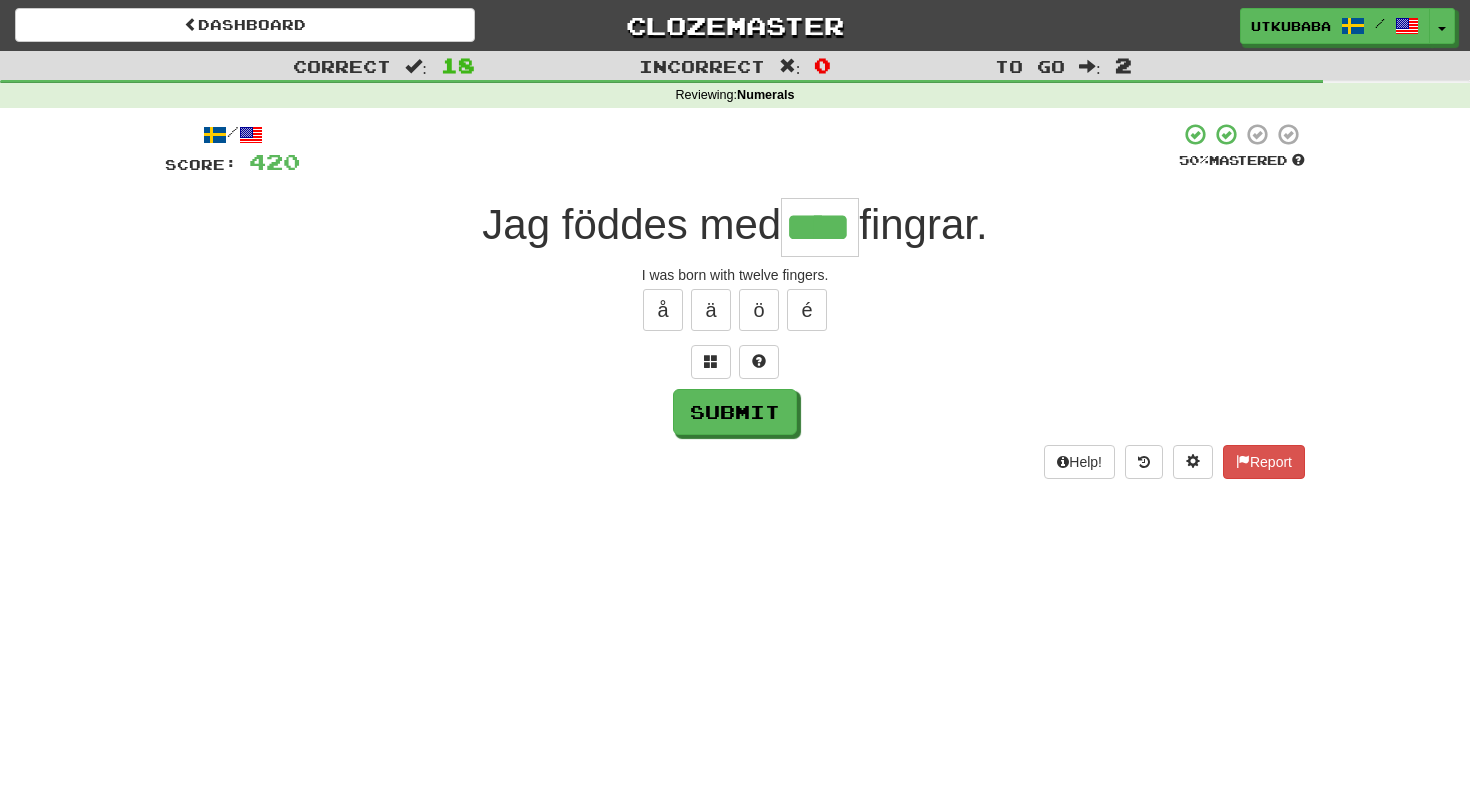 type on "****" 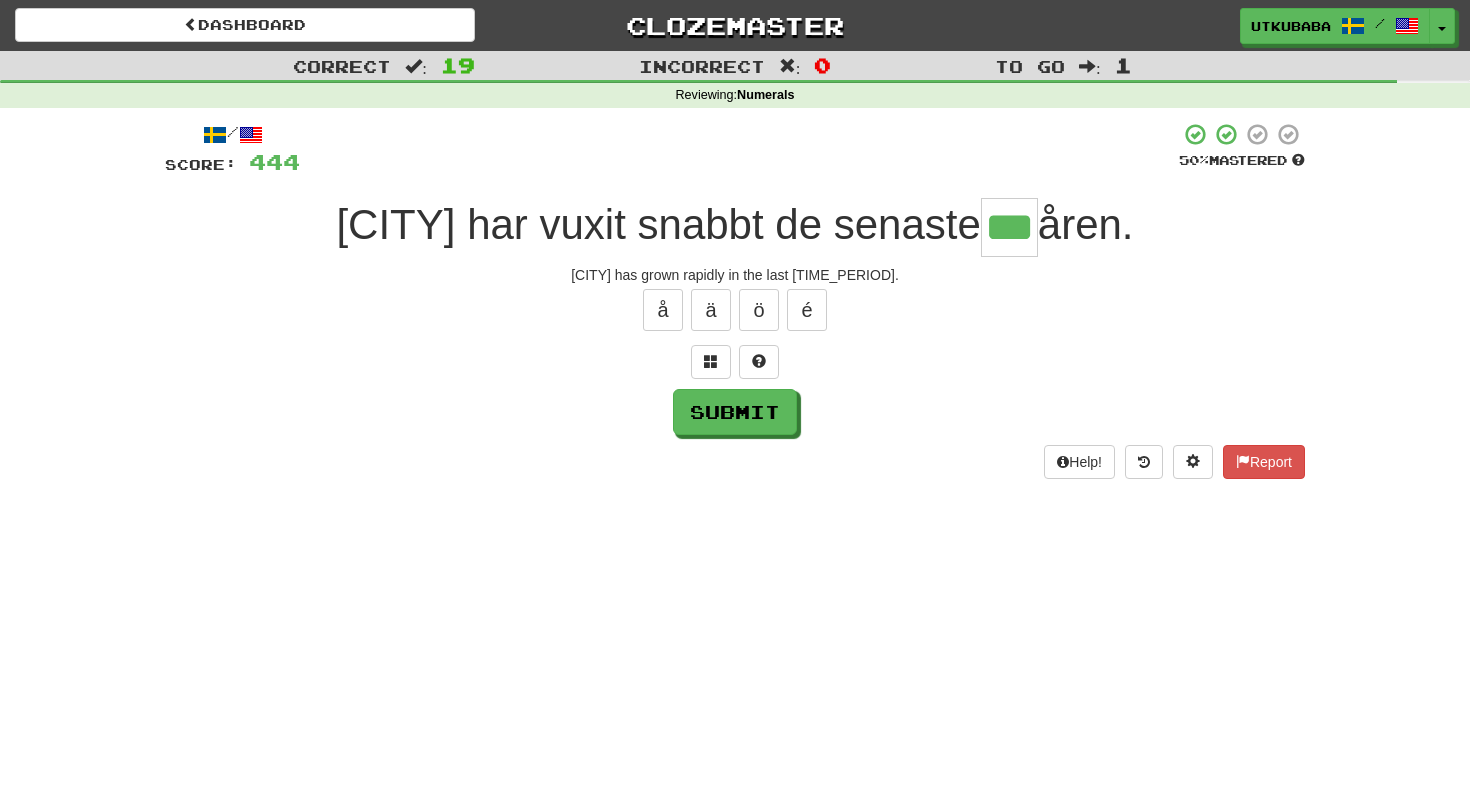 type on "***" 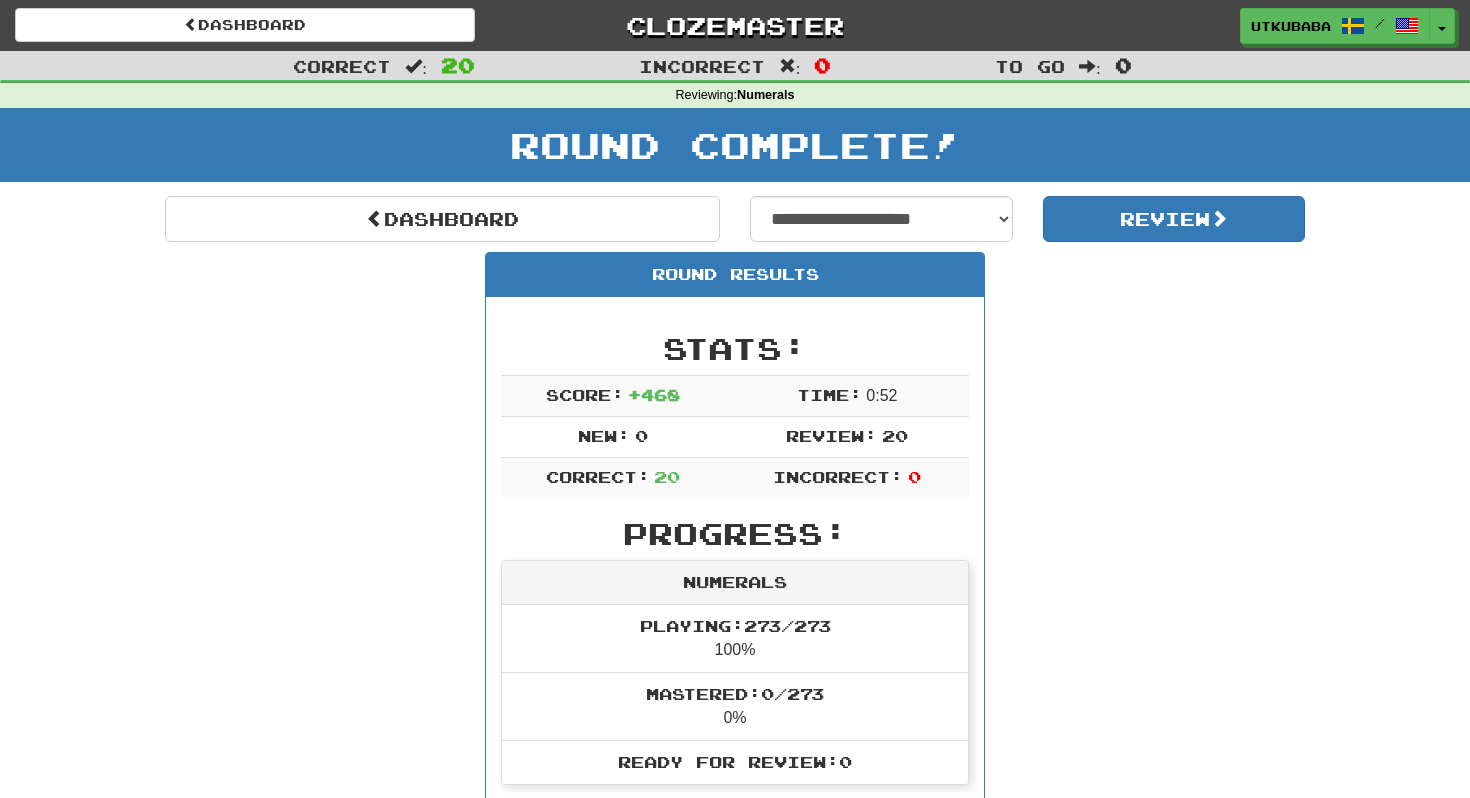 click on "**********" at bounding box center (735, 1618) 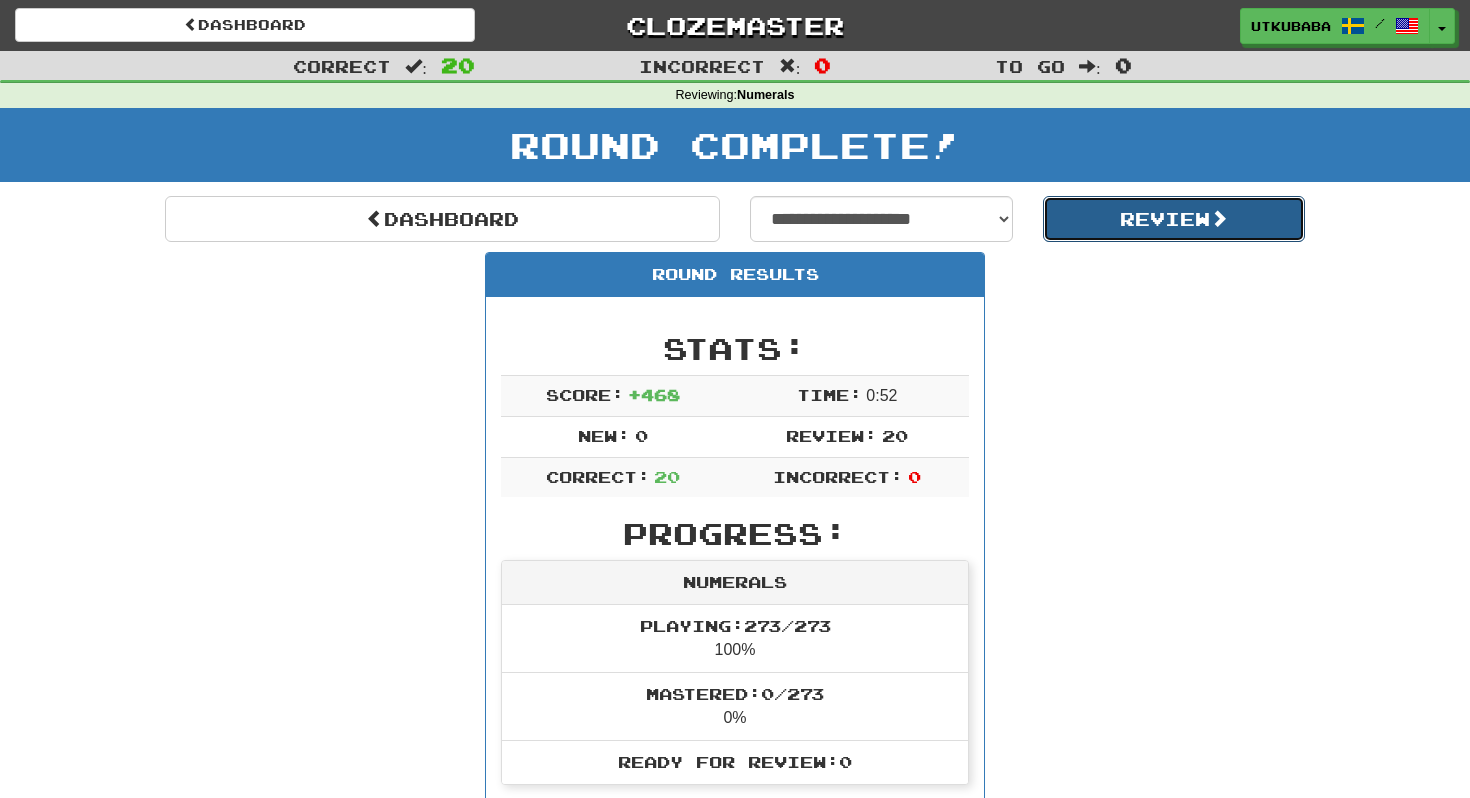 click on "Review" at bounding box center (1174, 219) 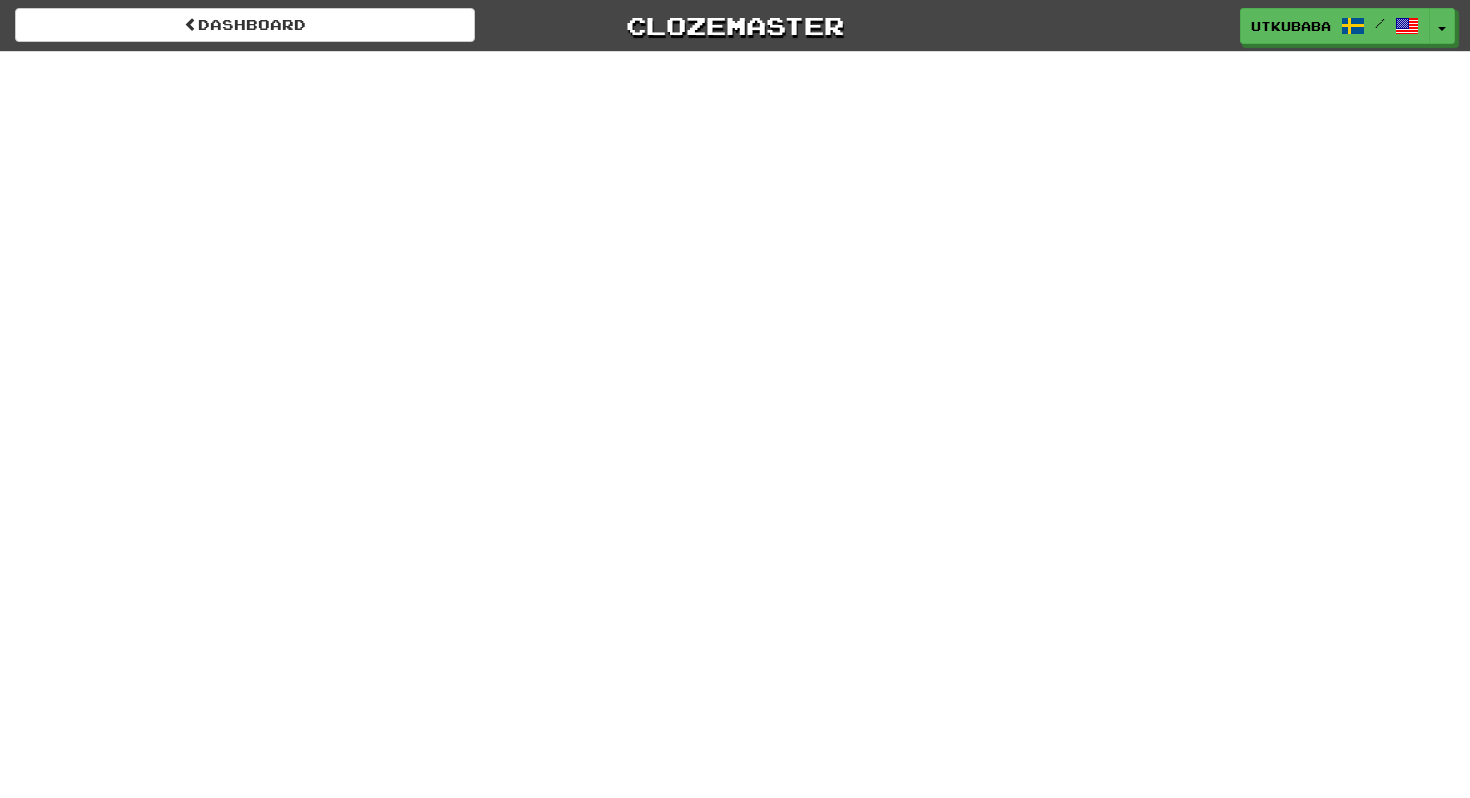 scroll, scrollTop: 0, scrollLeft: 0, axis: both 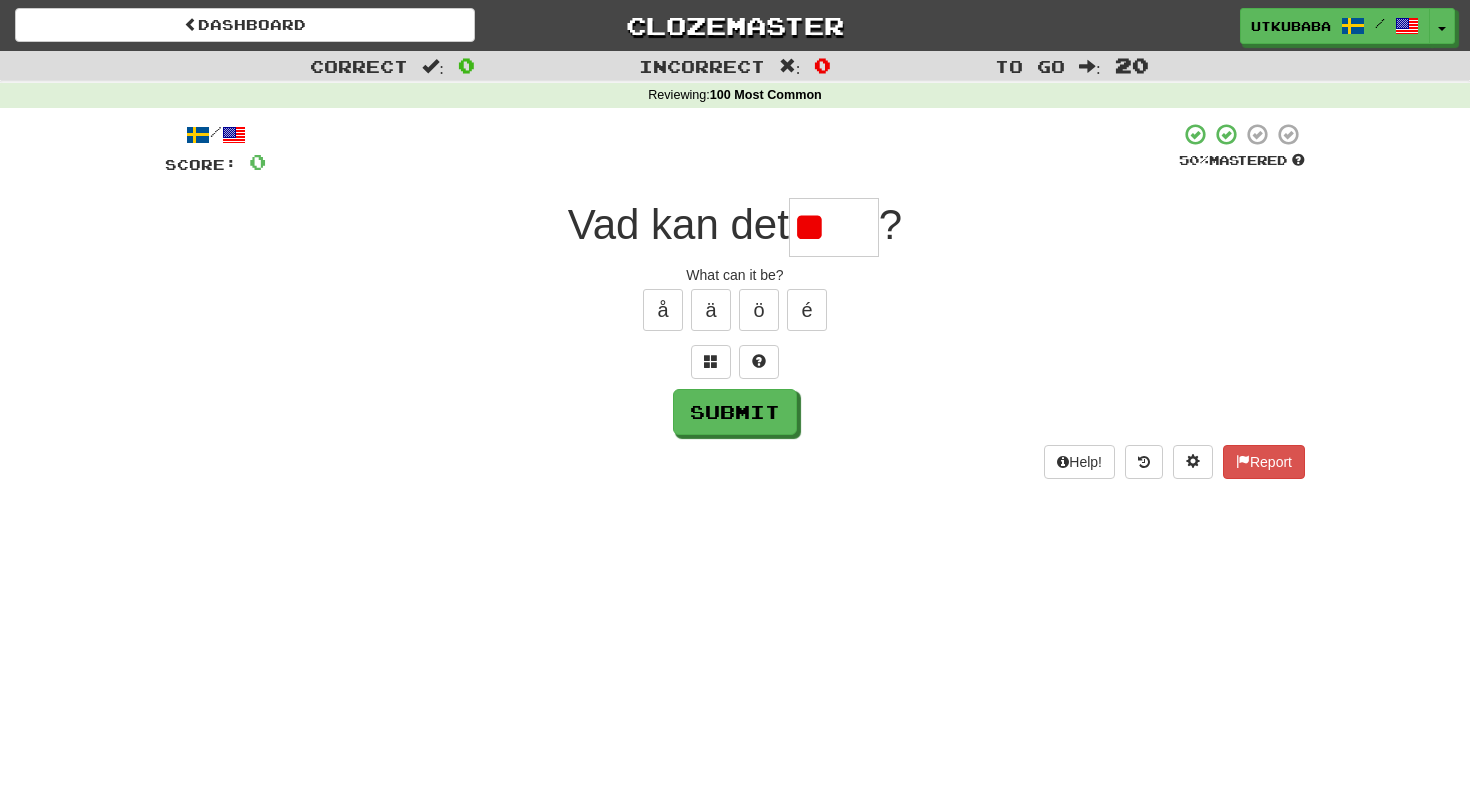type on "*" 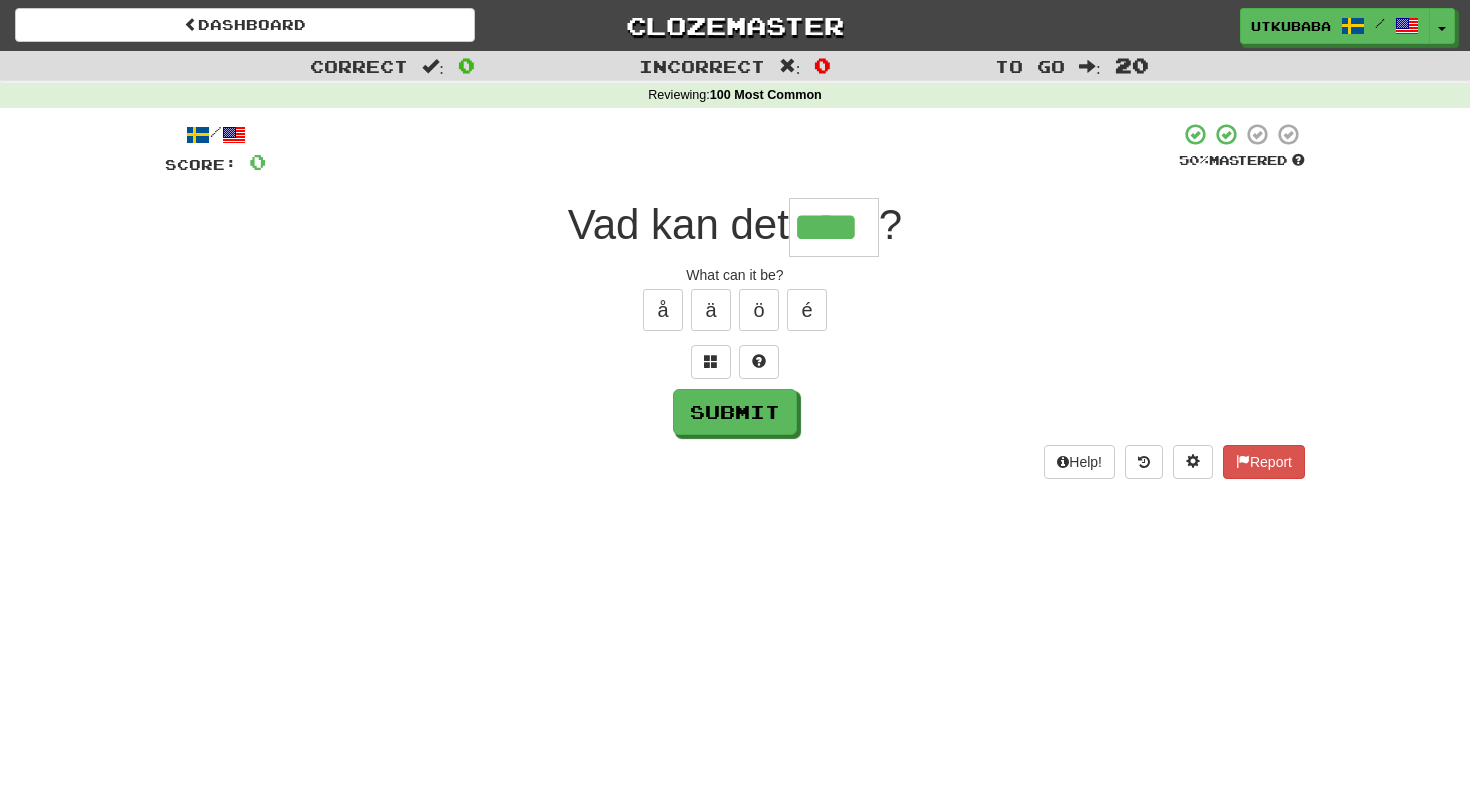 type on "****" 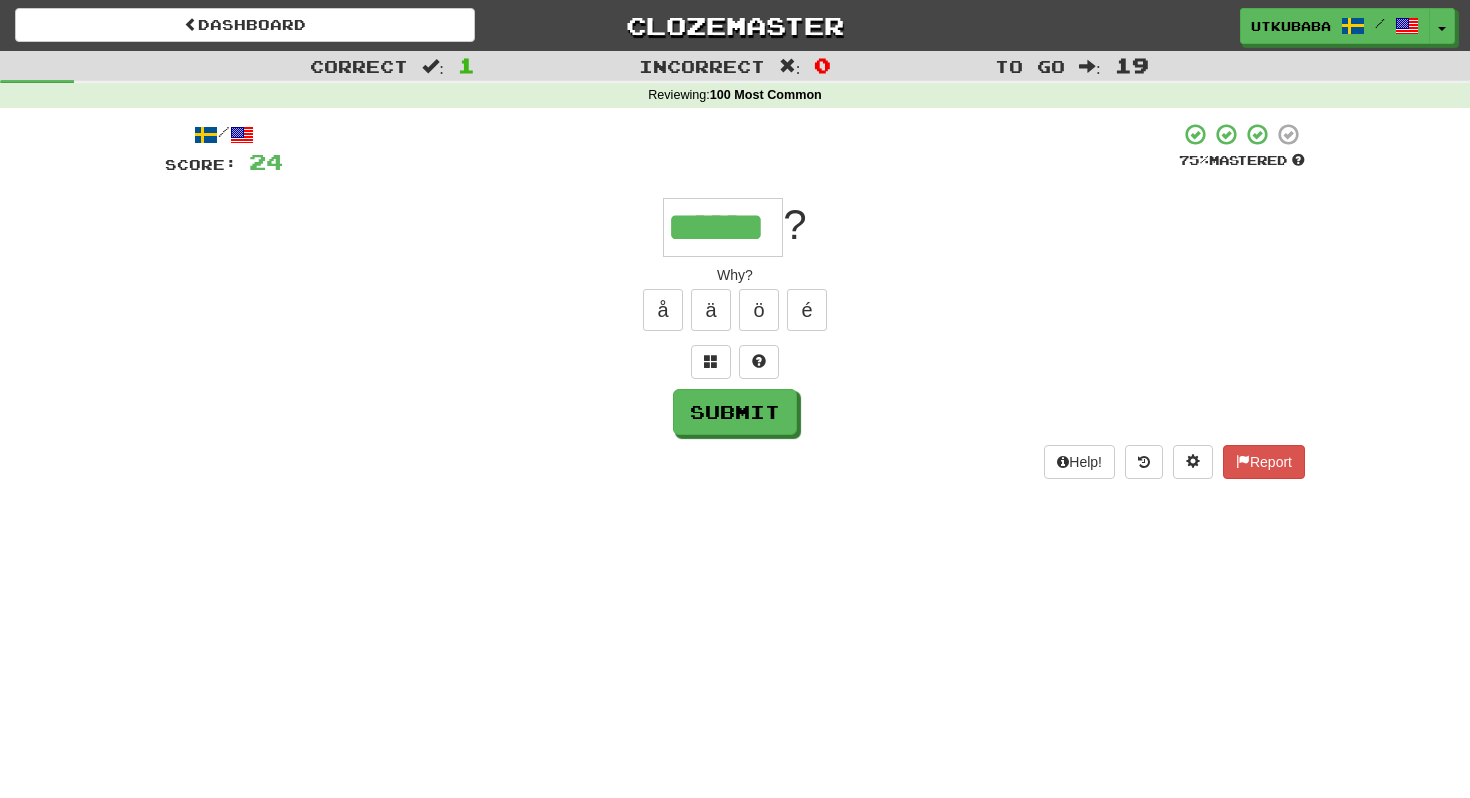 type on "******" 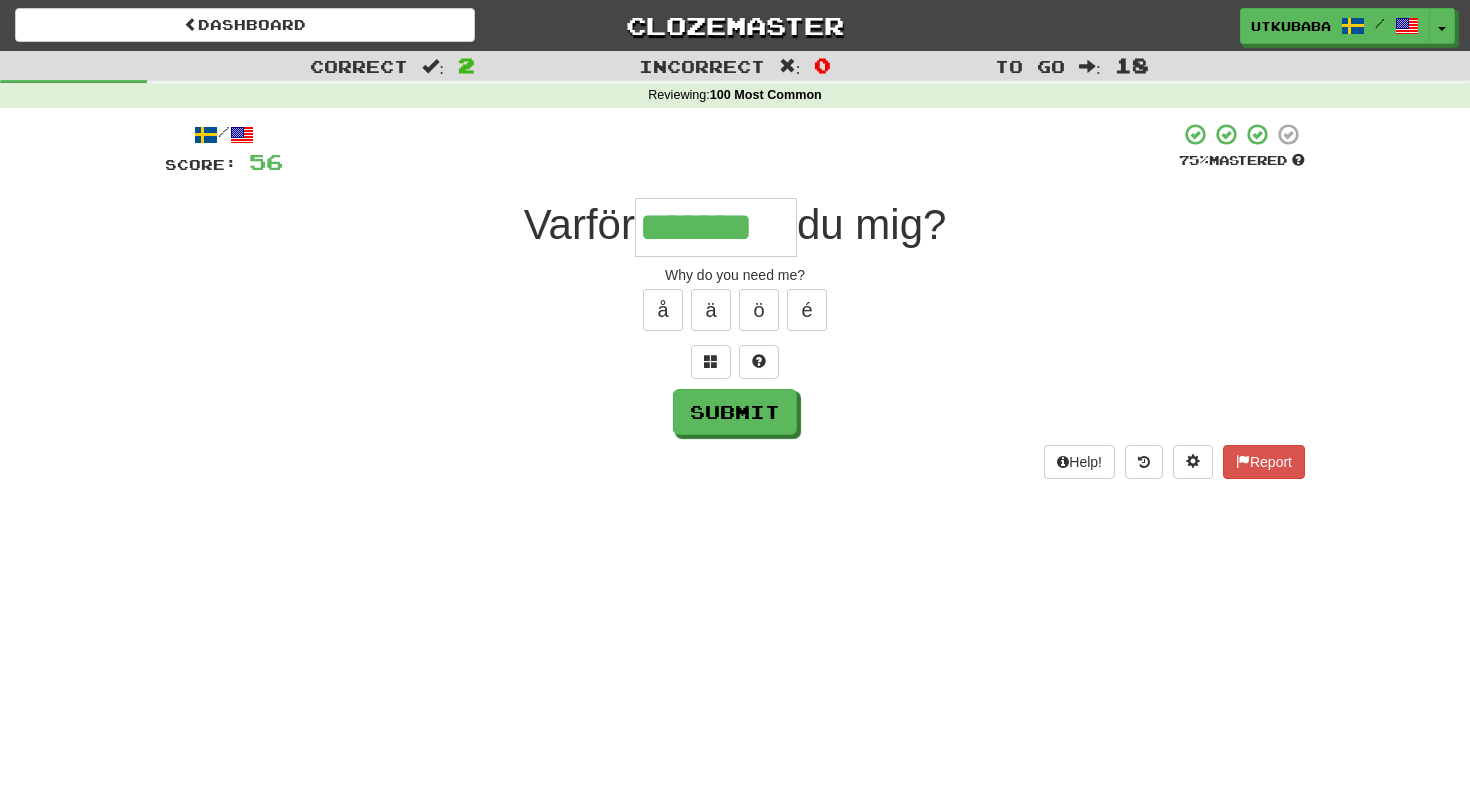 type on "*******" 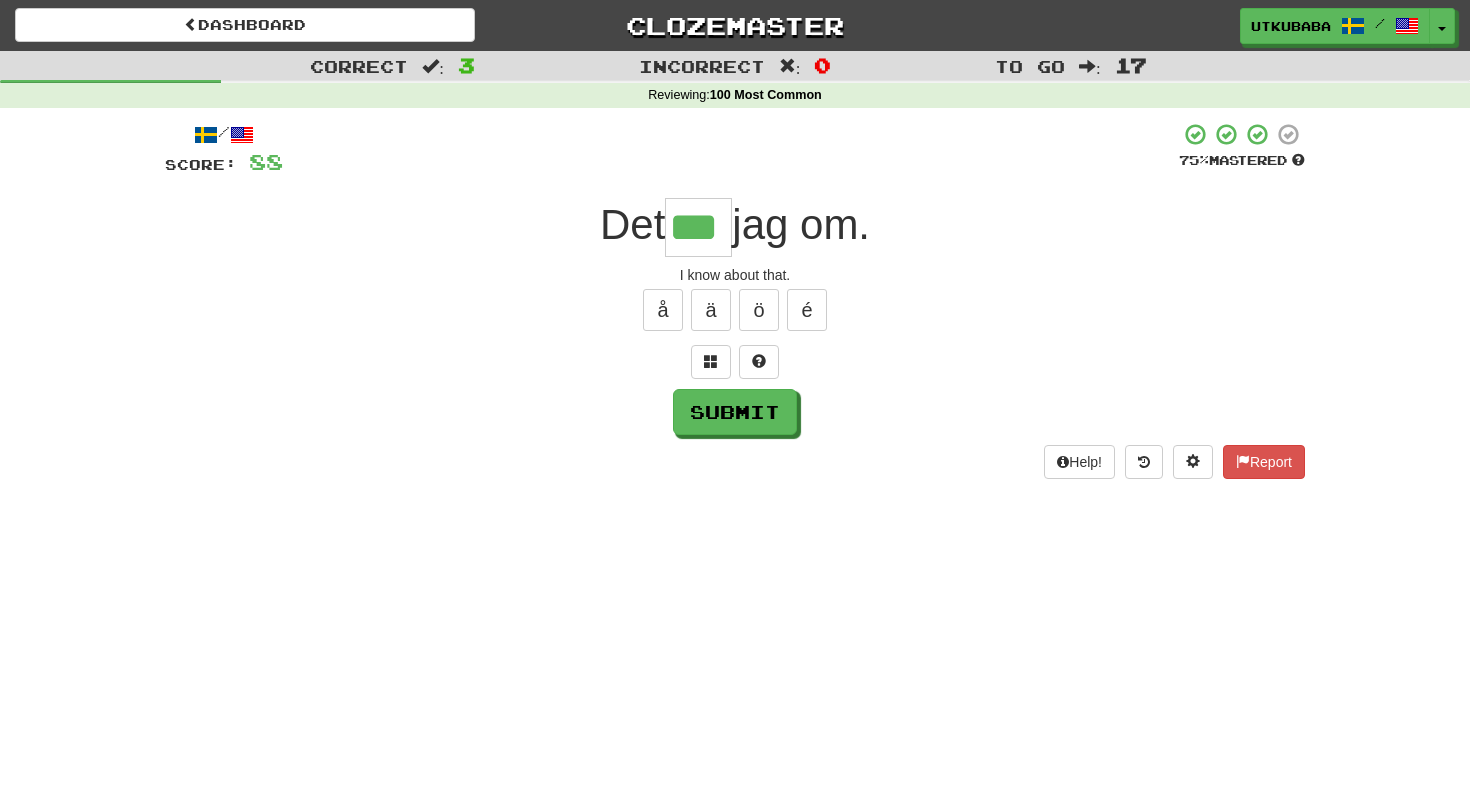 type on "***" 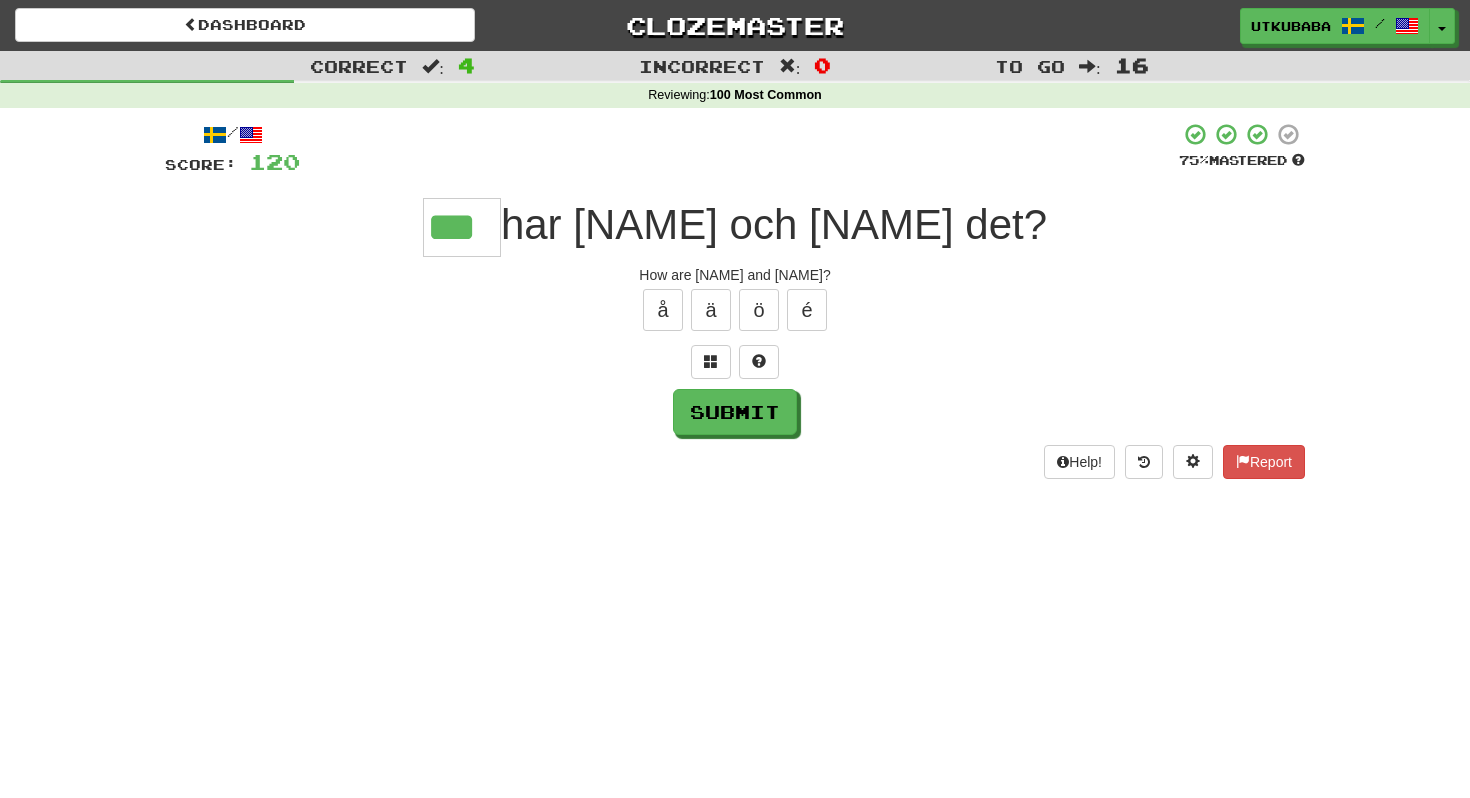 type on "***" 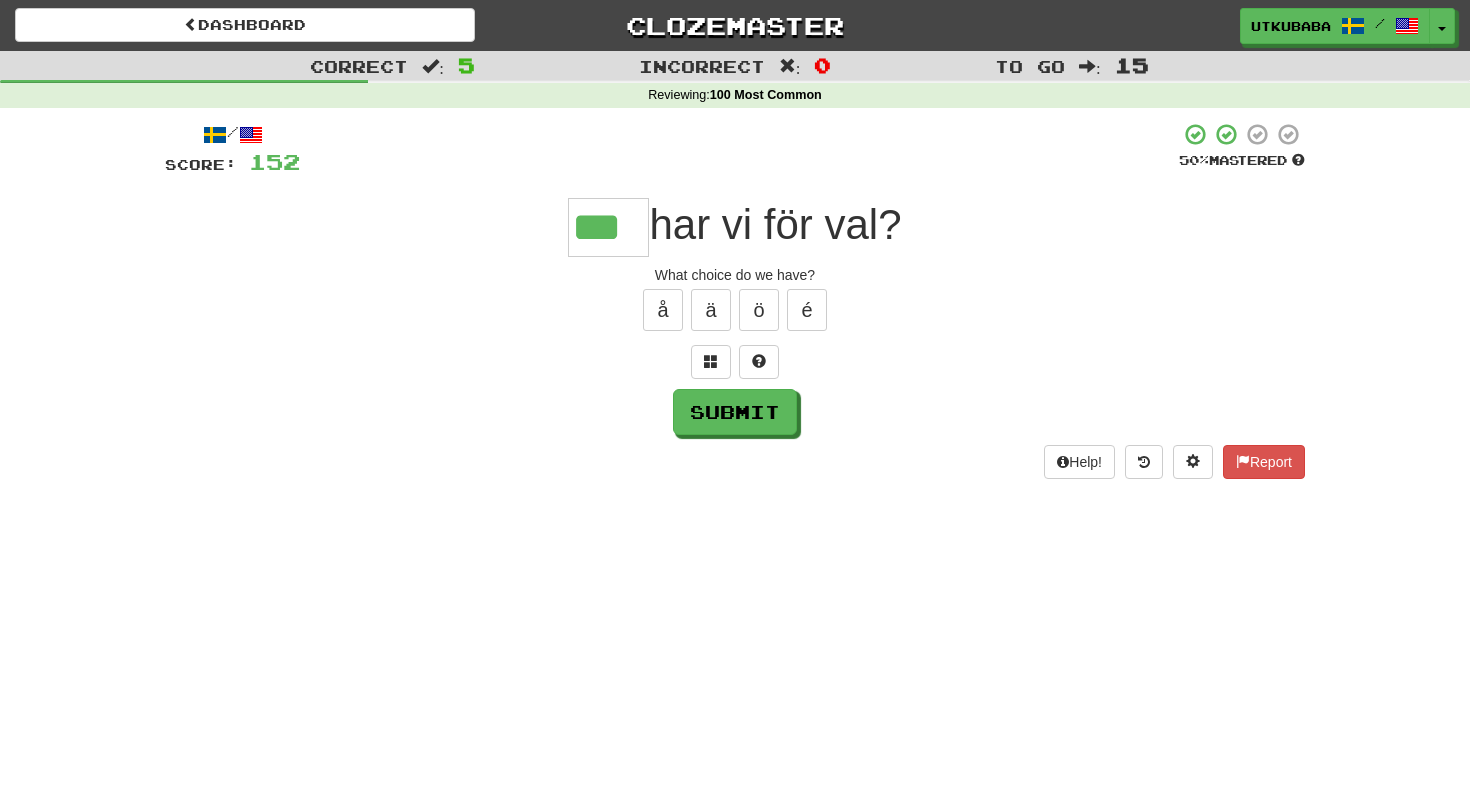 type on "***" 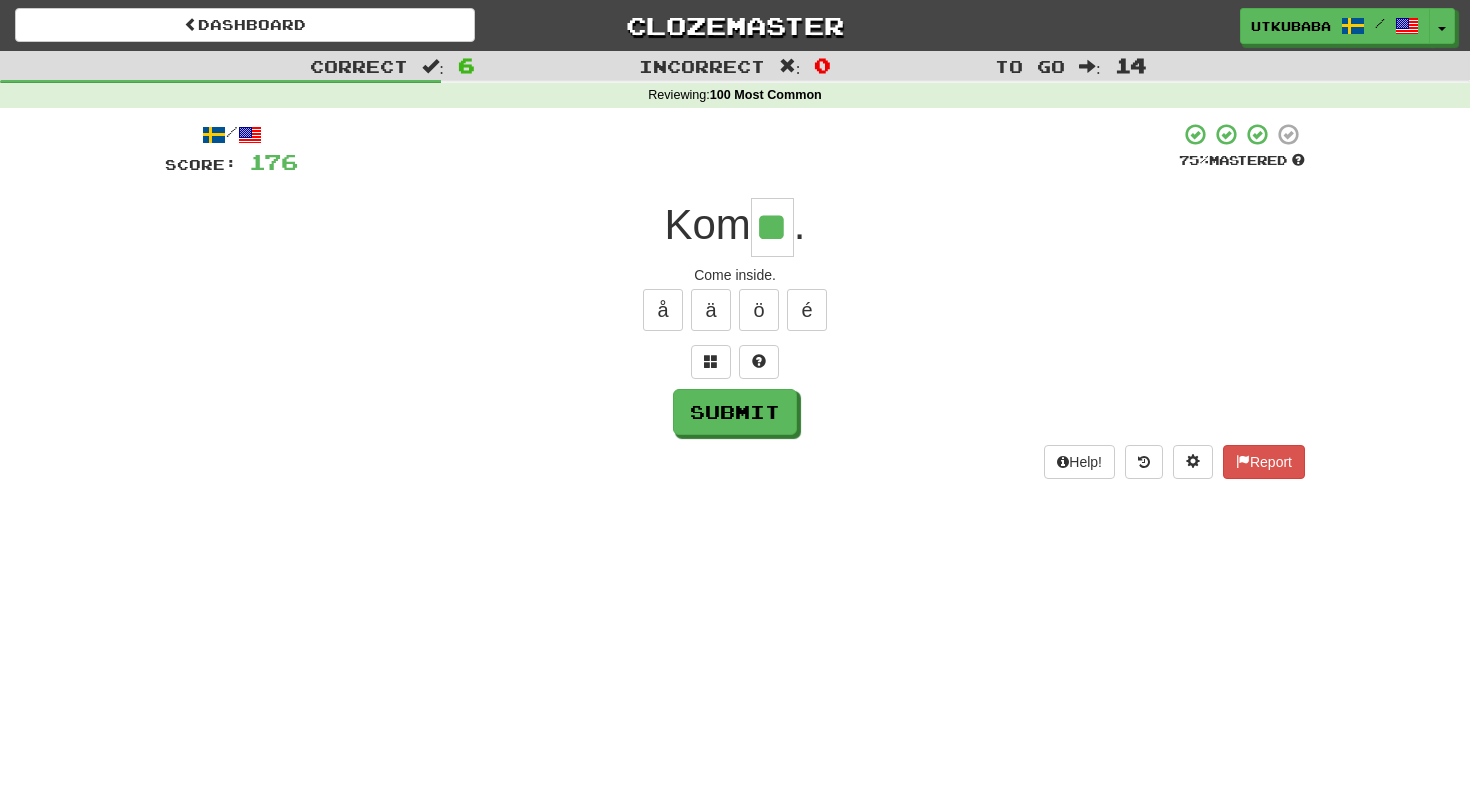 type on "**" 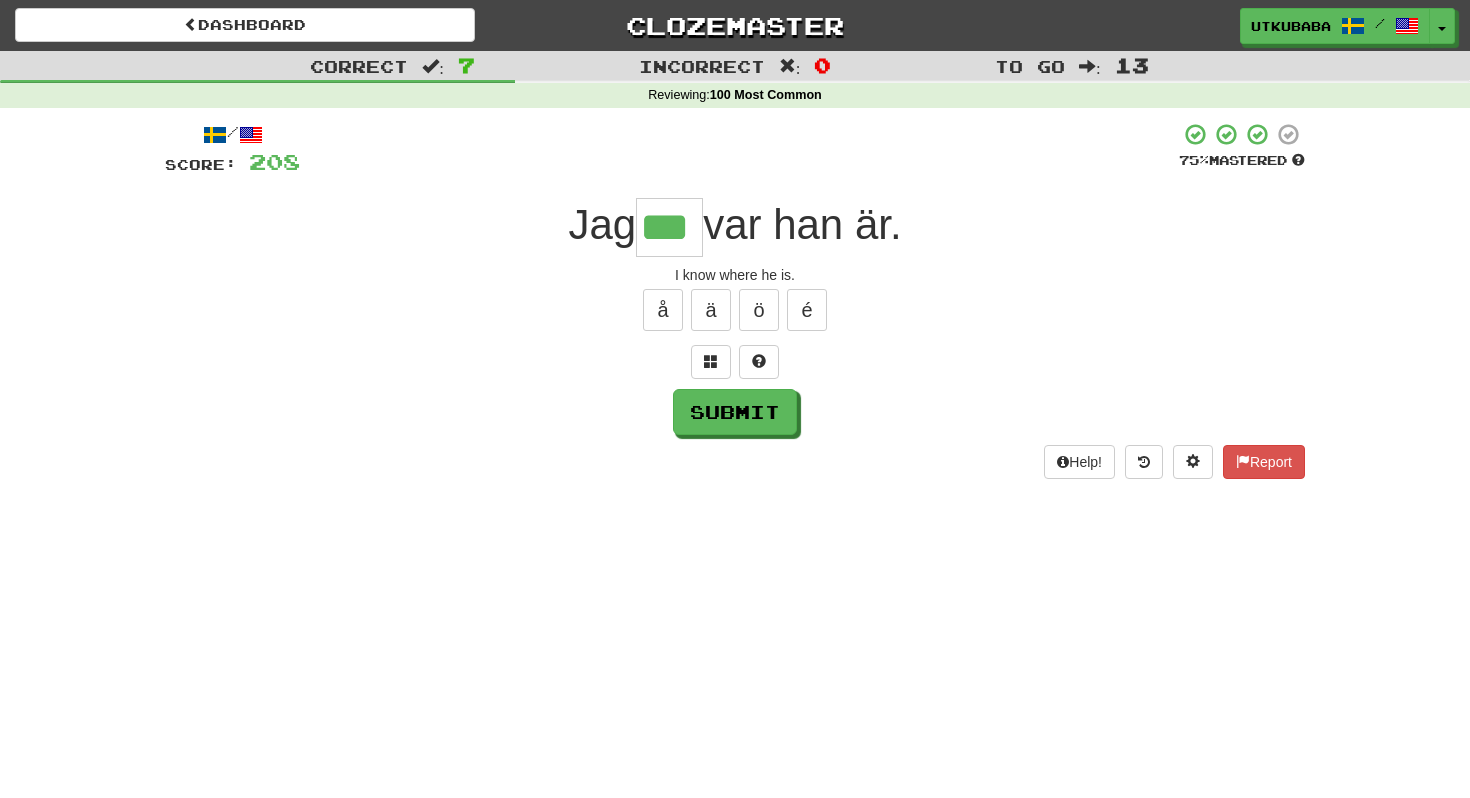type on "***" 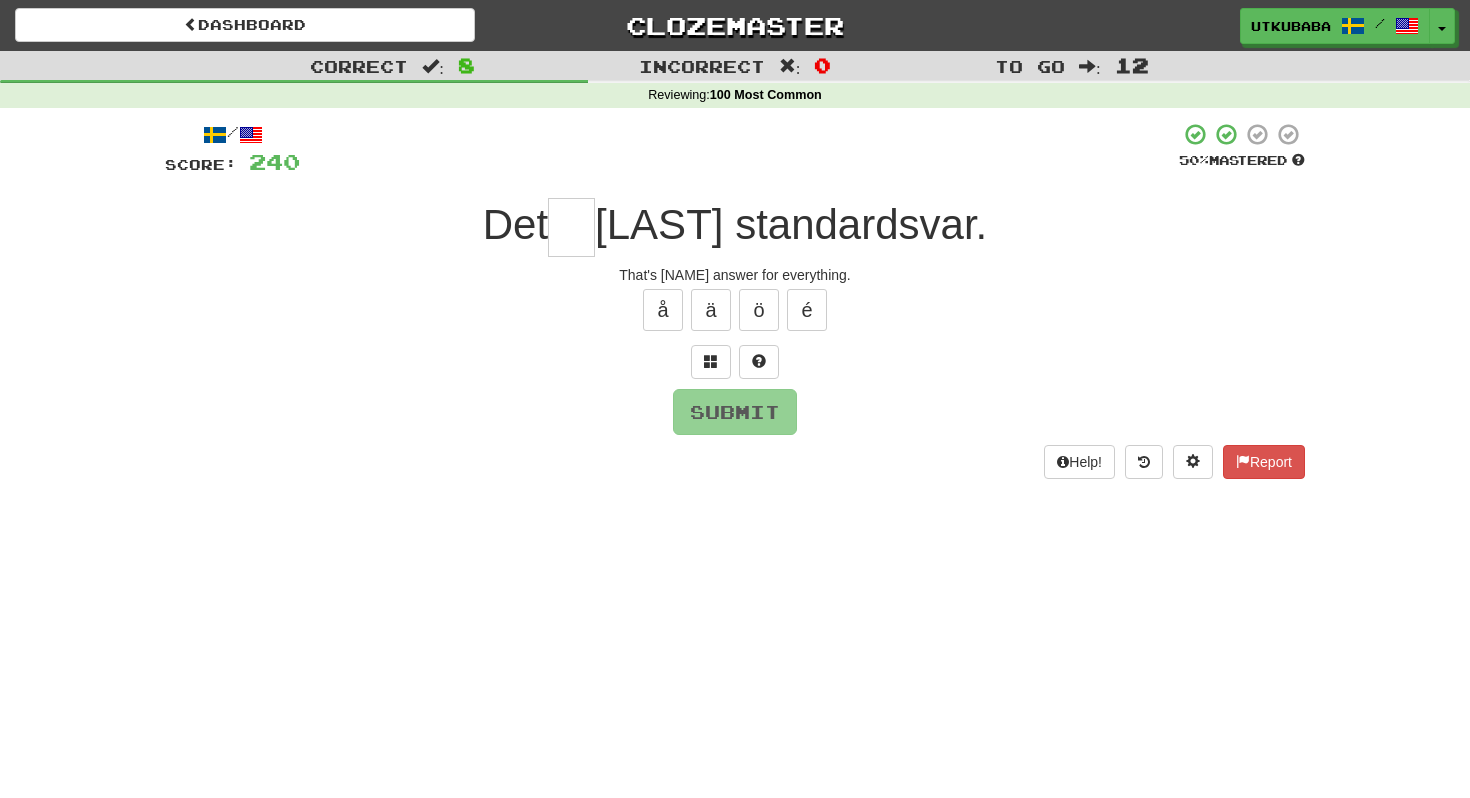 type on "*" 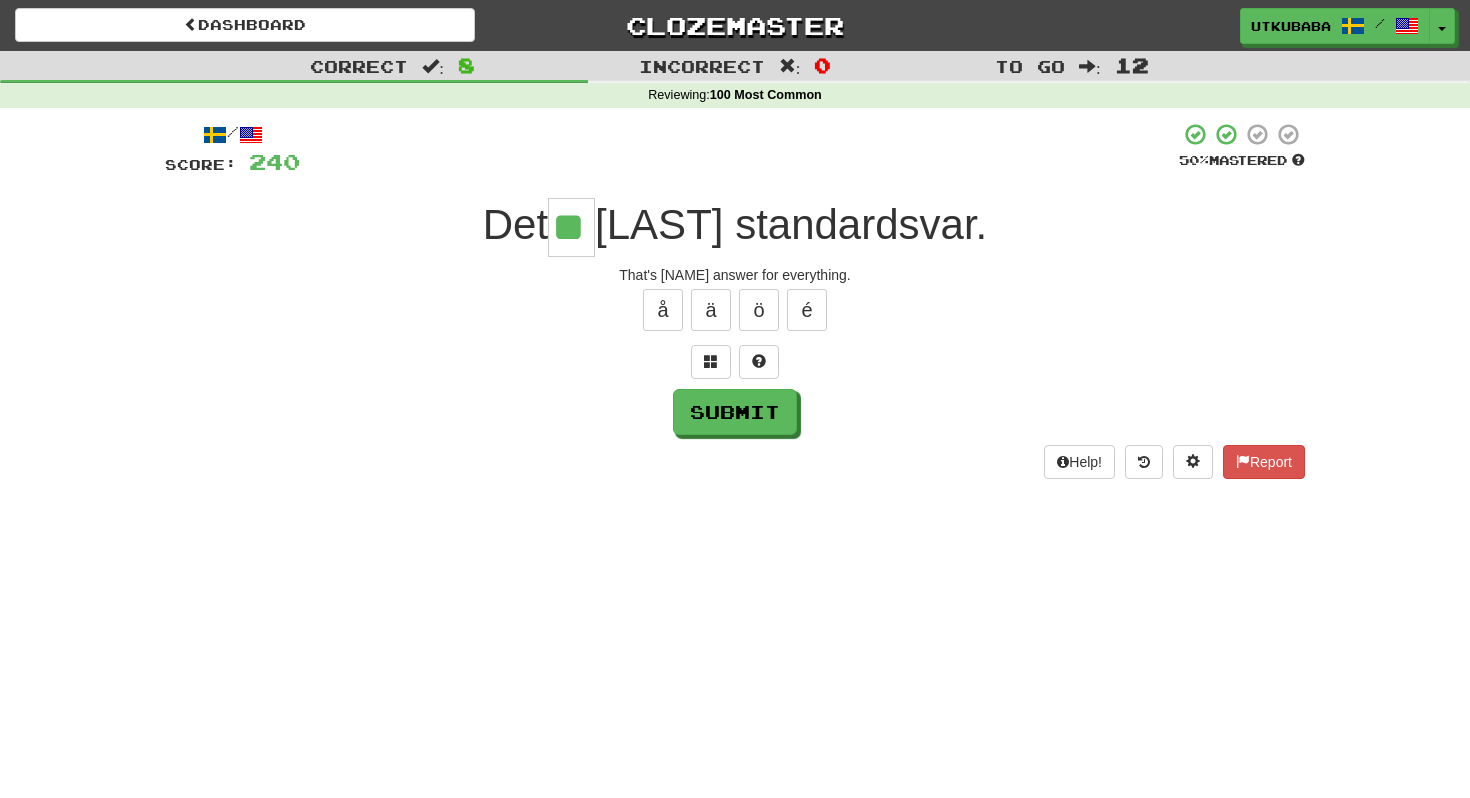 type on "**" 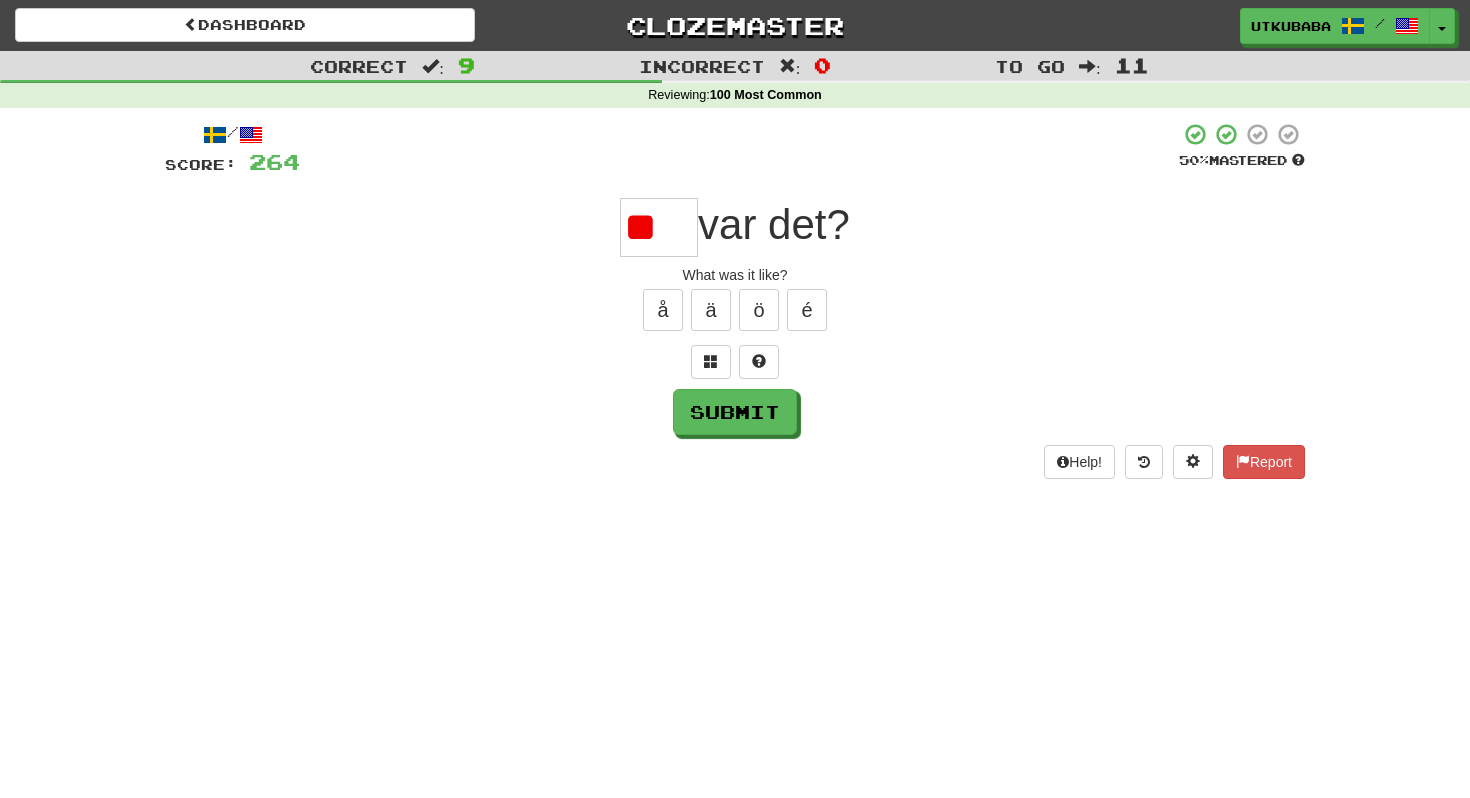 type on "*" 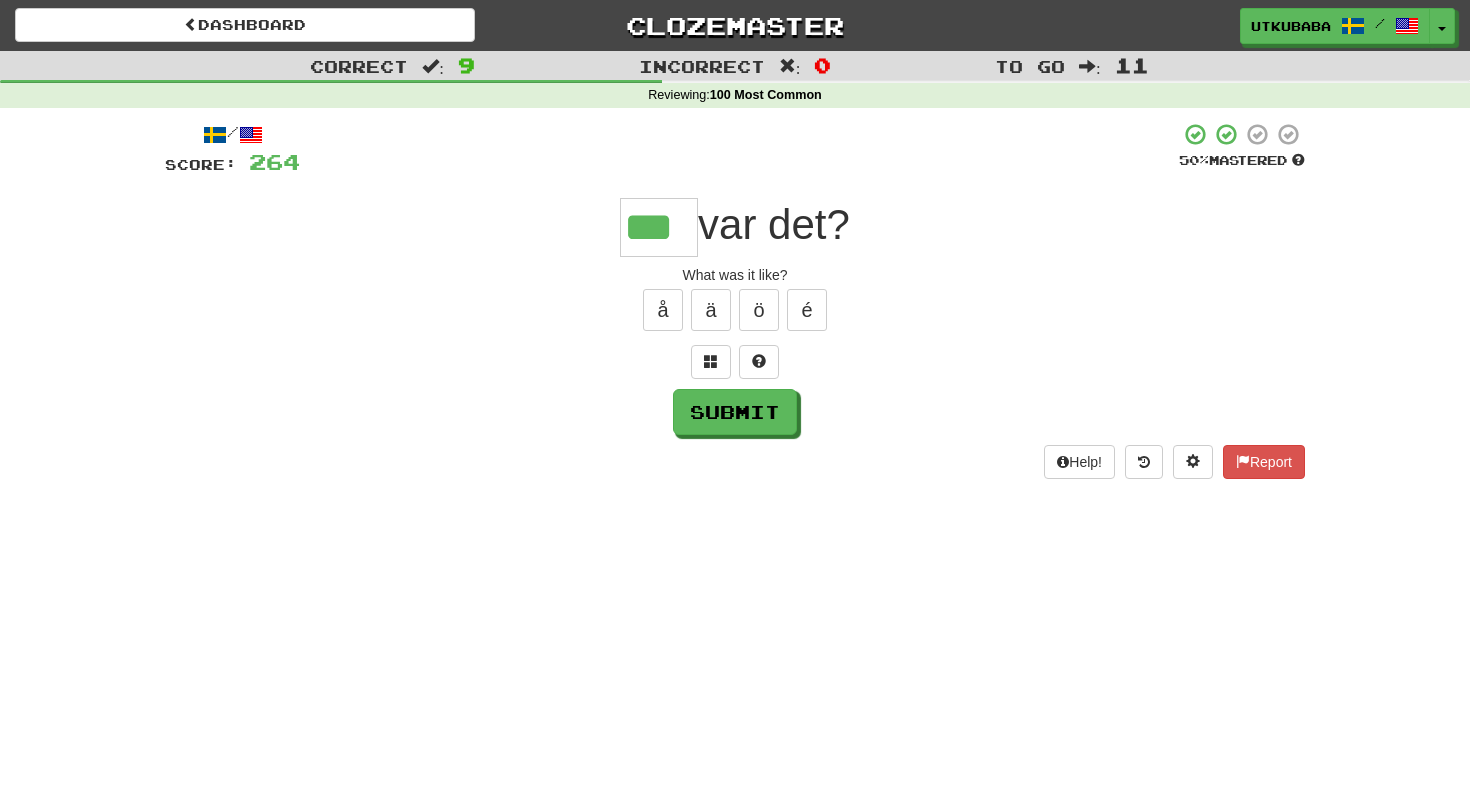 type on "***" 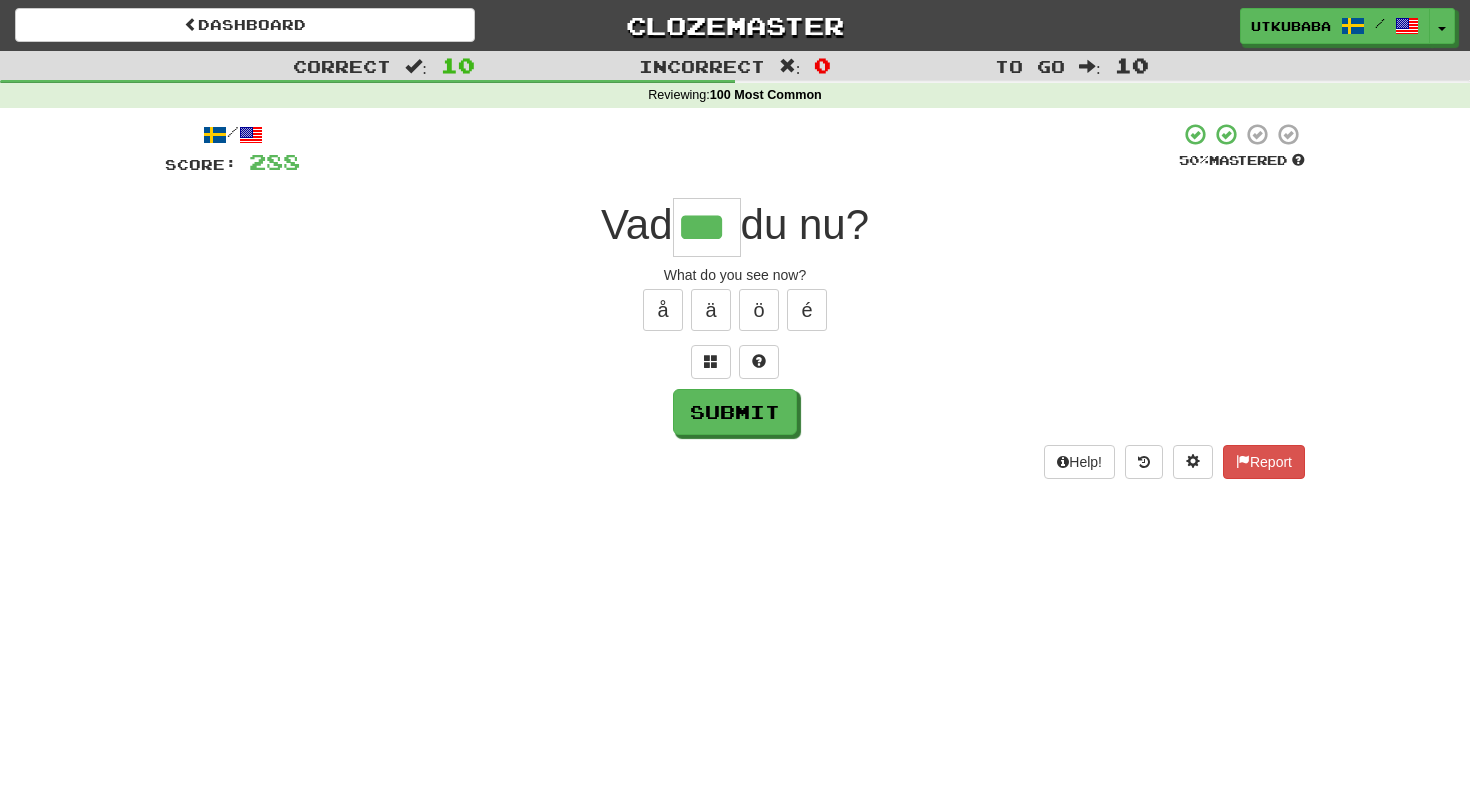 type on "***" 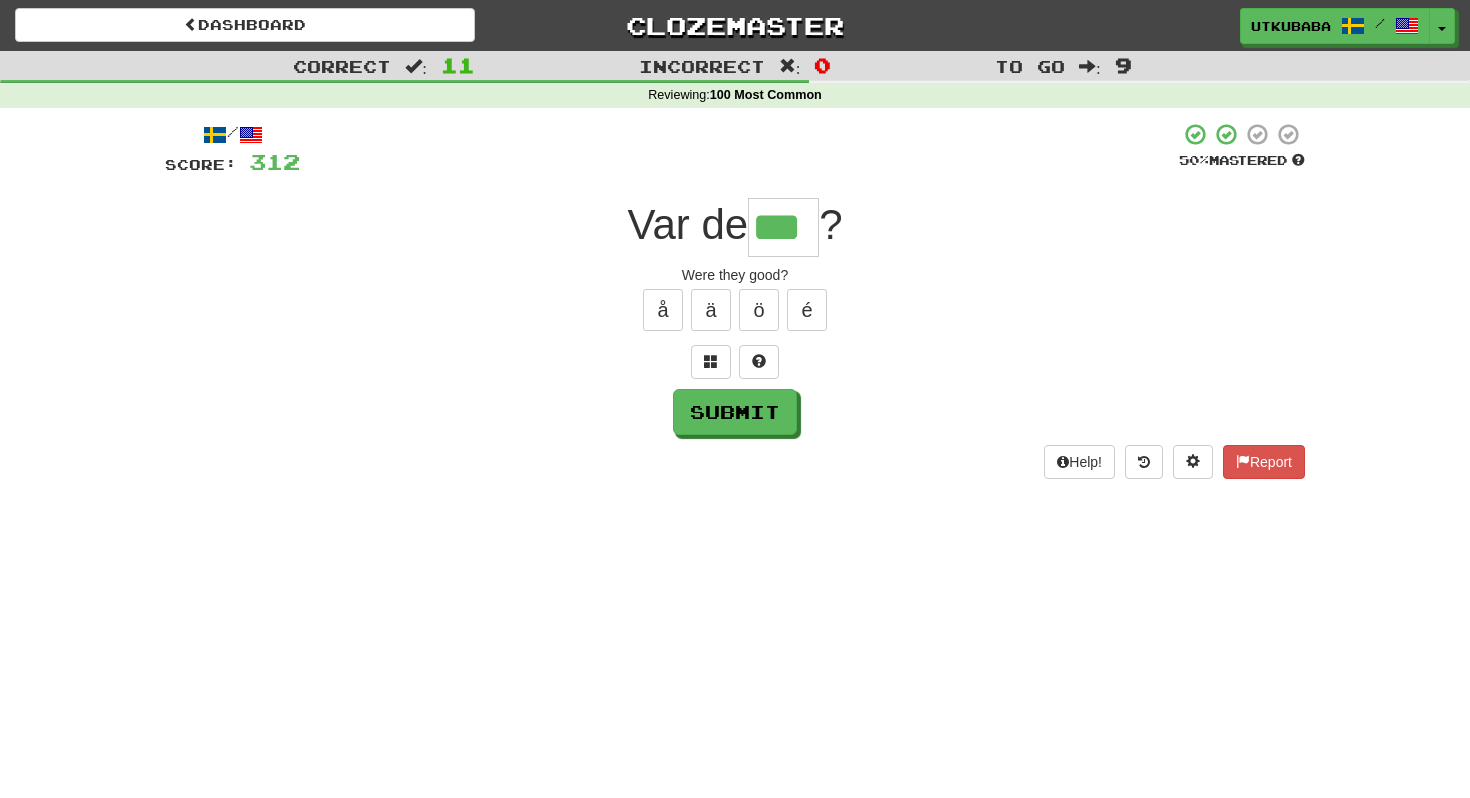 type on "***" 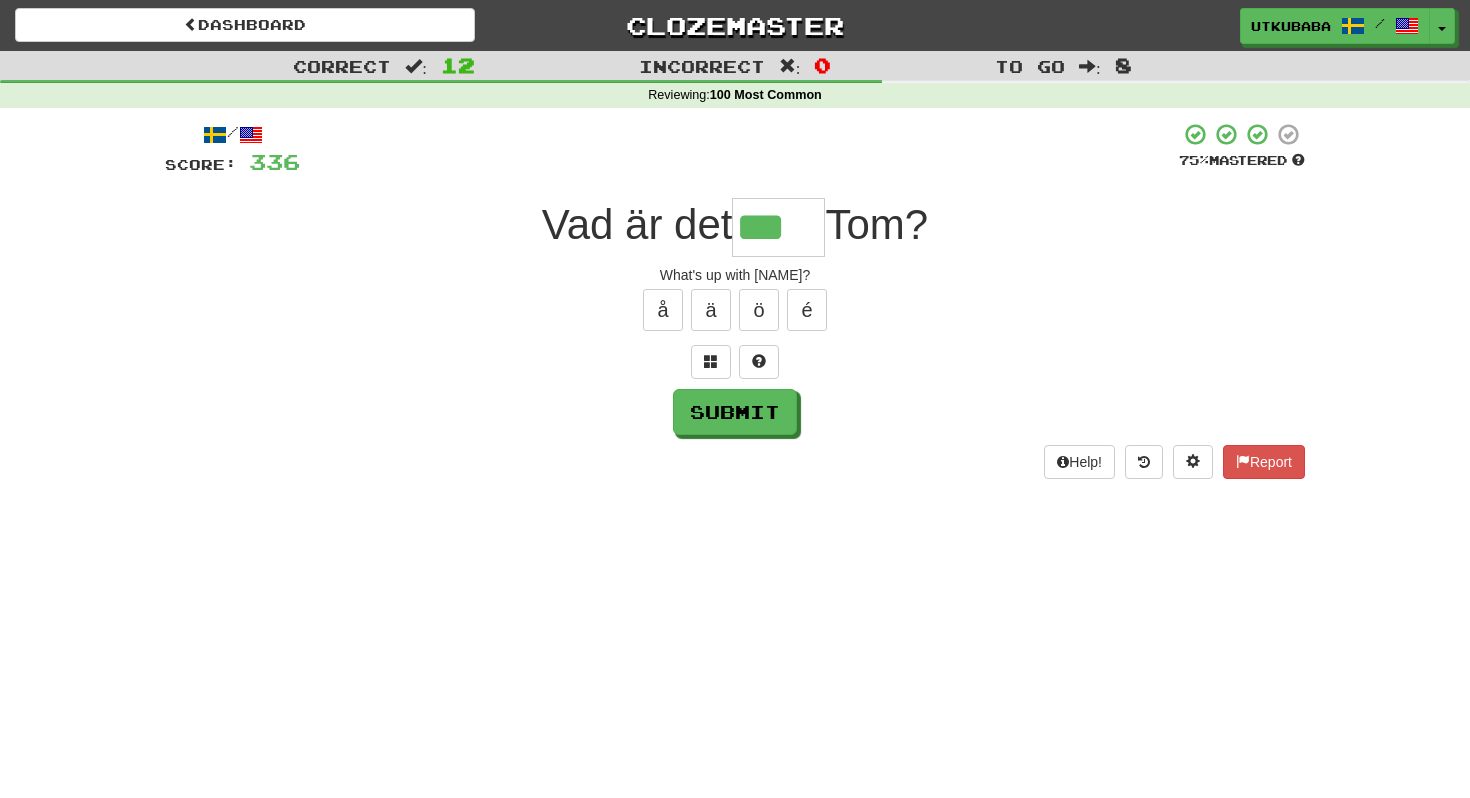 type on "***" 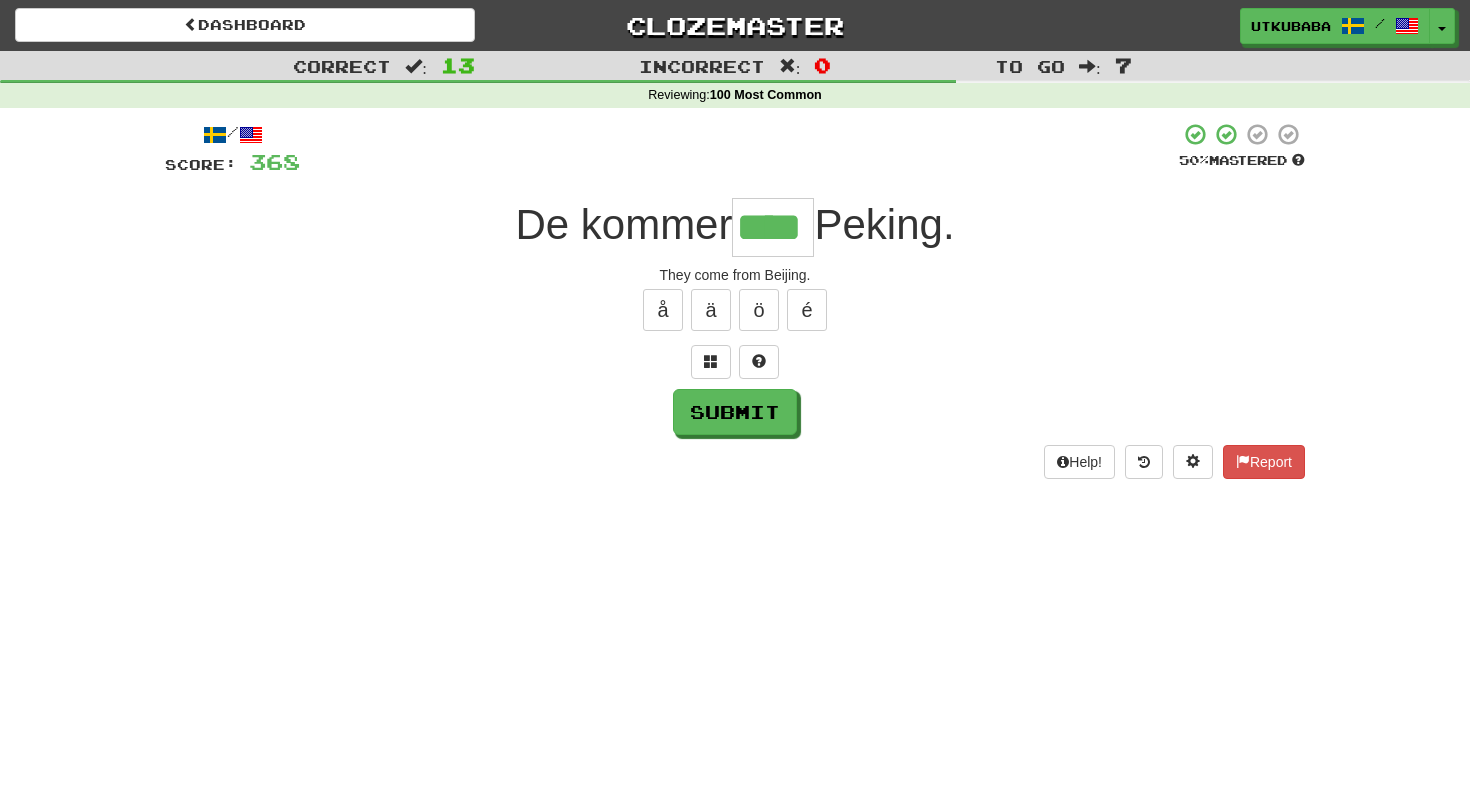 type on "****" 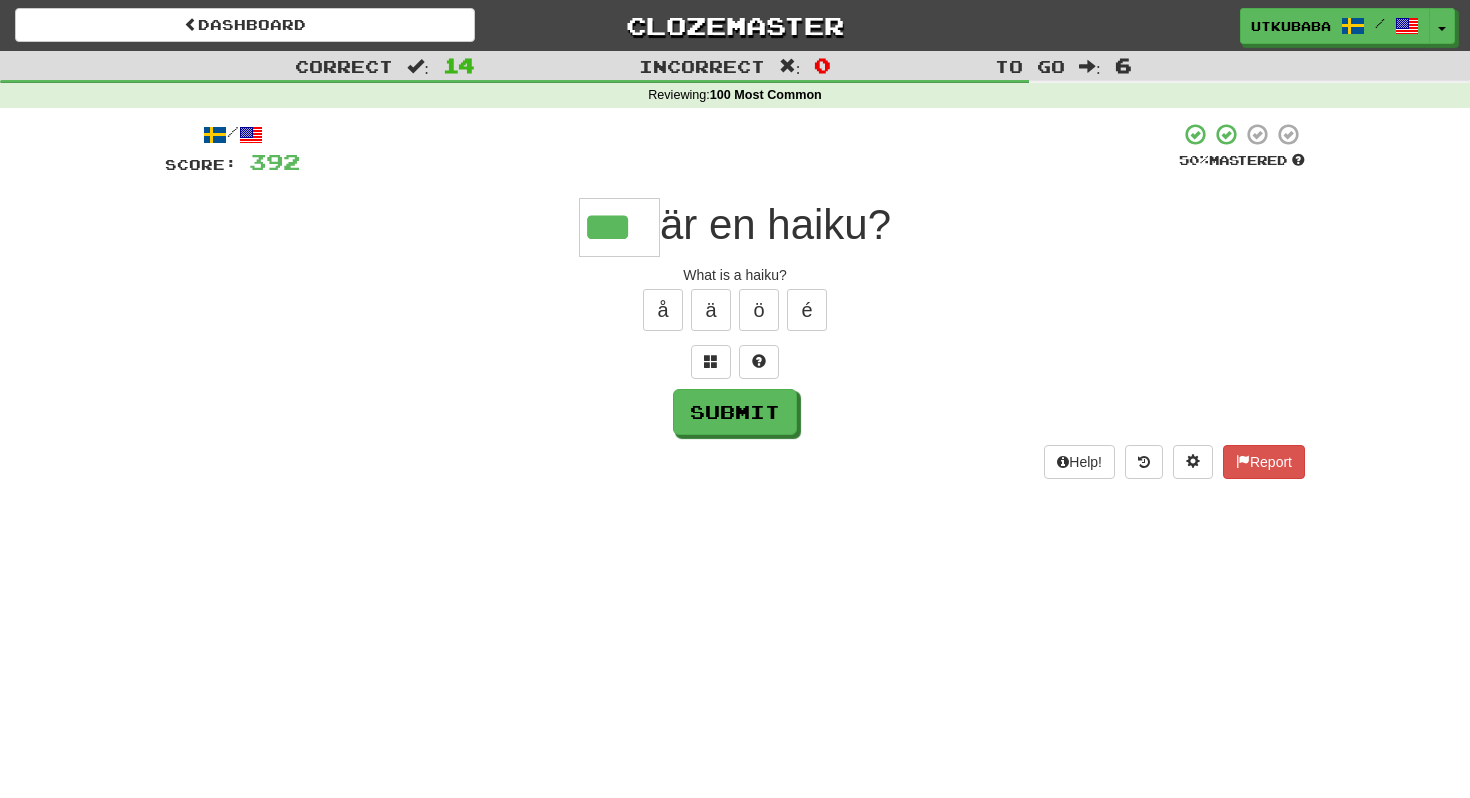 type on "***" 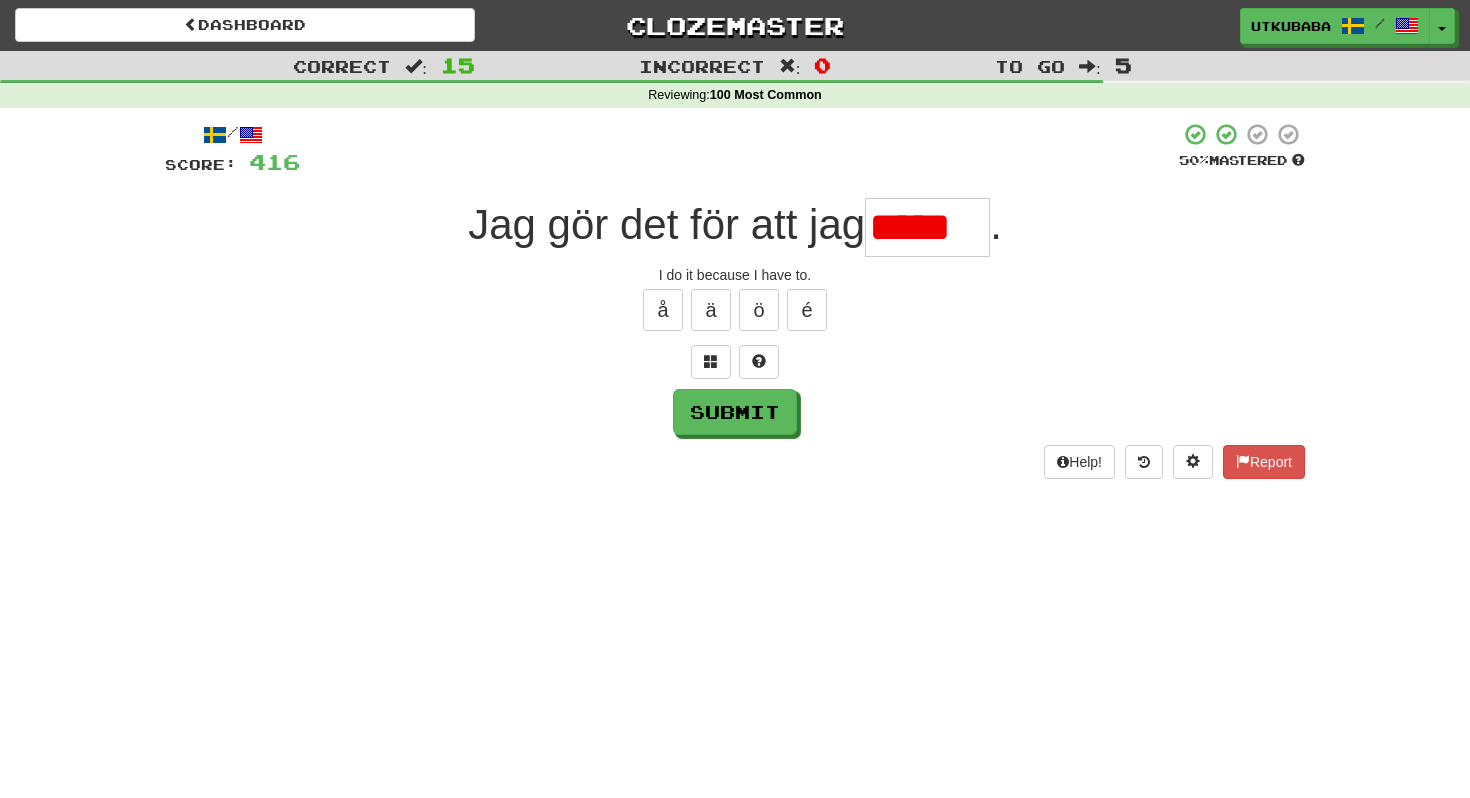 scroll, scrollTop: 0, scrollLeft: 0, axis: both 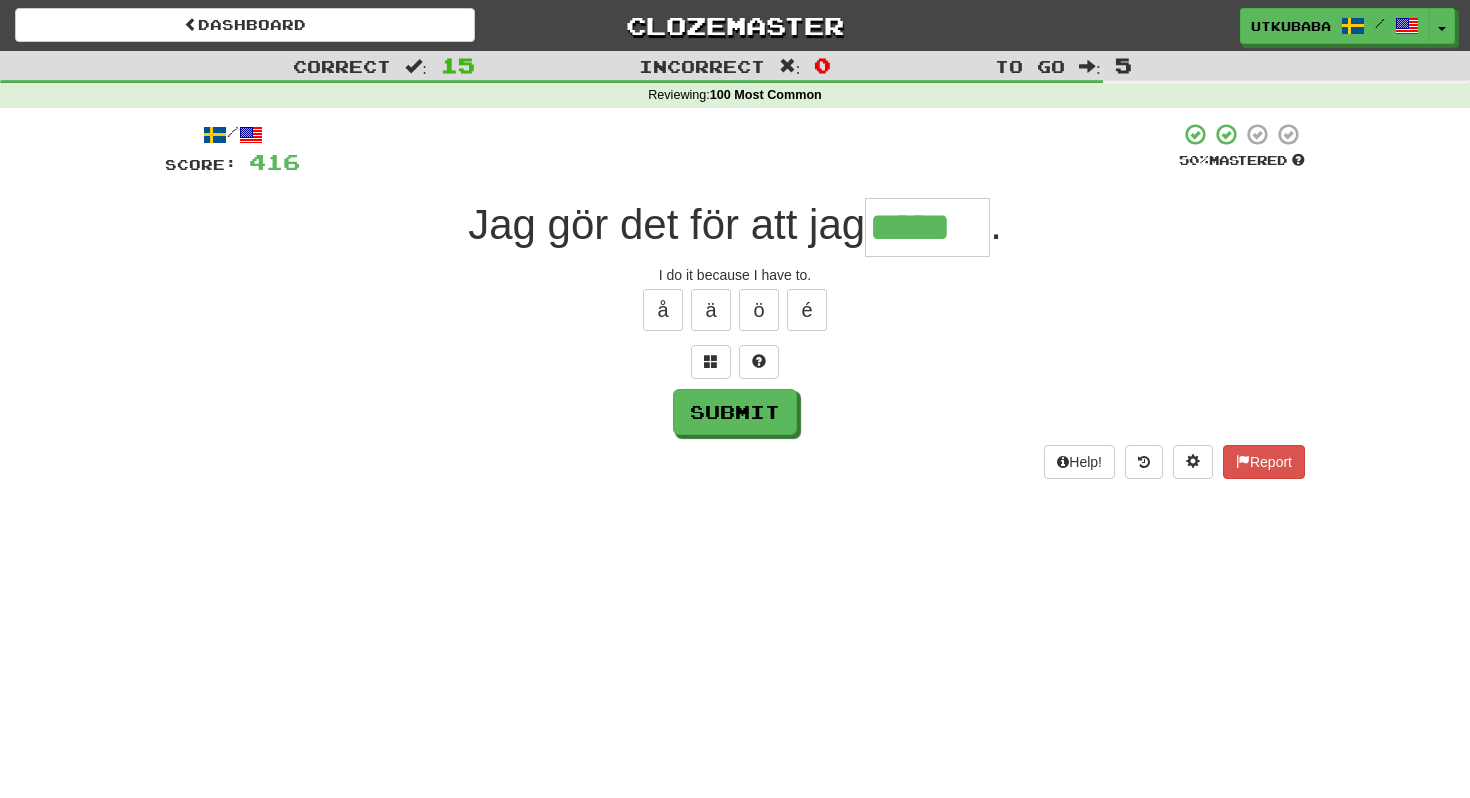 type on "*****" 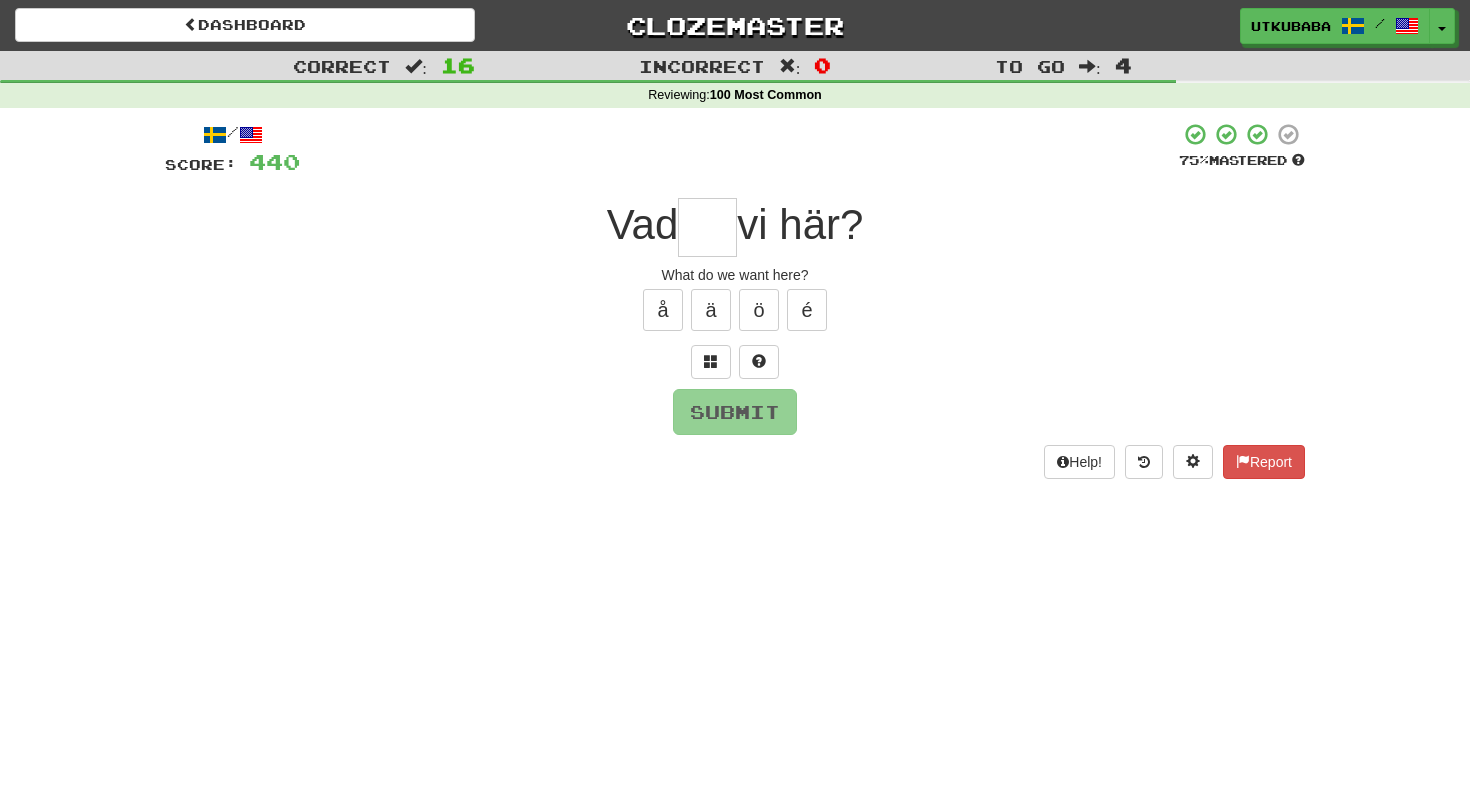 type on "*" 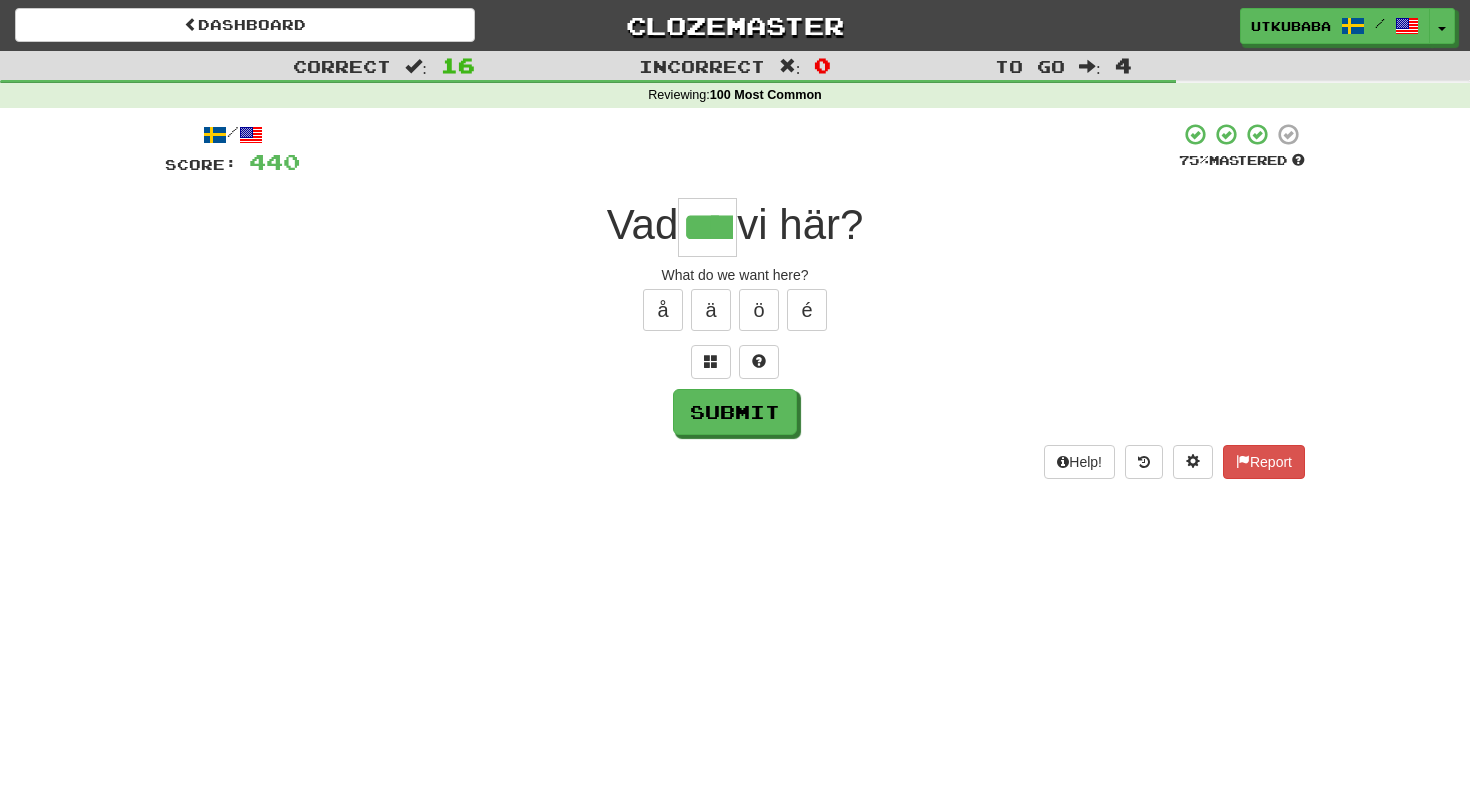 type on "****" 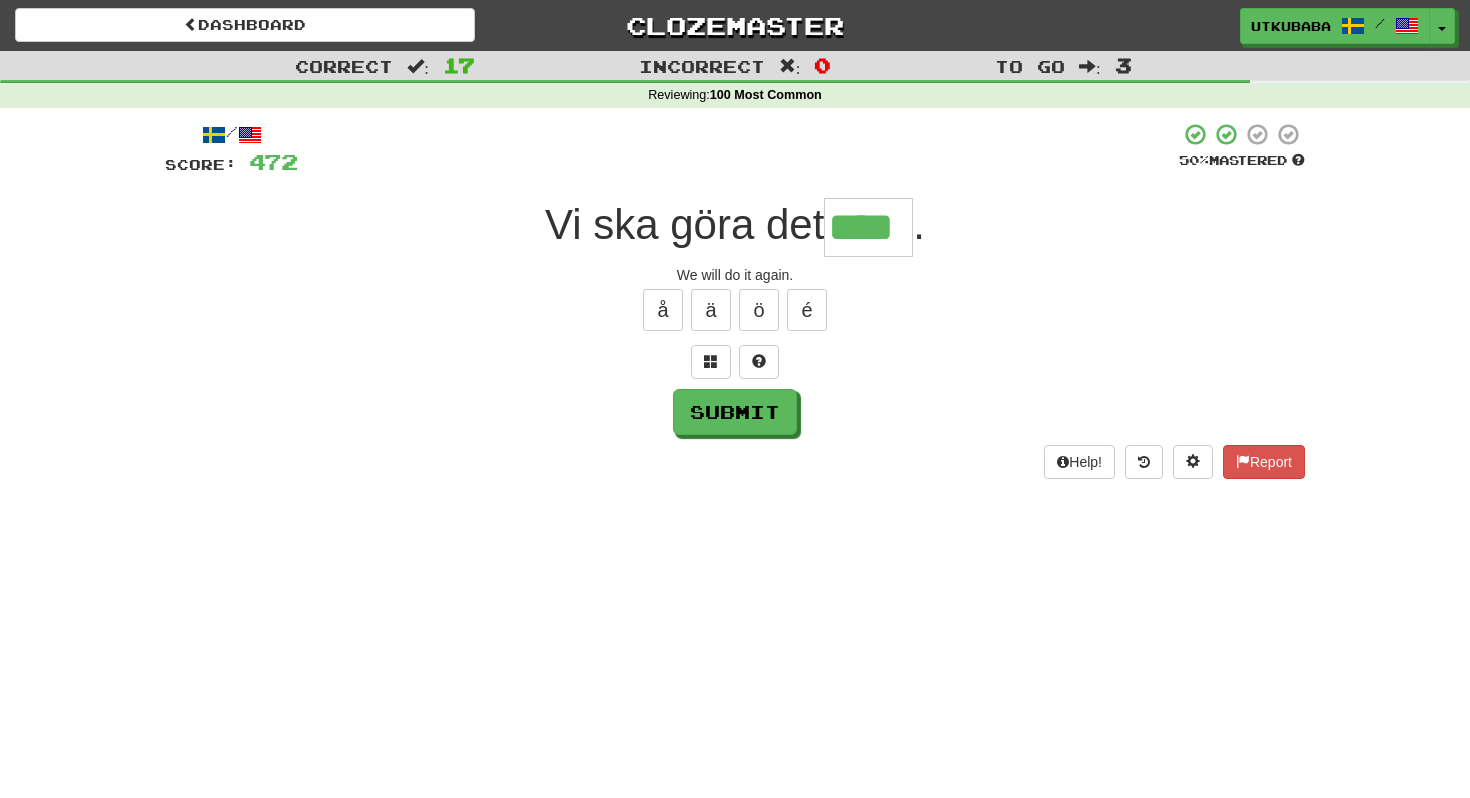 type on "****" 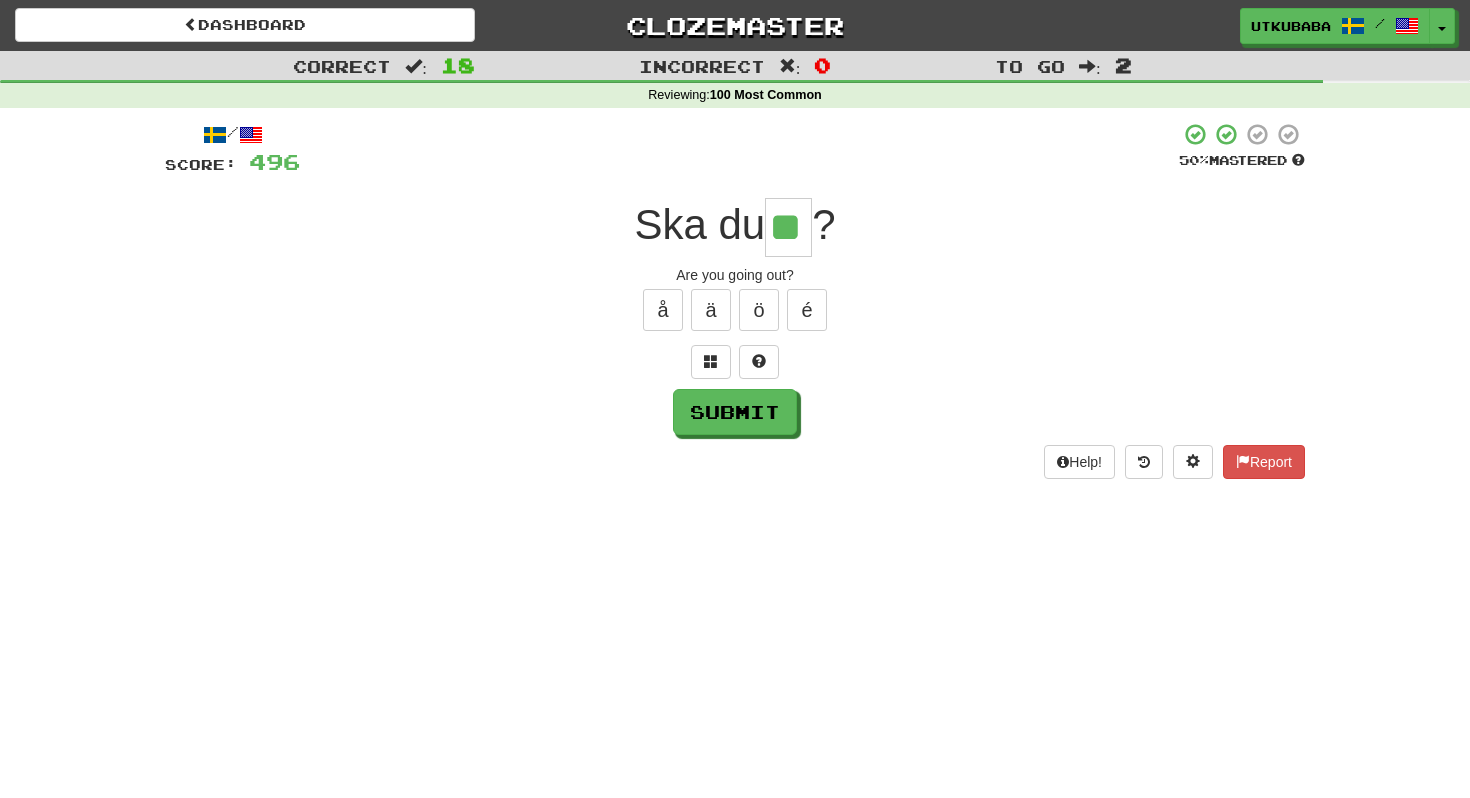 type on "**" 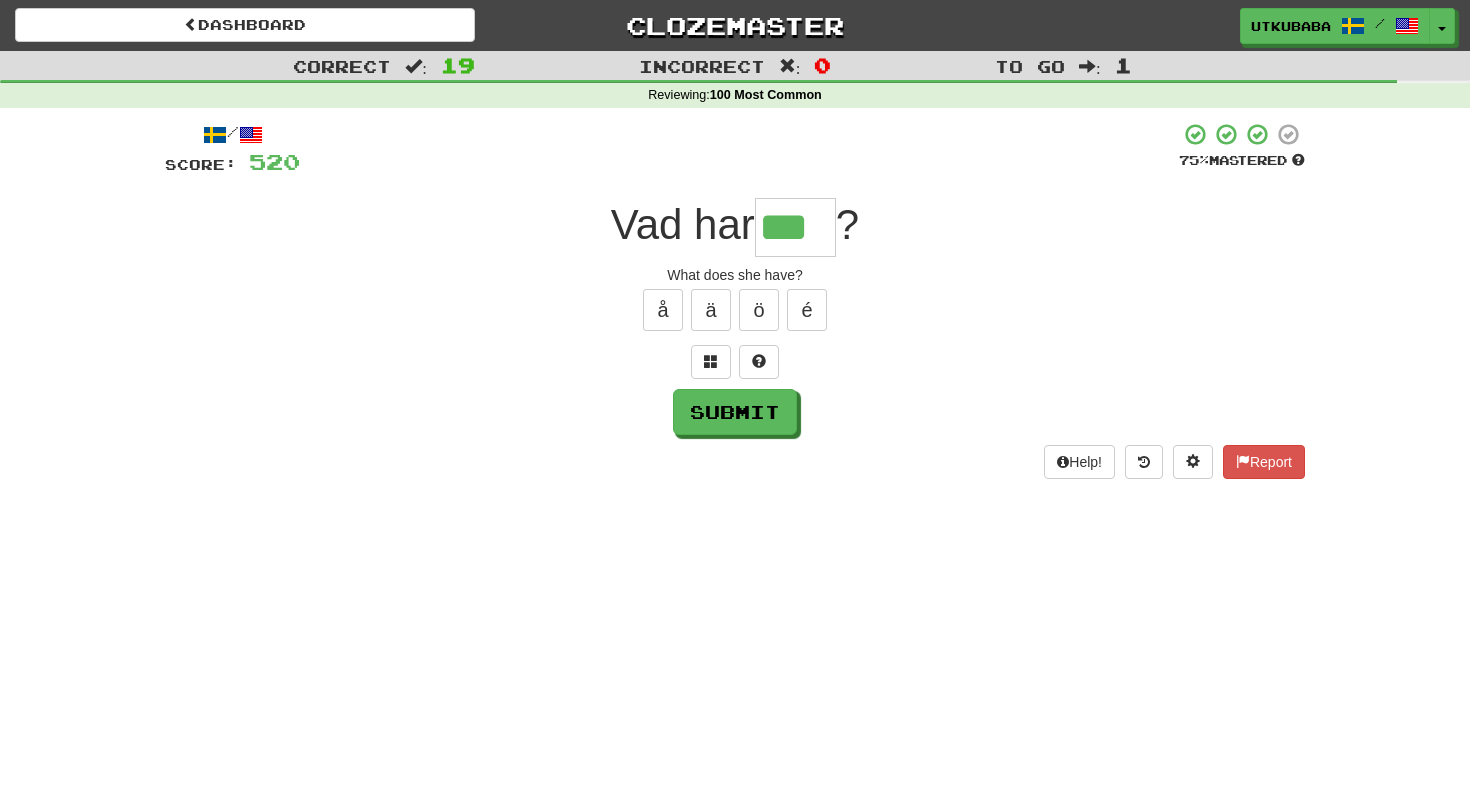 type on "***" 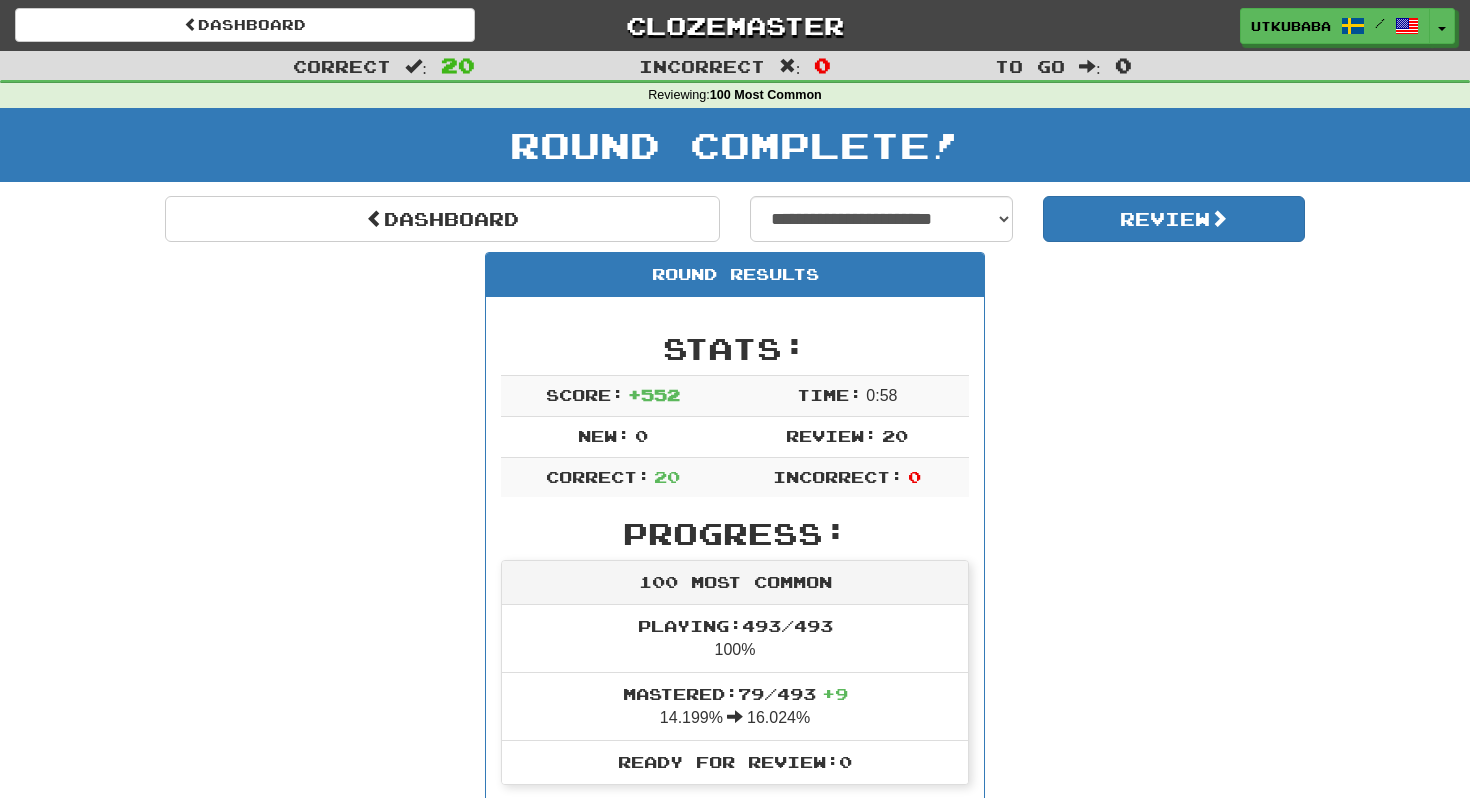 click on "**********" at bounding box center [735, 1549] 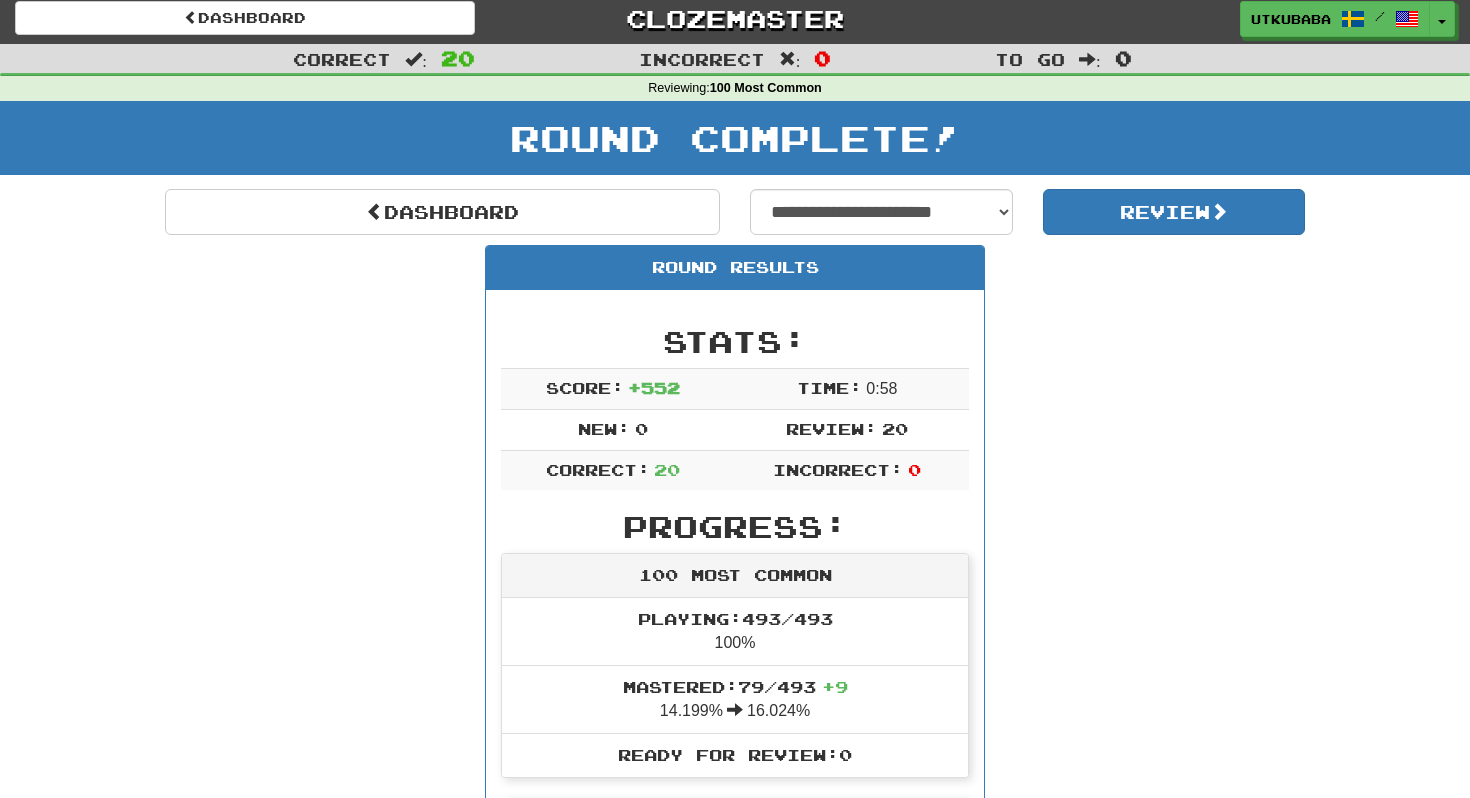 scroll, scrollTop: 5, scrollLeft: 0, axis: vertical 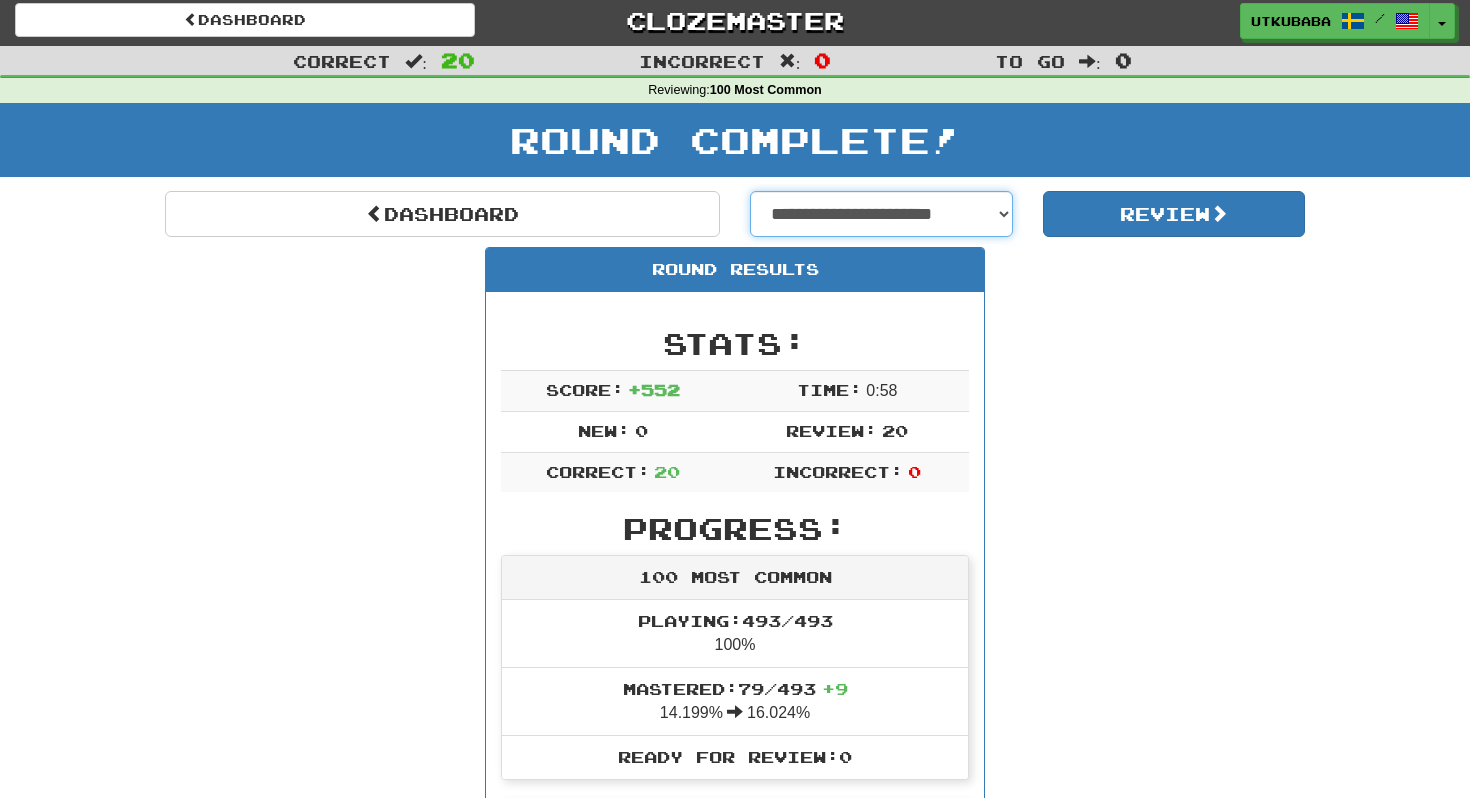click on "**********" at bounding box center [881, 214] 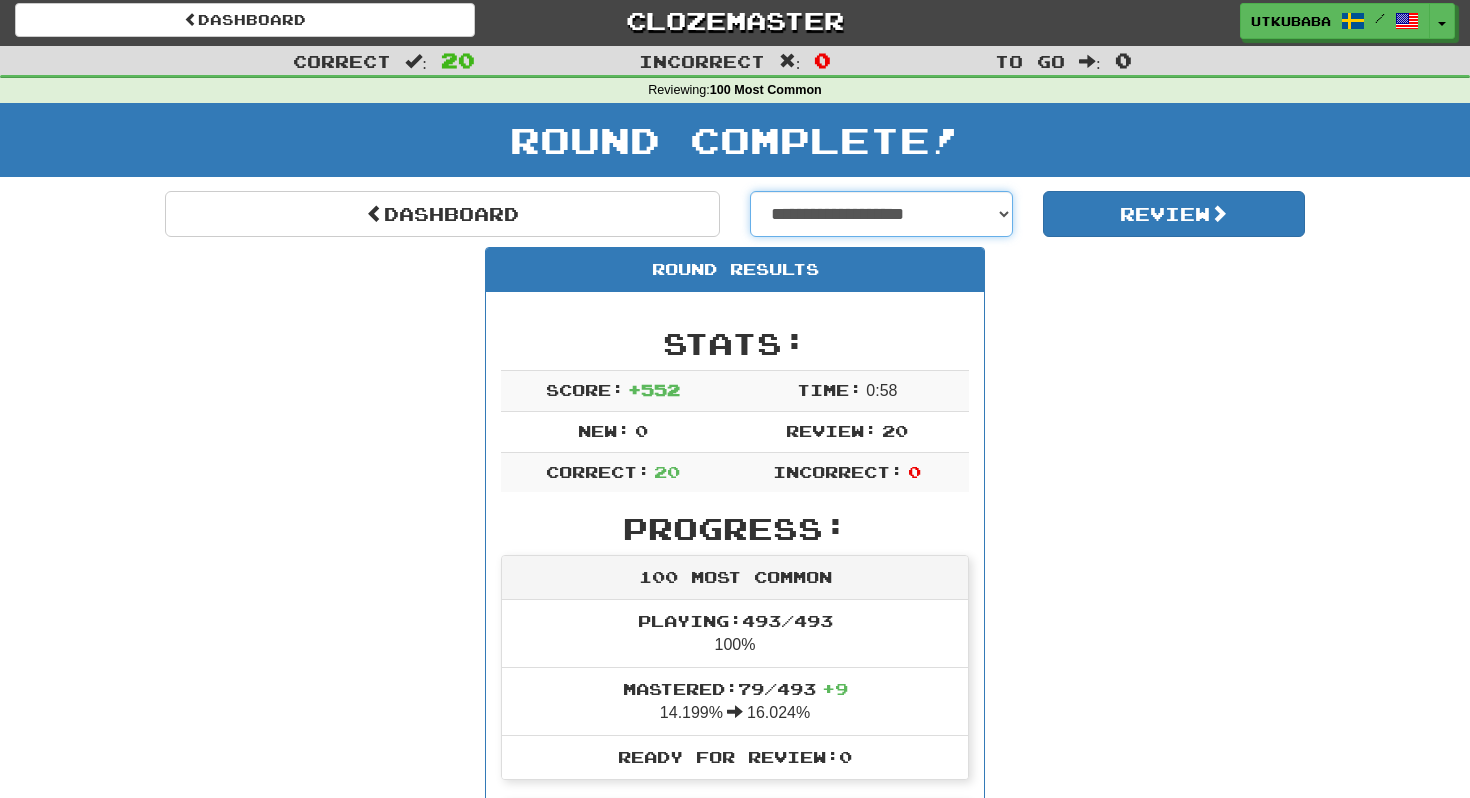 select on "**********" 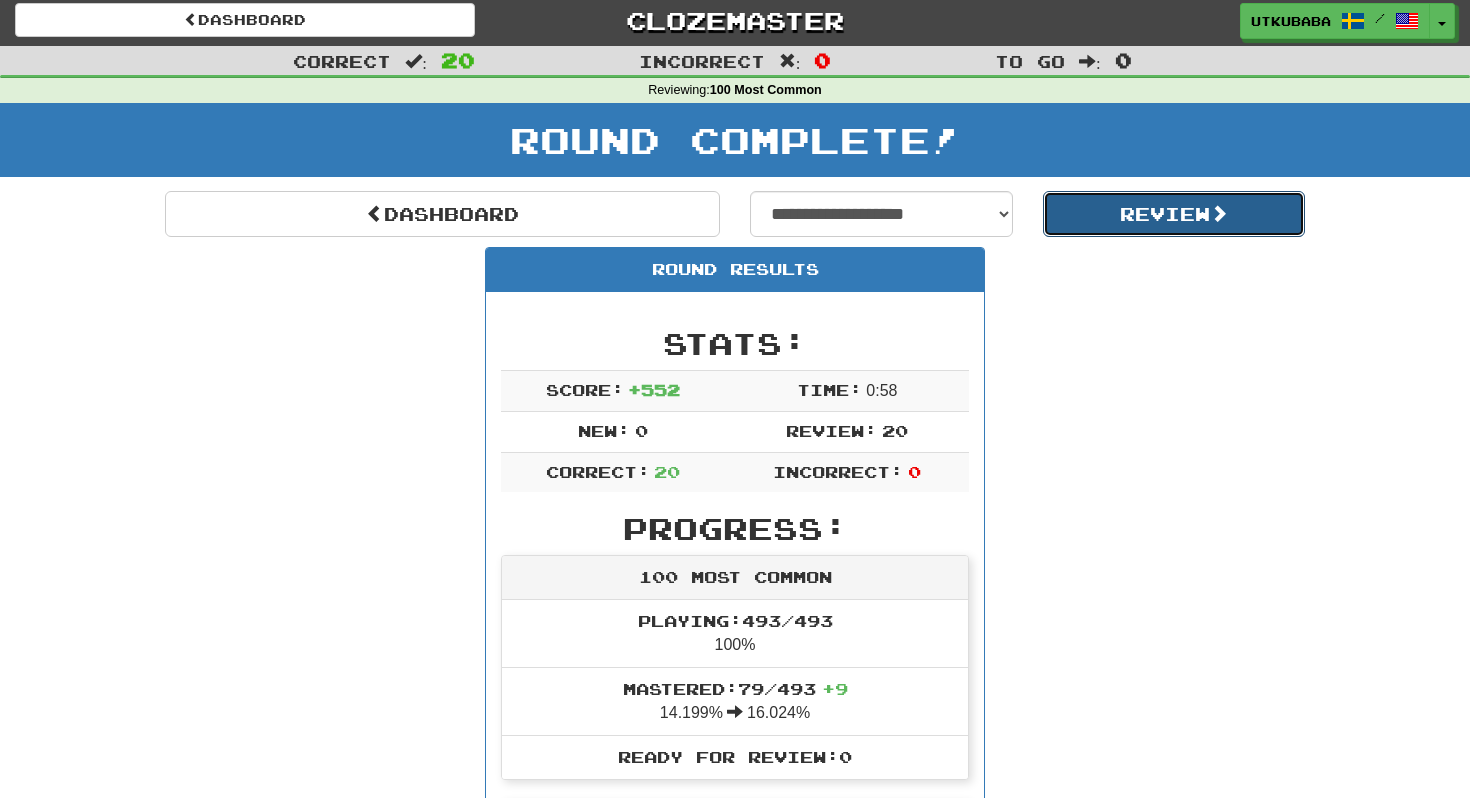 click on "Review" at bounding box center [1174, 214] 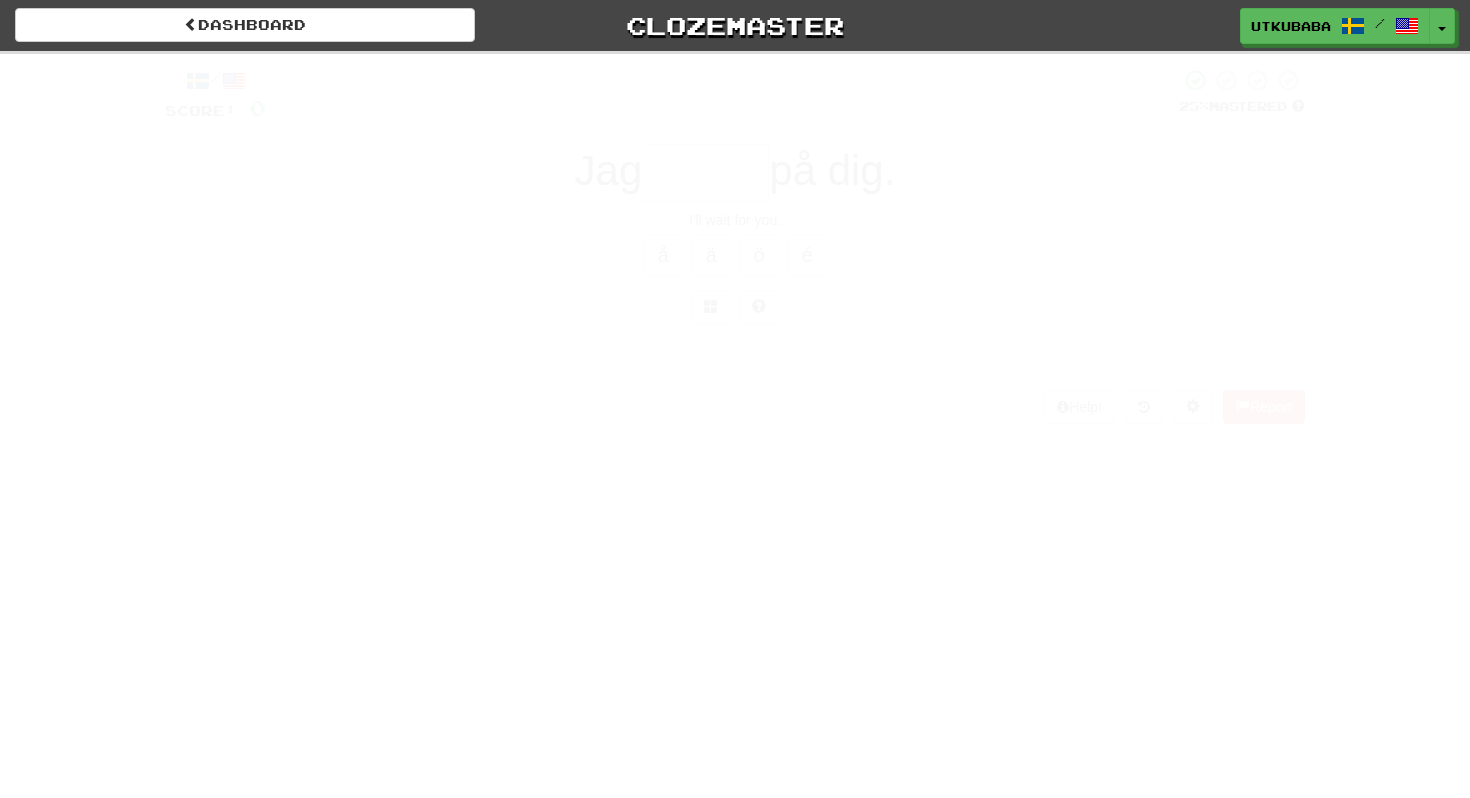 scroll, scrollTop: 0, scrollLeft: 0, axis: both 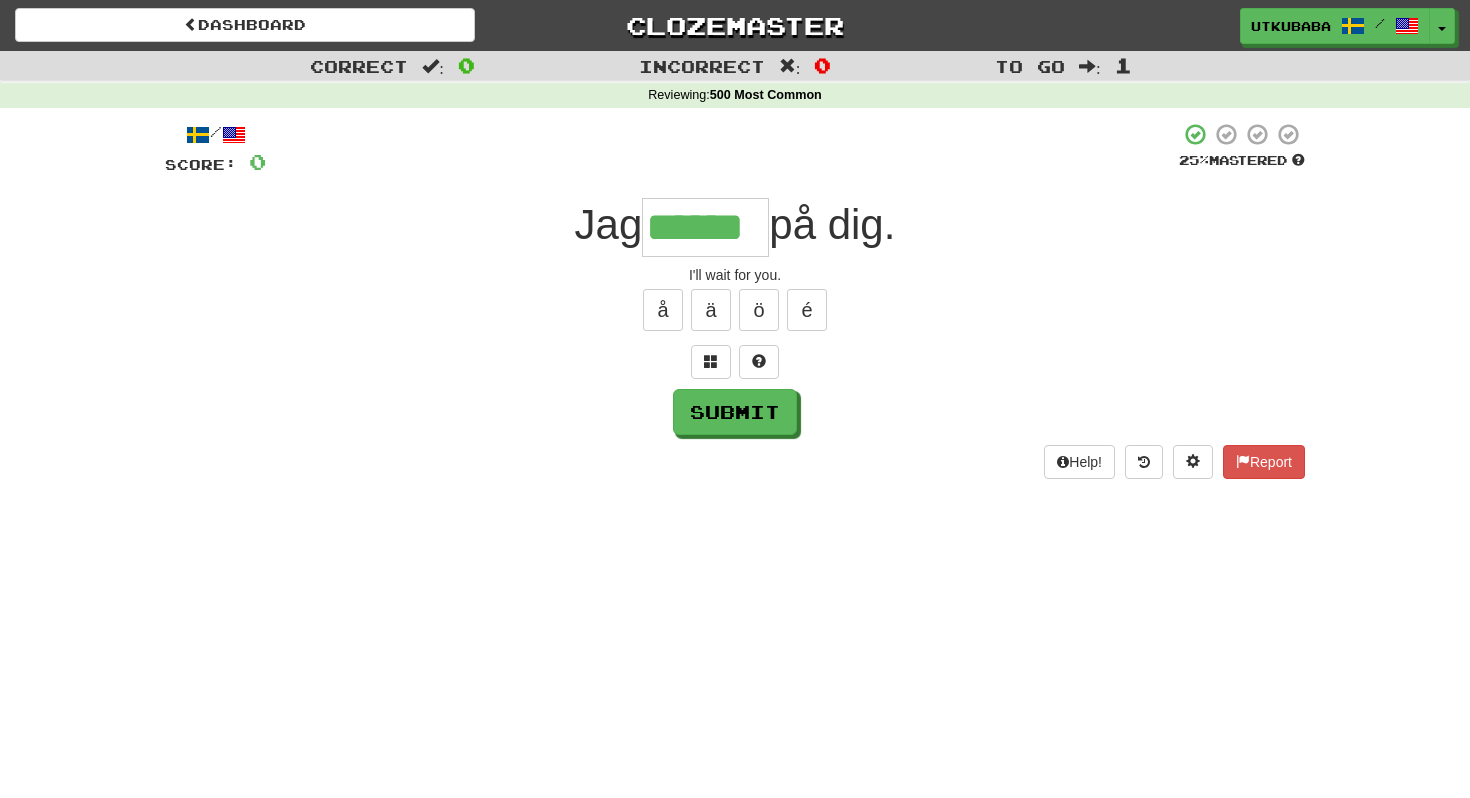 type on "******" 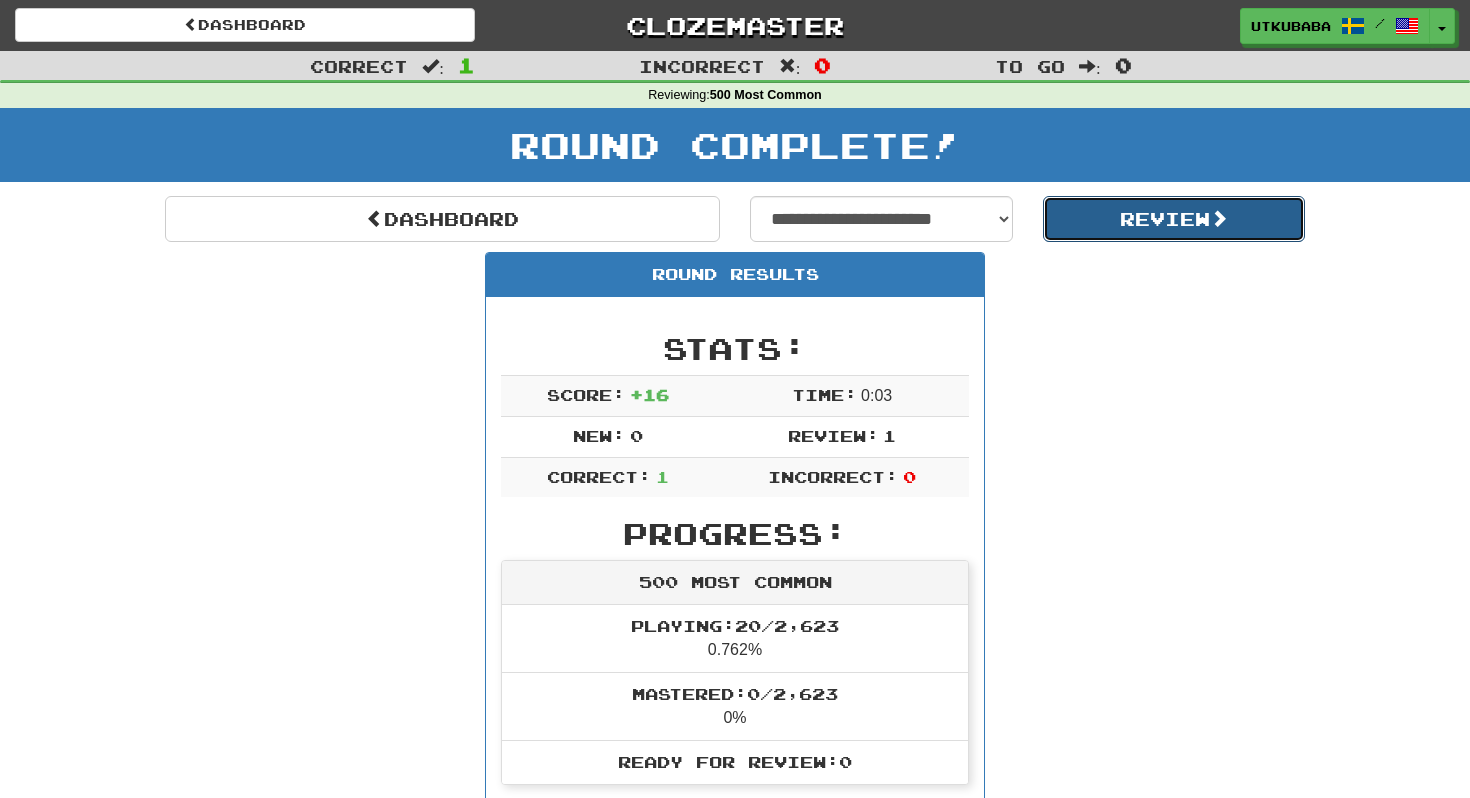 click on "Review" at bounding box center [1174, 219] 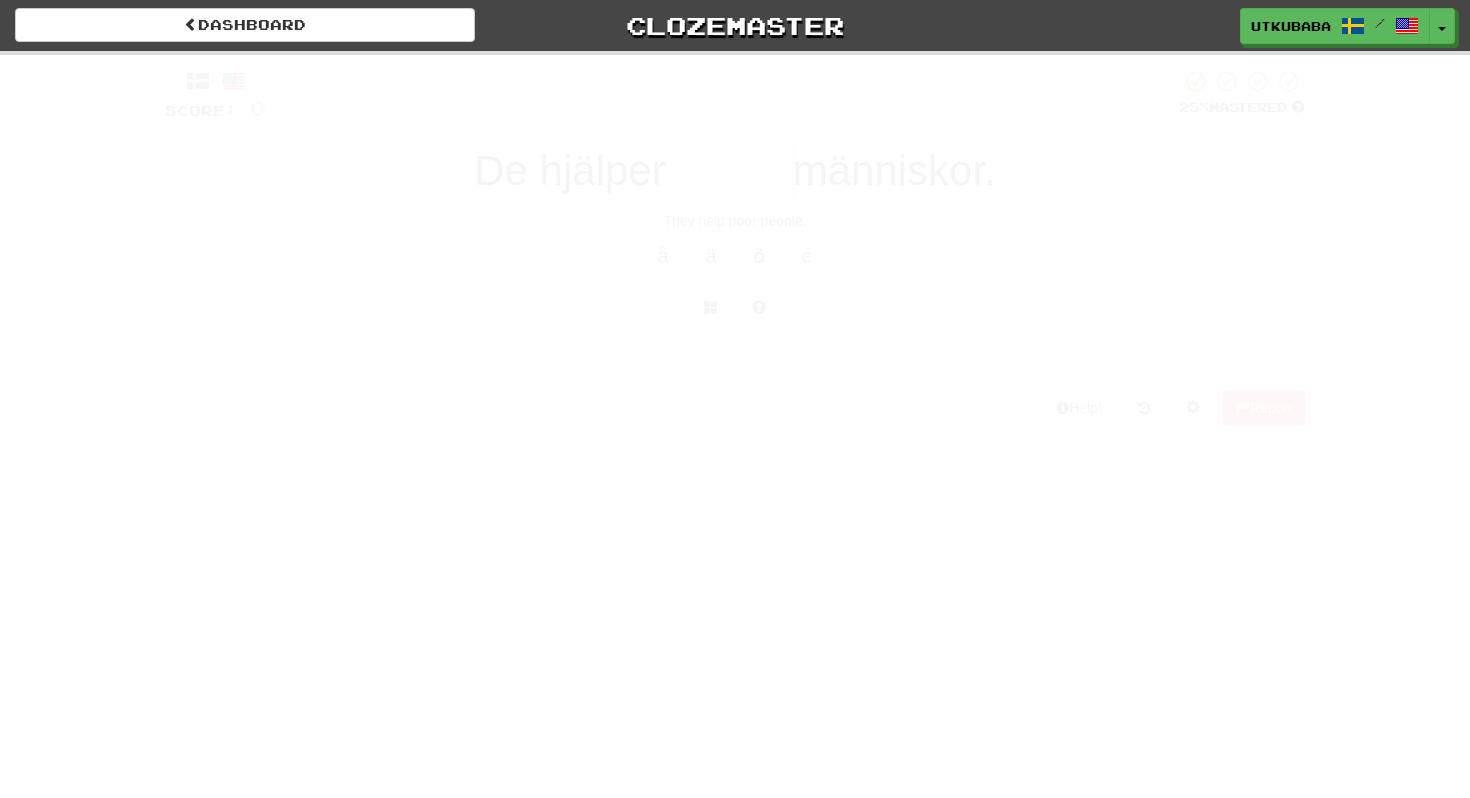 scroll, scrollTop: 0, scrollLeft: 0, axis: both 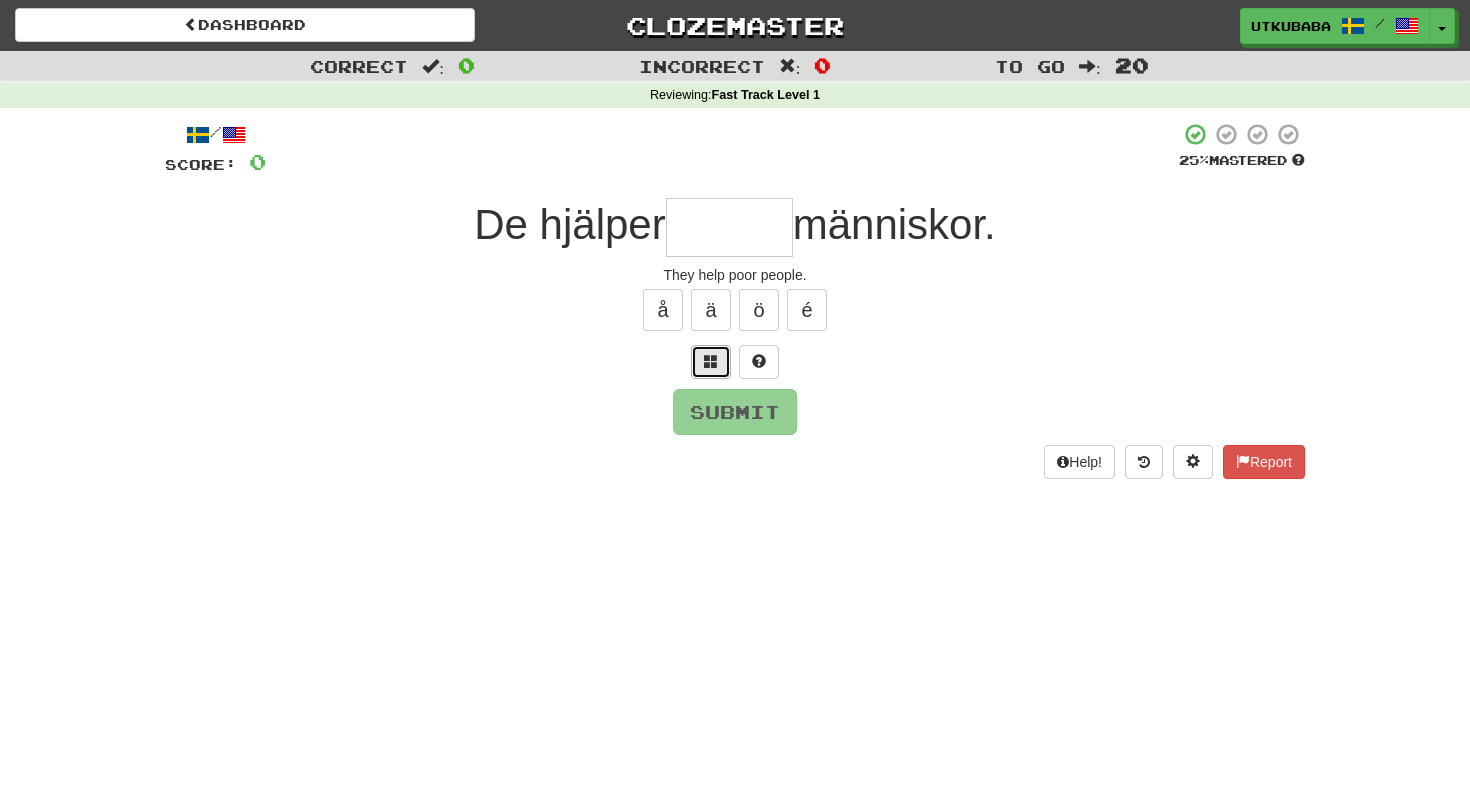 click at bounding box center [711, 362] 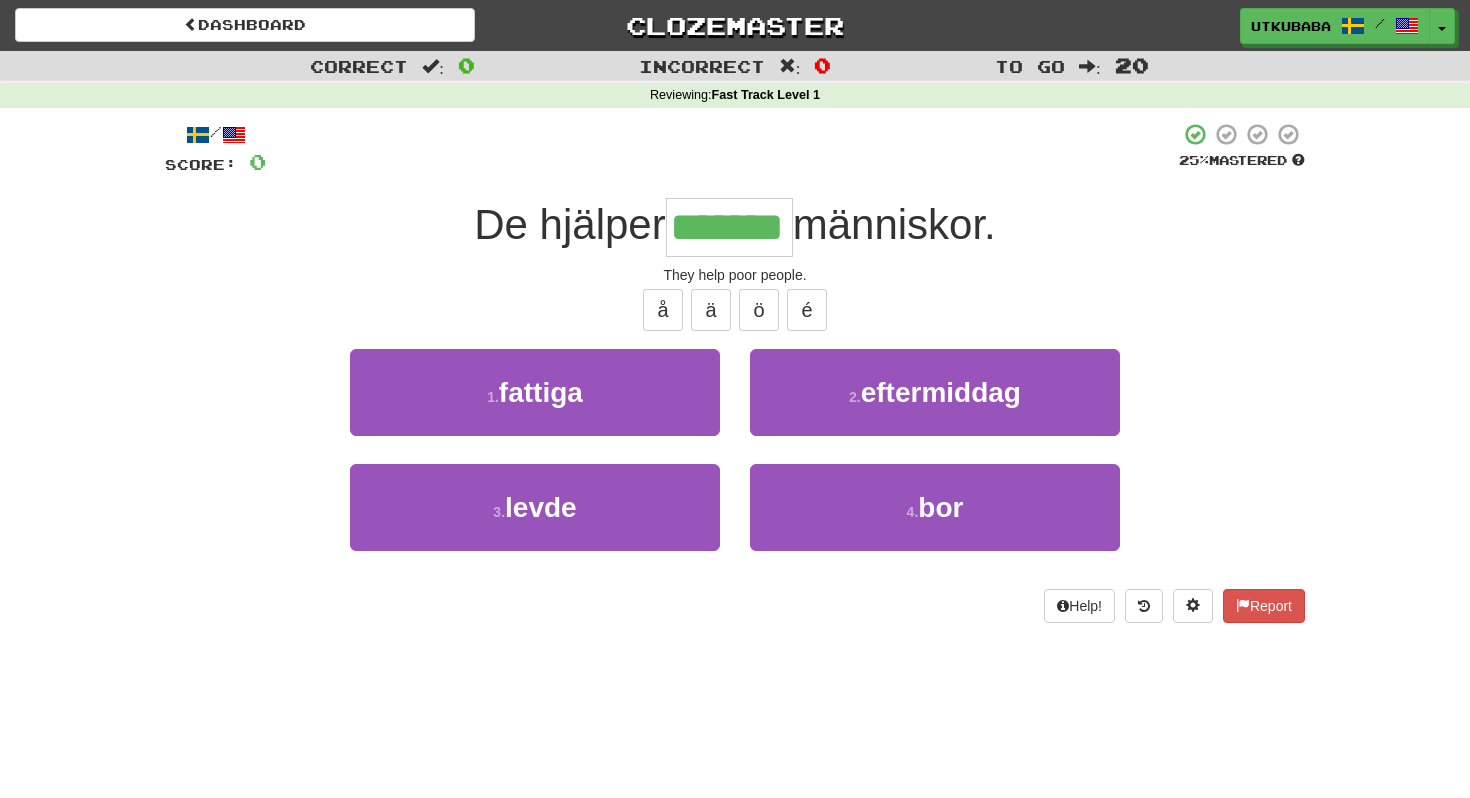 type on "*******" 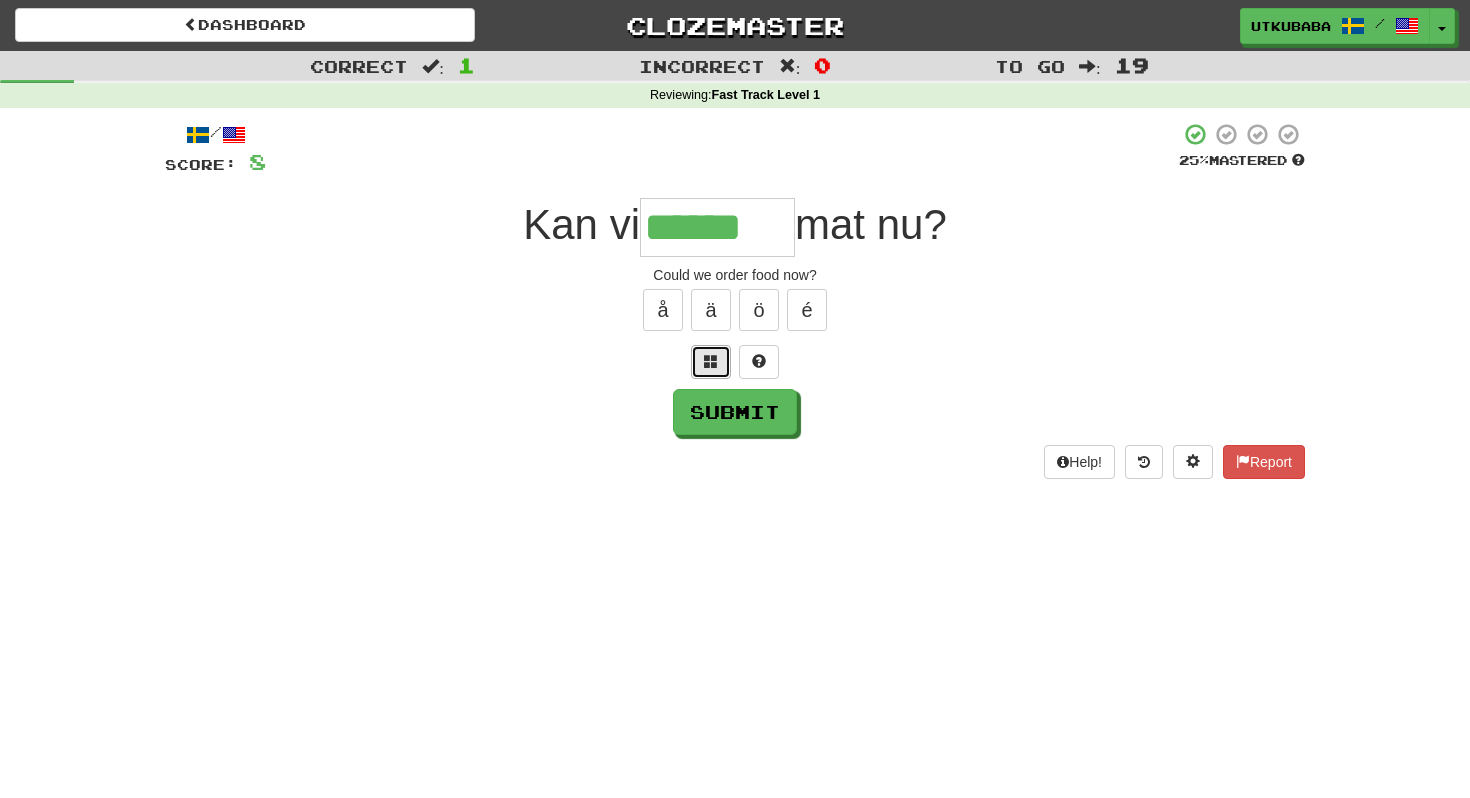 click at bounding box center [711, 362] 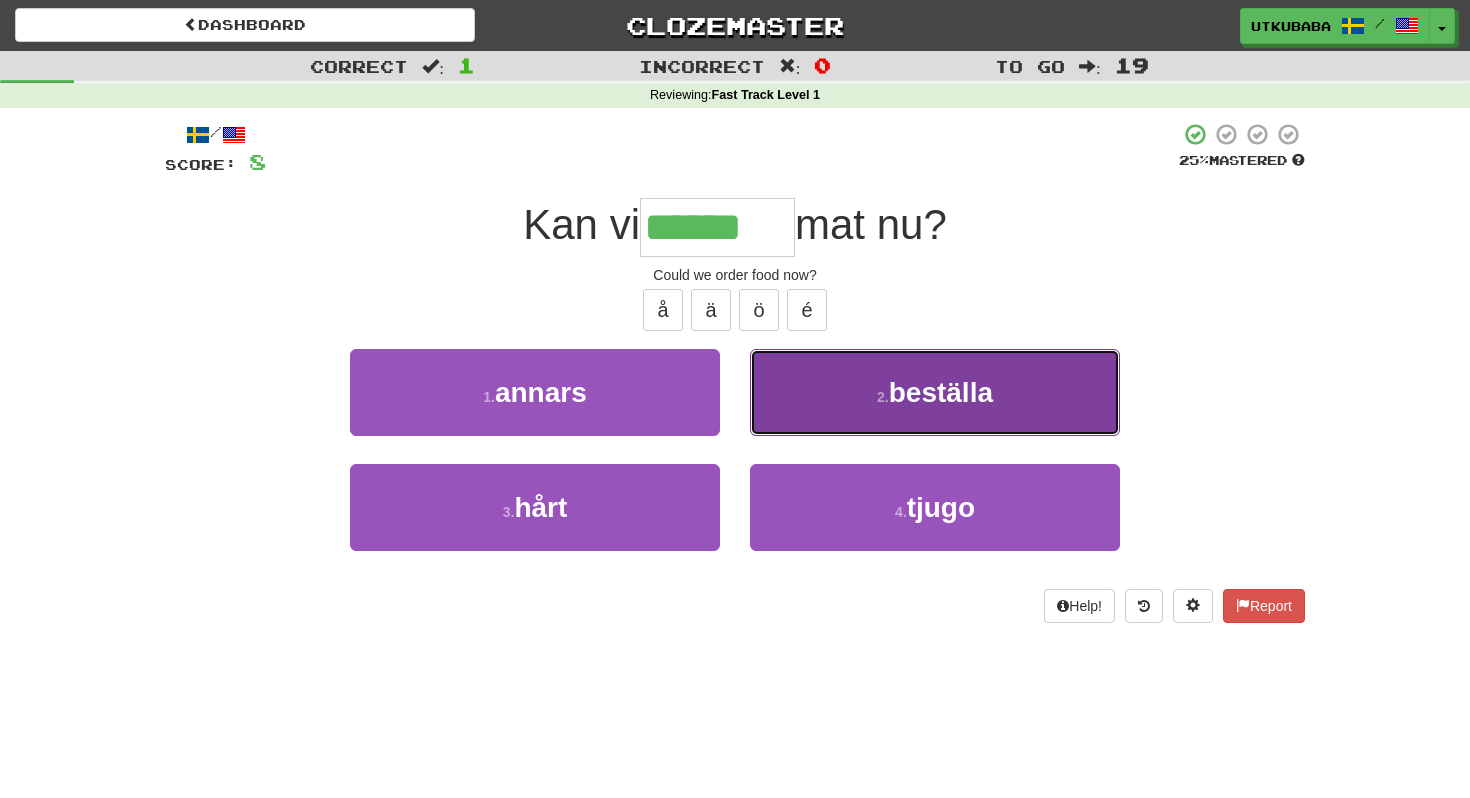 click on "2 .  beställa" at bounding box center [935, 392] 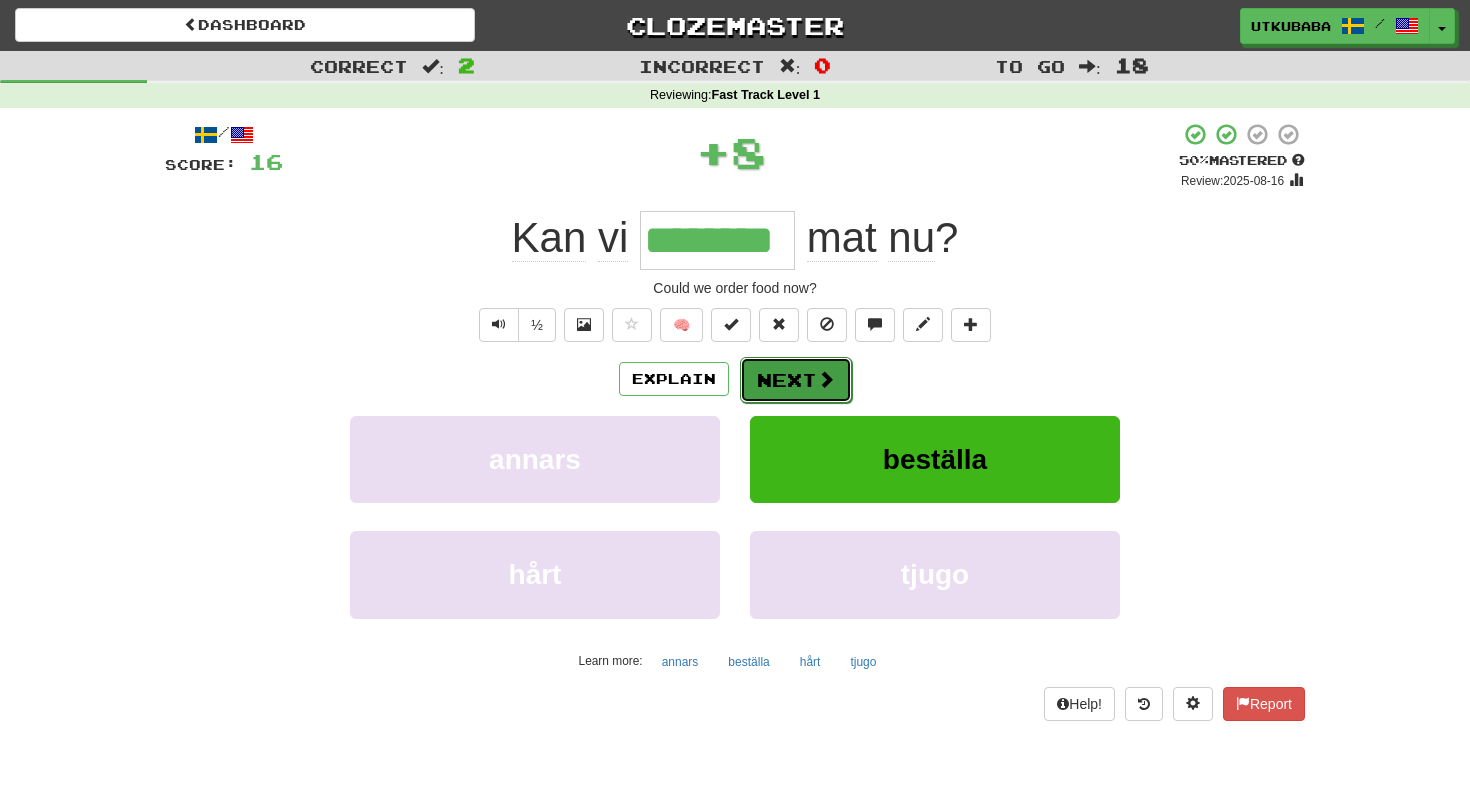 click on "Next" at bounding box center (796, 380) 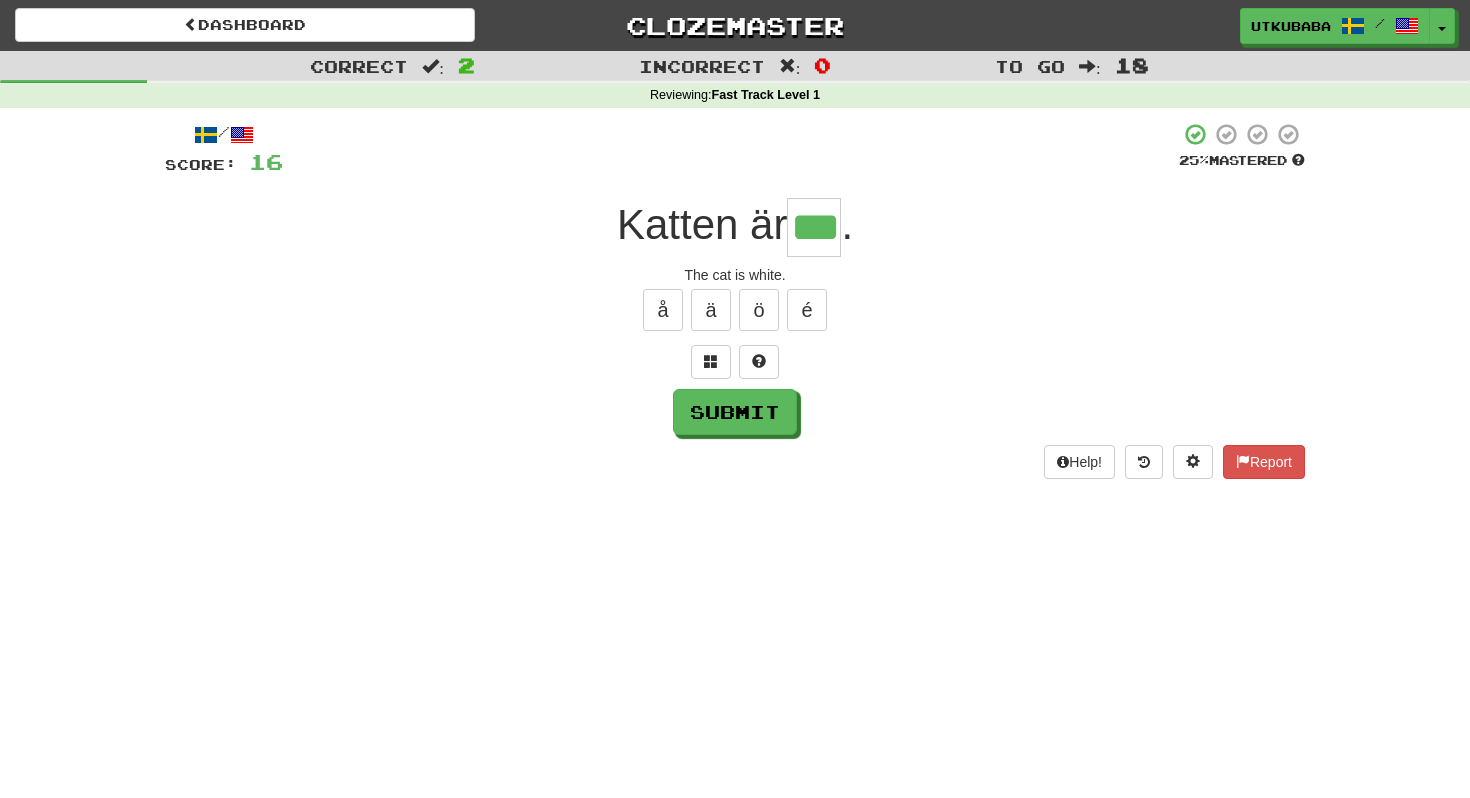 type on "***" 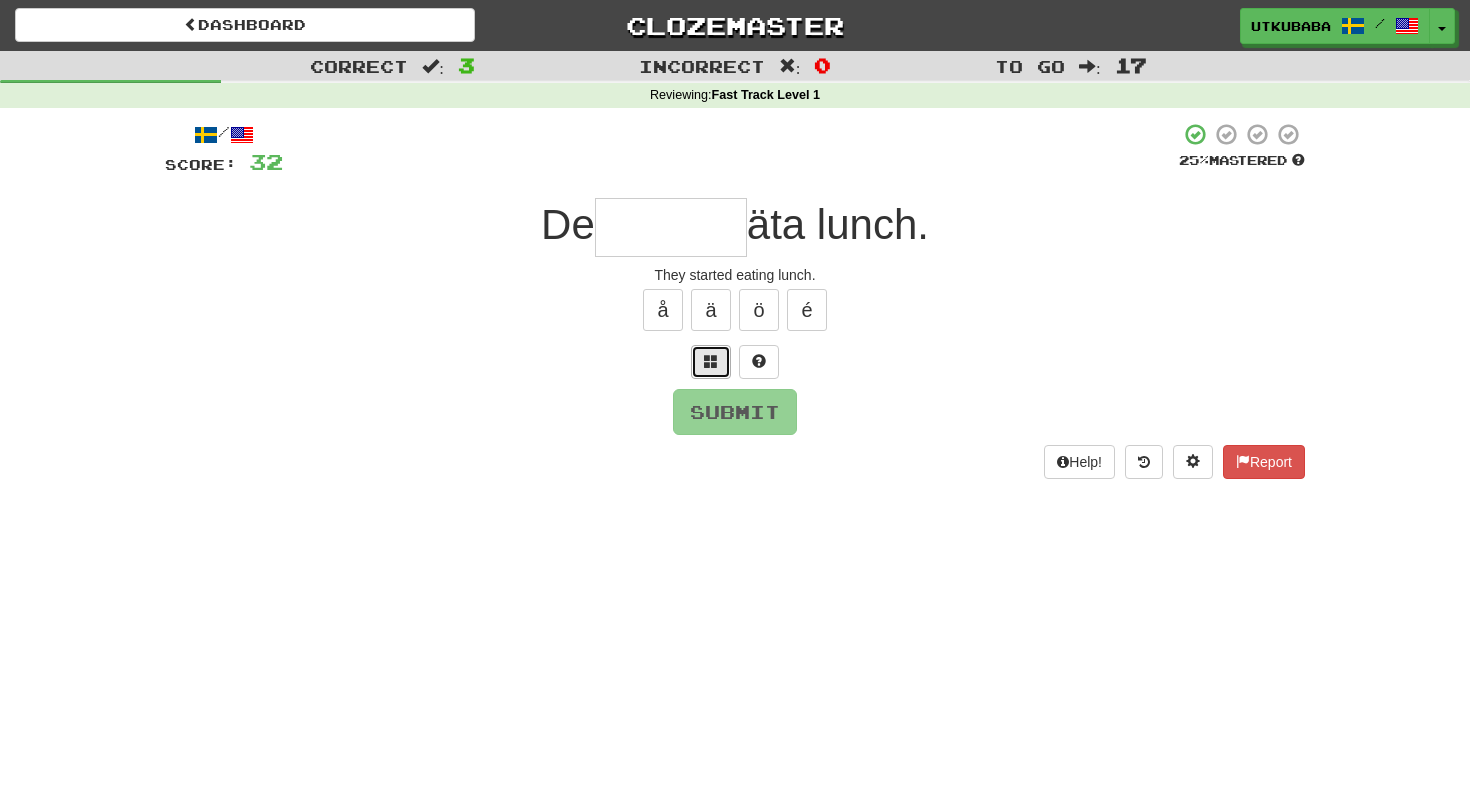 click at bounding box center [711, 362] 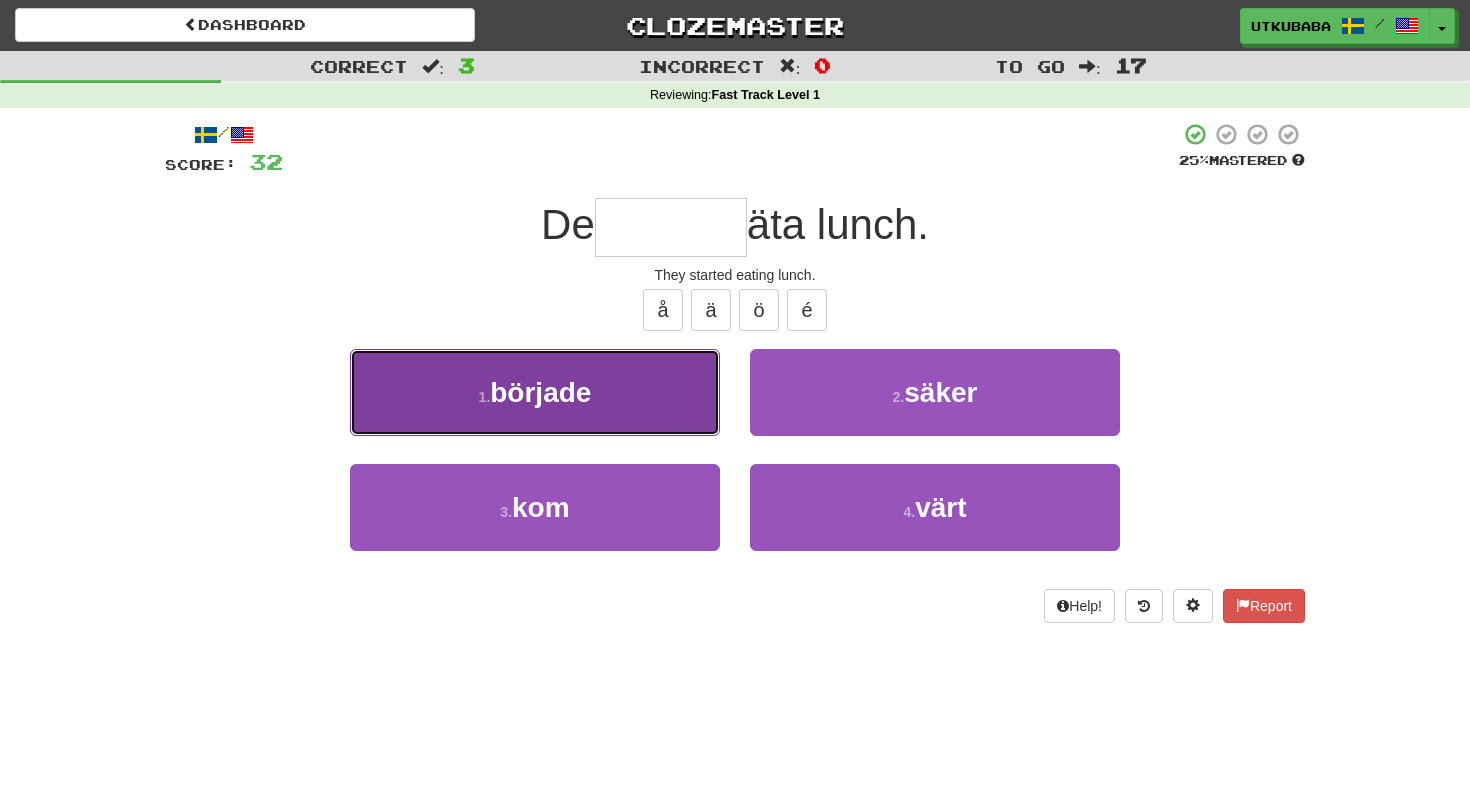 click on "började" at bounding box center (540, 392) 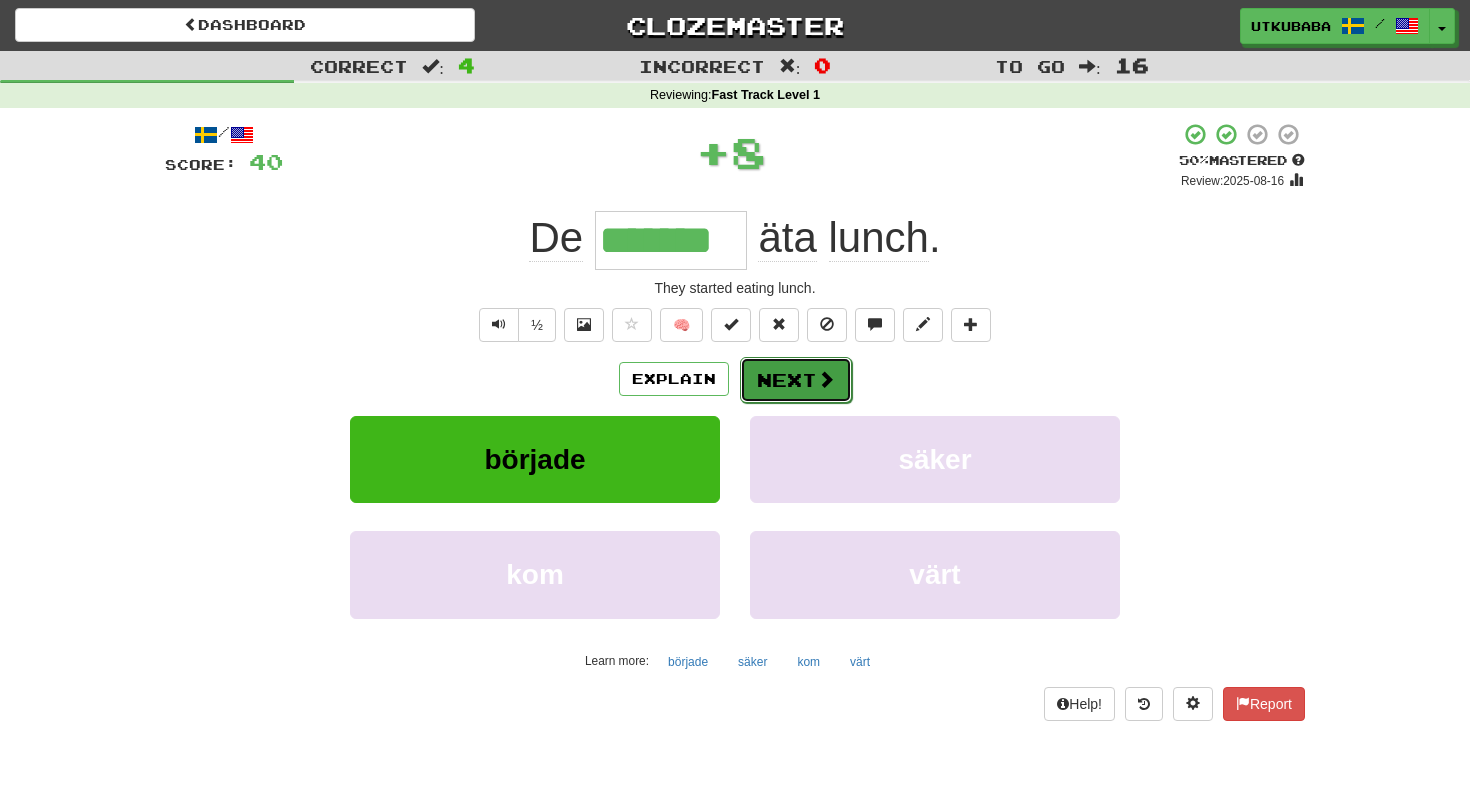 click on "Next" at bounding box center (796, 380) 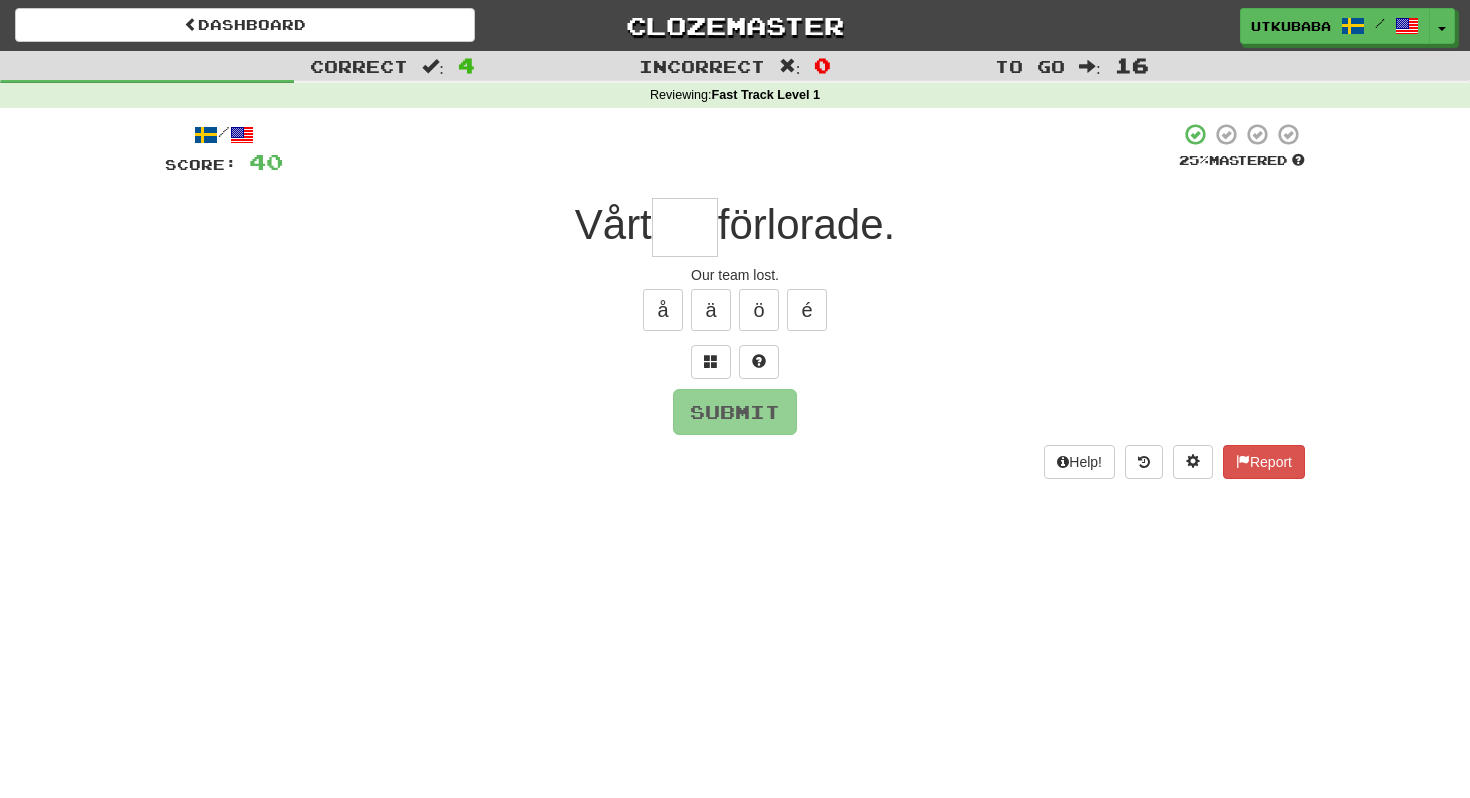type on "*" 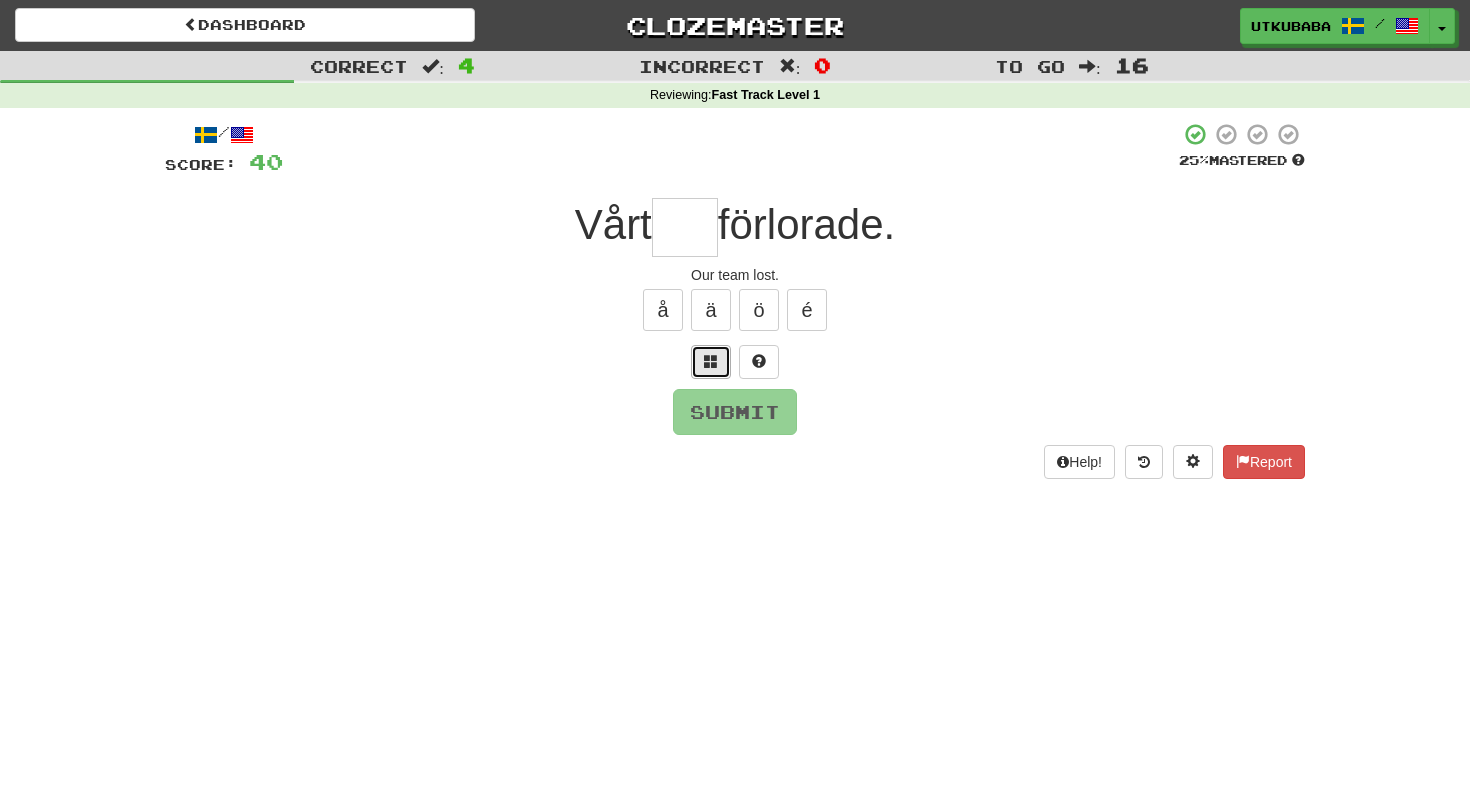 click at bounding box center (711, 361) 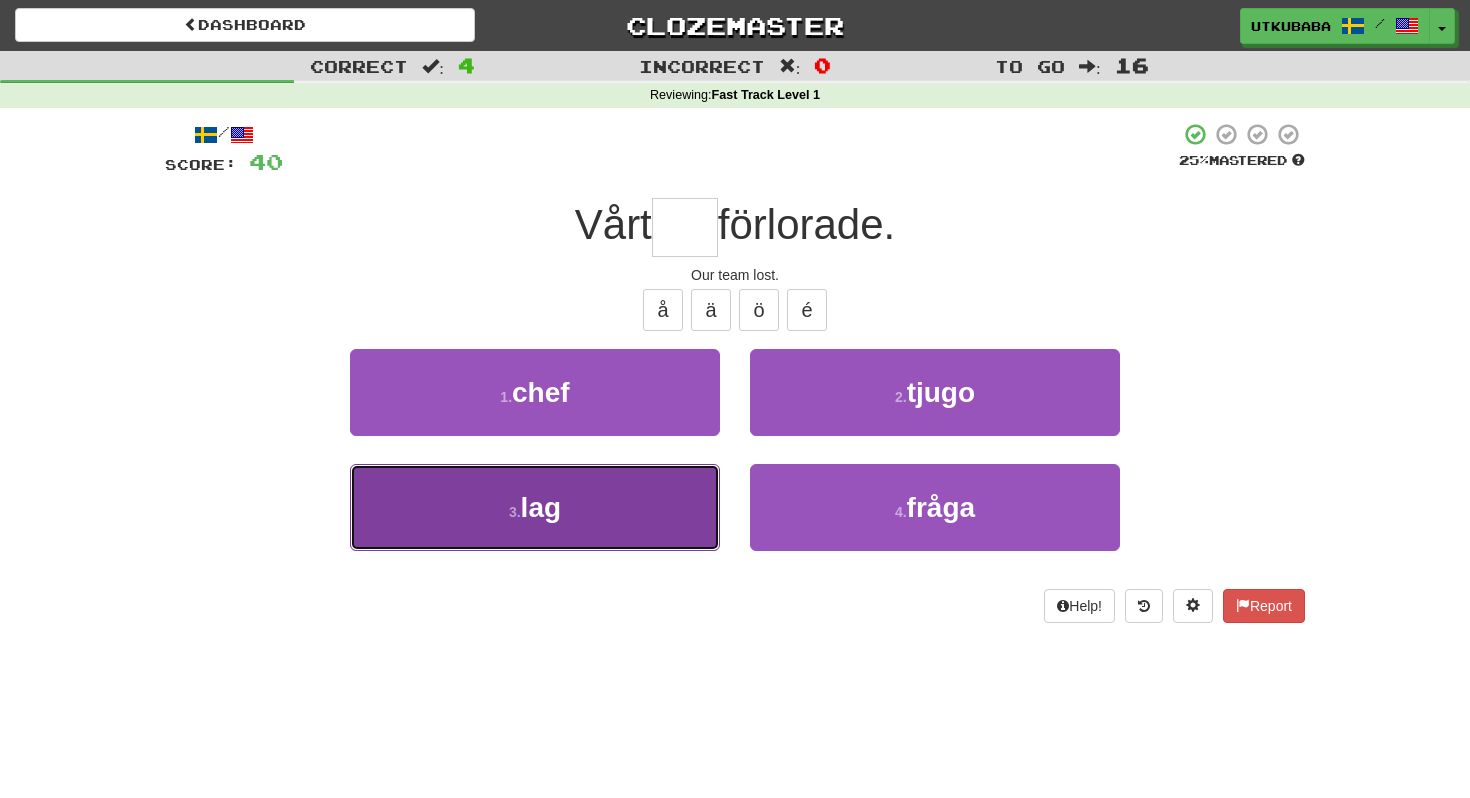 click on "3 .  lag" at bounding box center (535, 507) 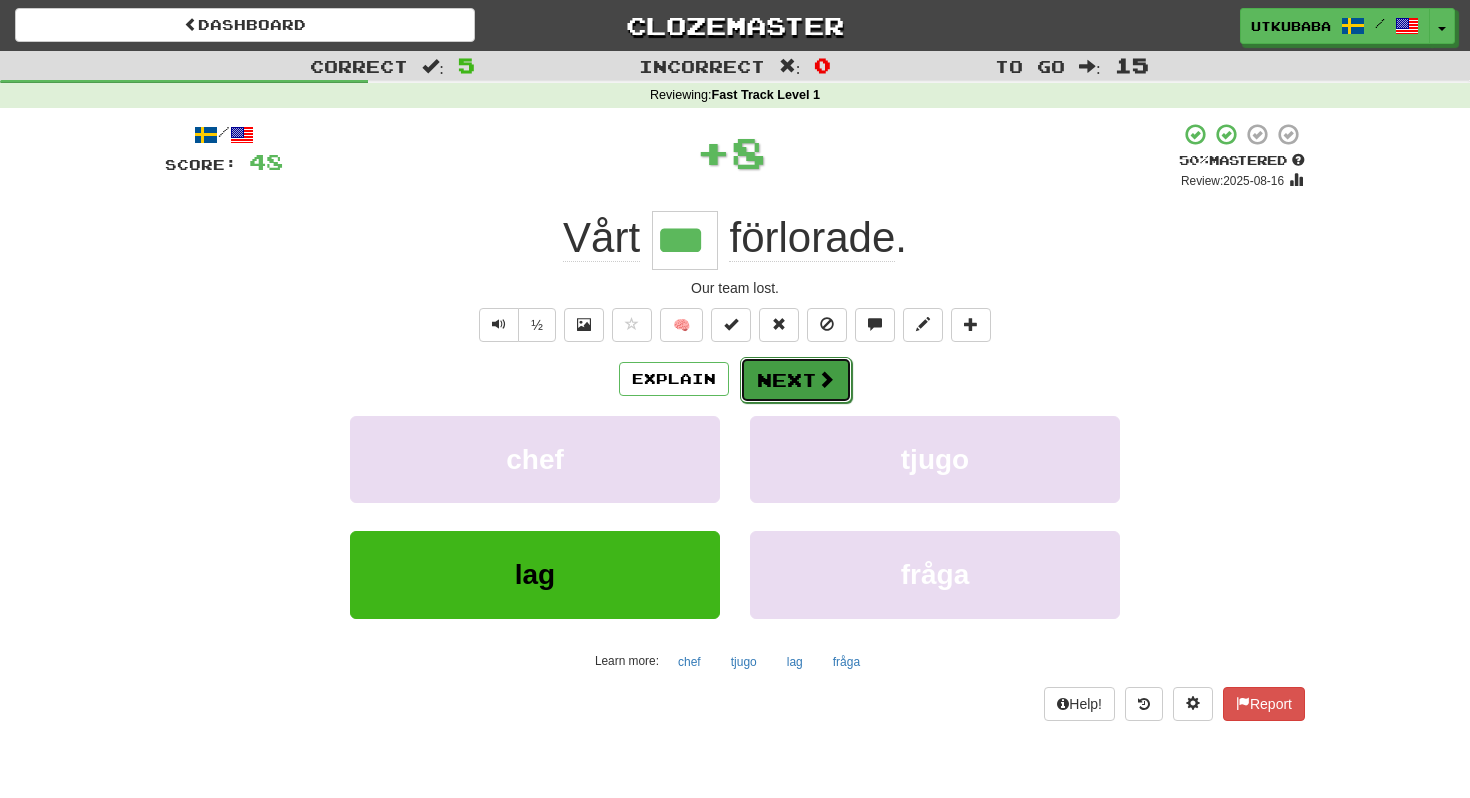 click on "Next" at bounding box center [796, 380] 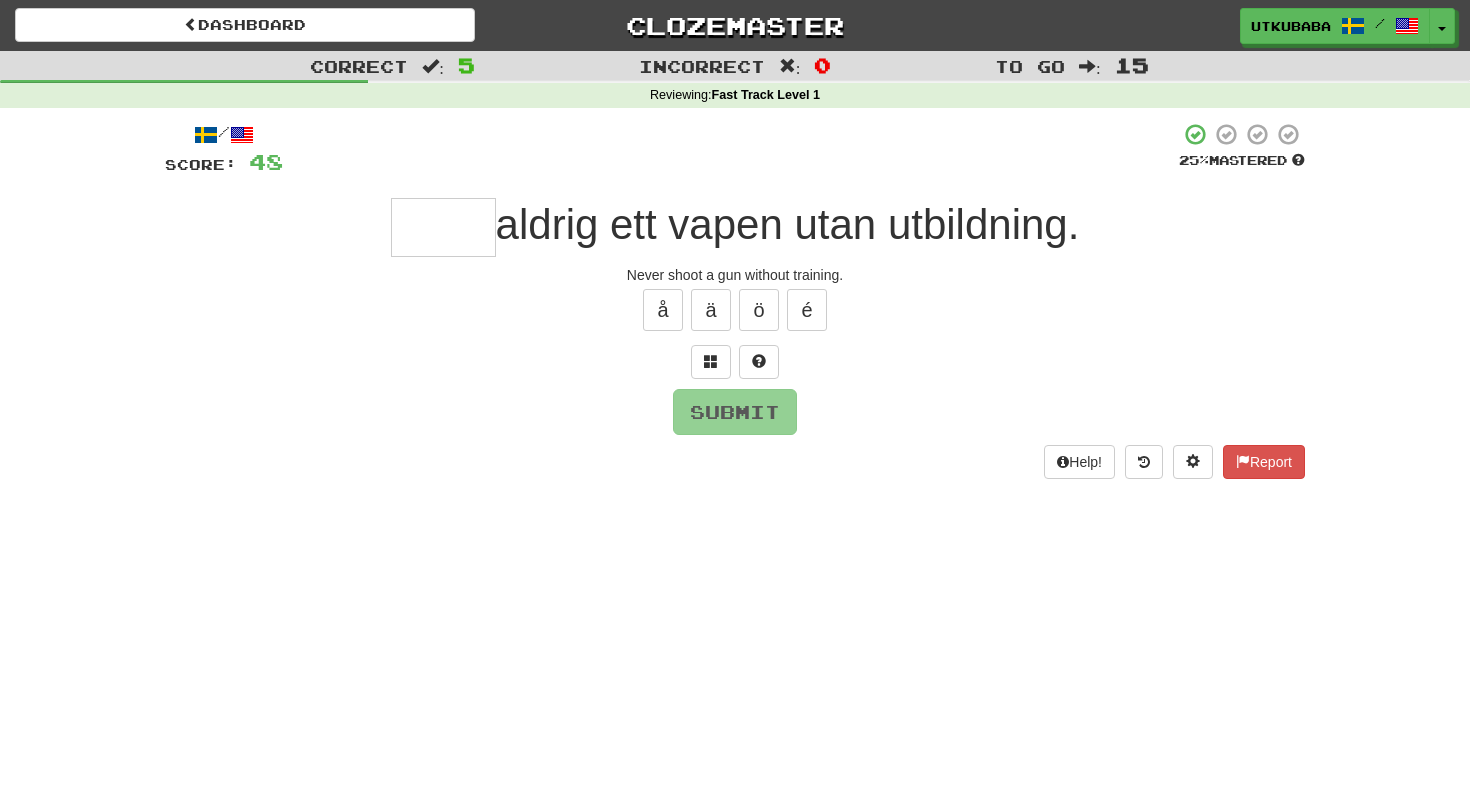 type on "*" 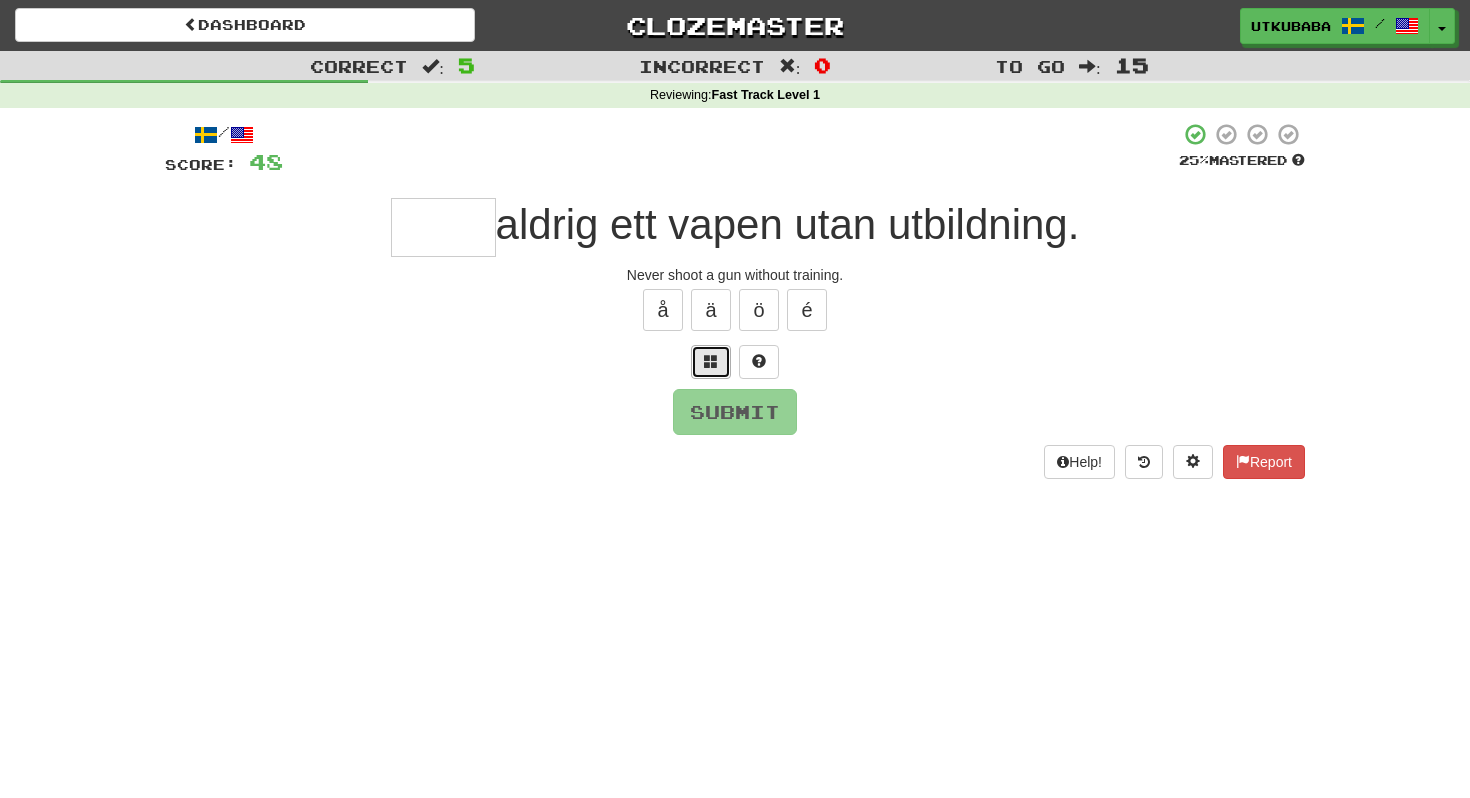 click at bounding box center (711, 361) 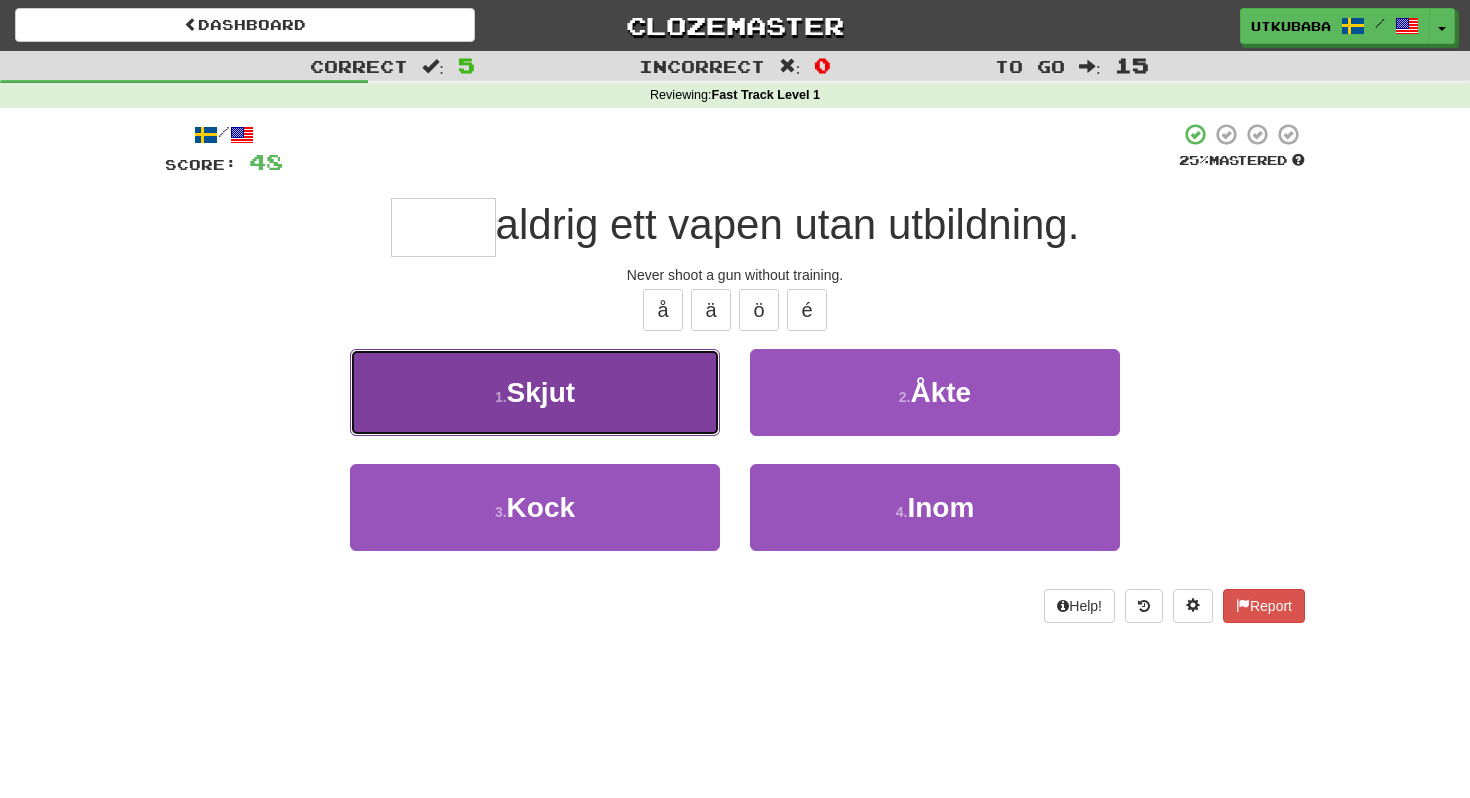 click on "1 .  Skjut" at bounding box center [535, 392] 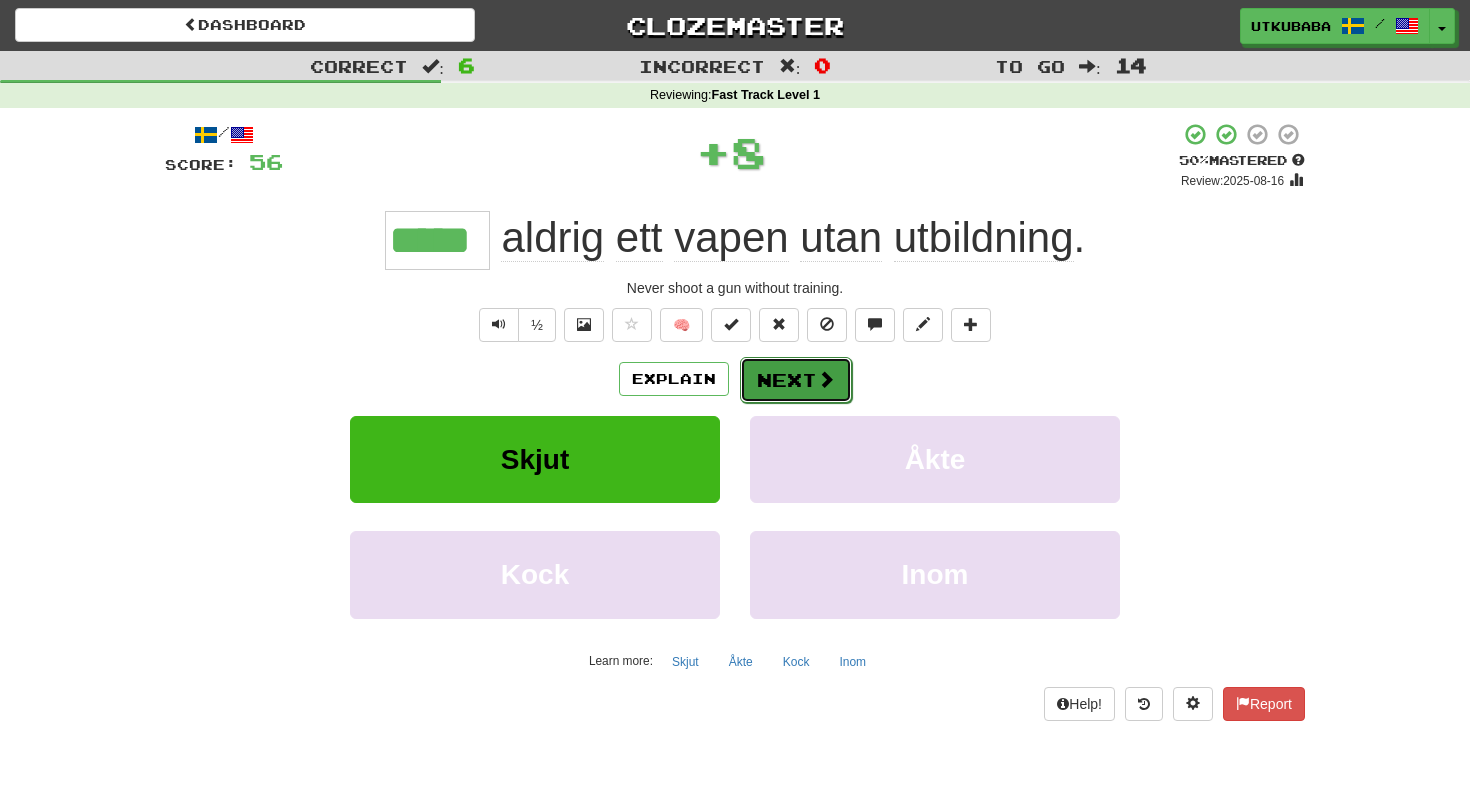 click on "Next" at bounding box center (796, 380) 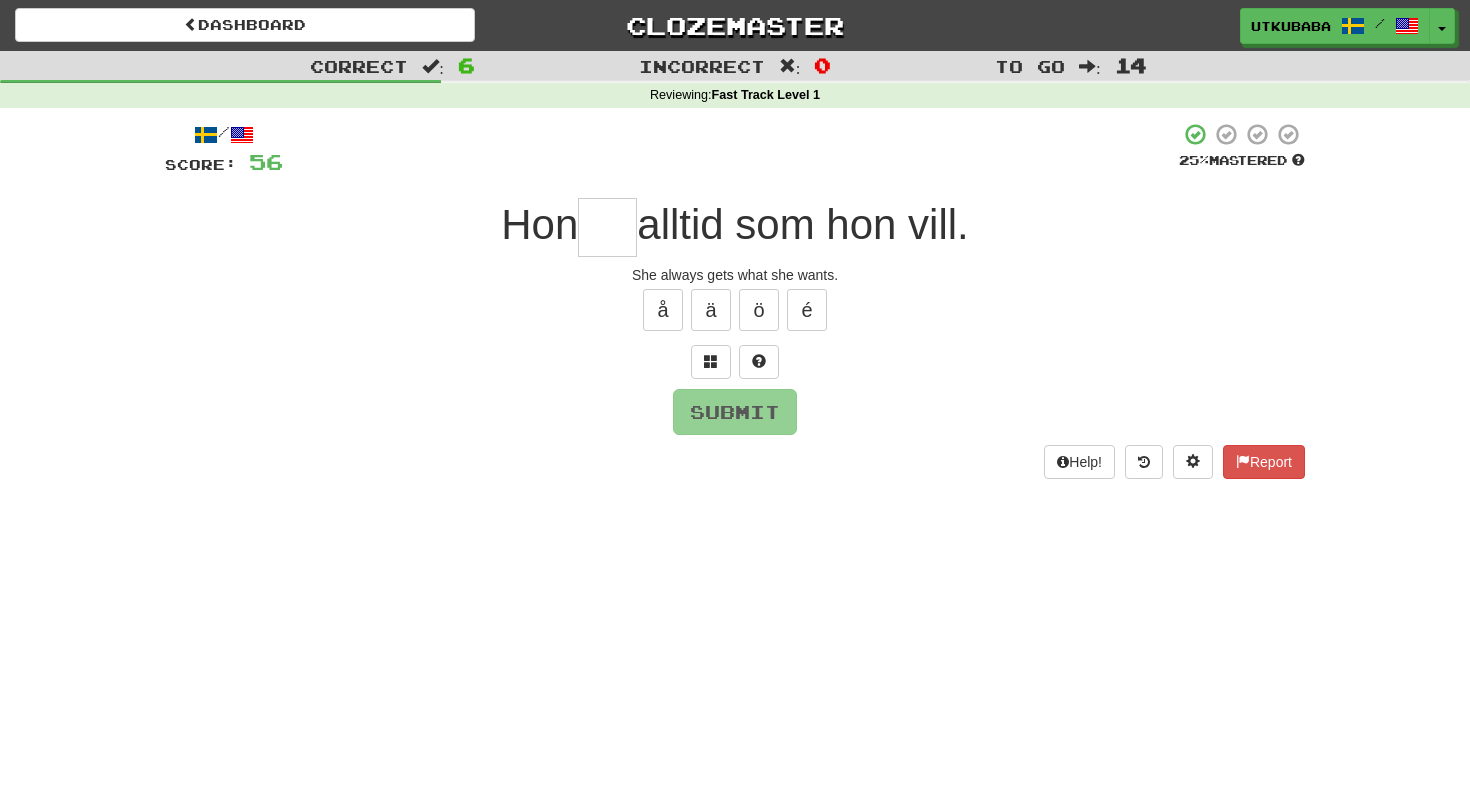 type on "*" 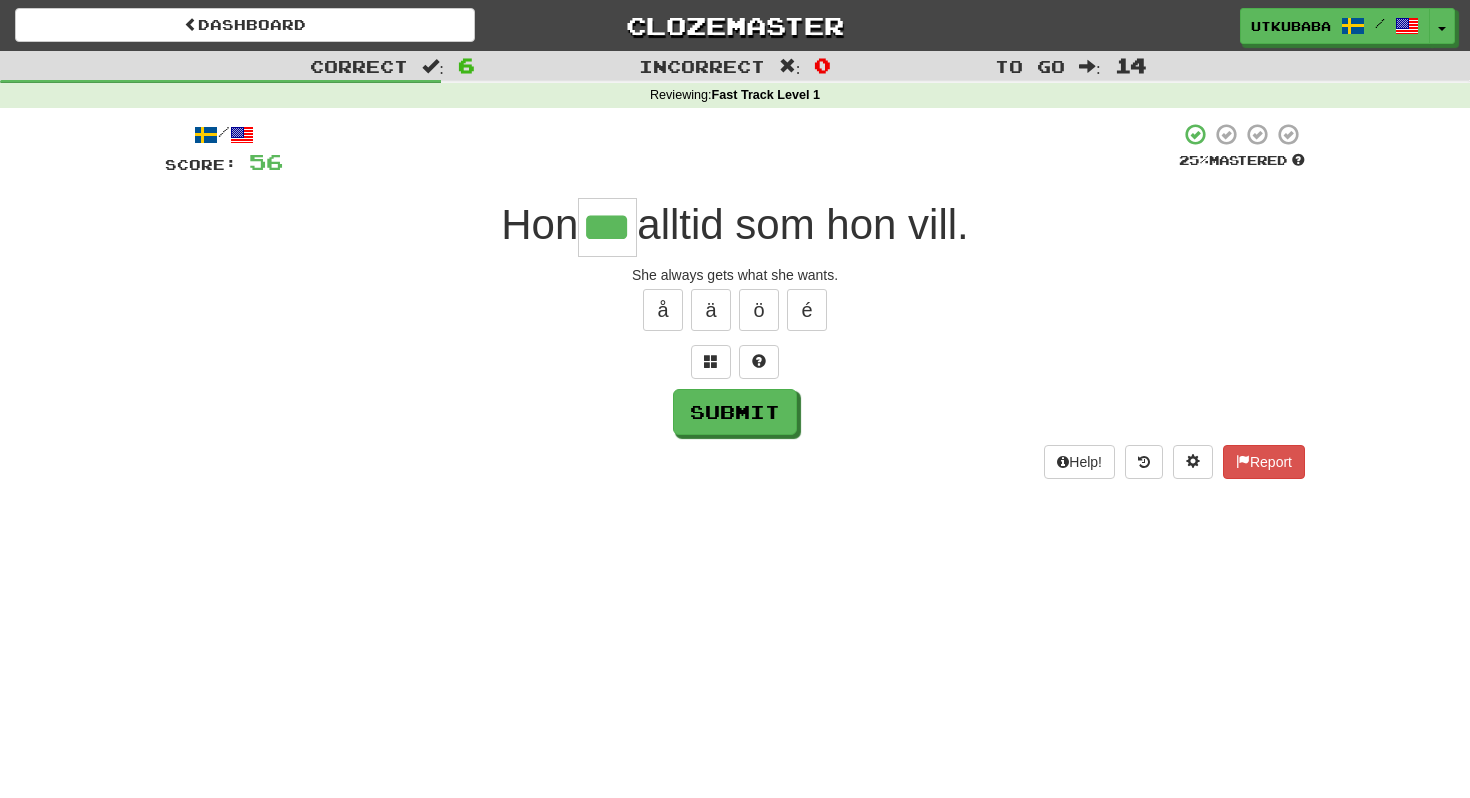 type on "***" 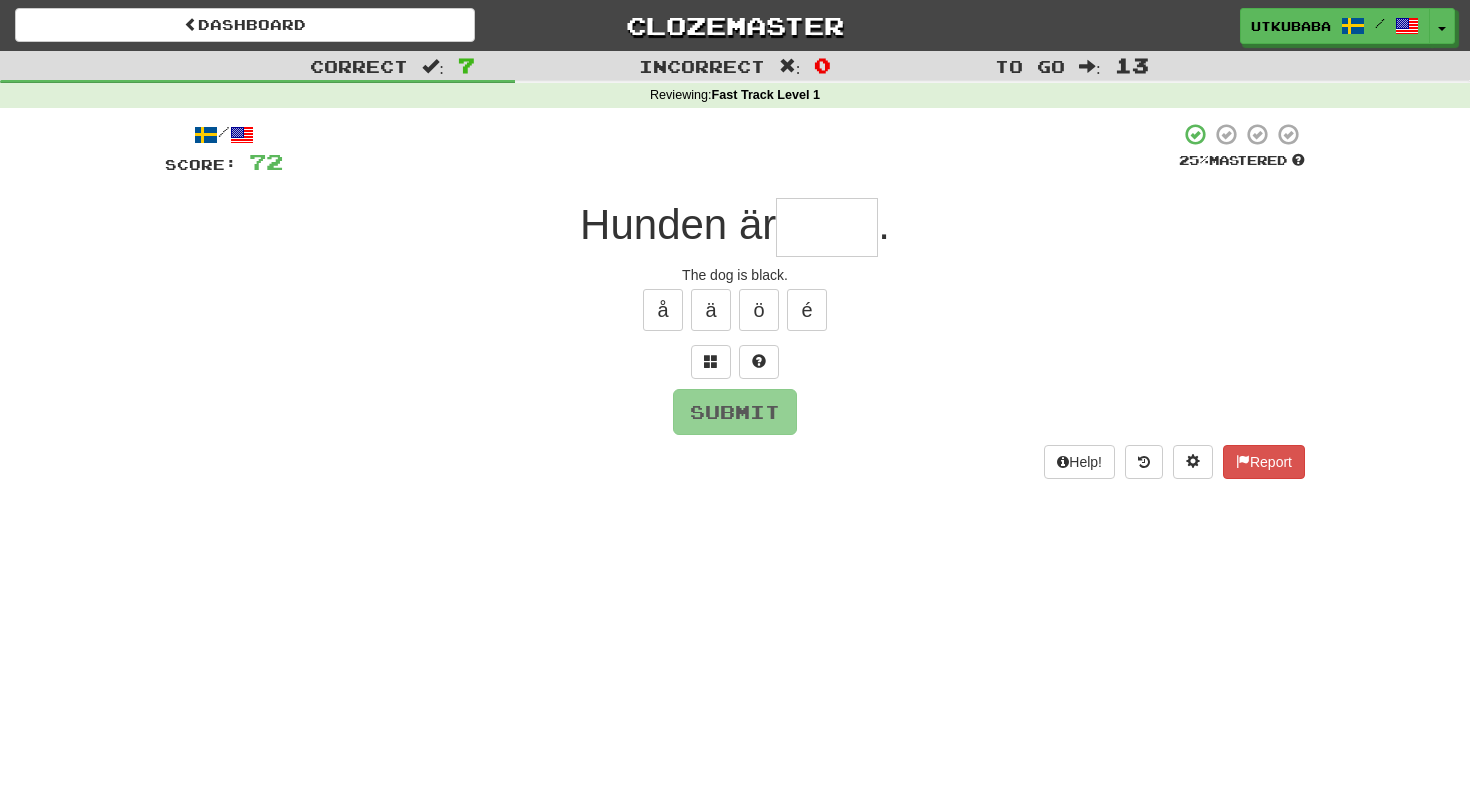 type on "*" 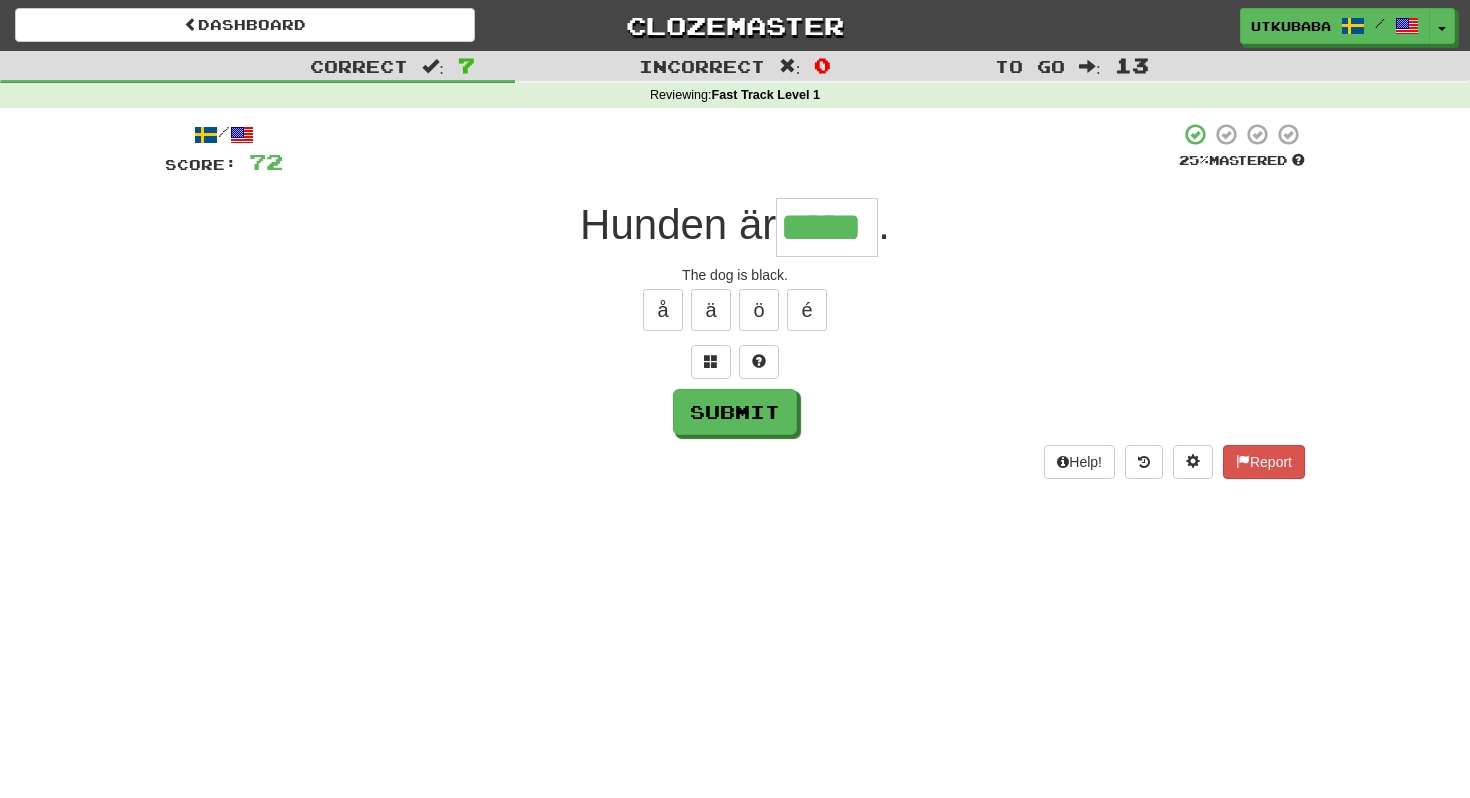 type on "*****" 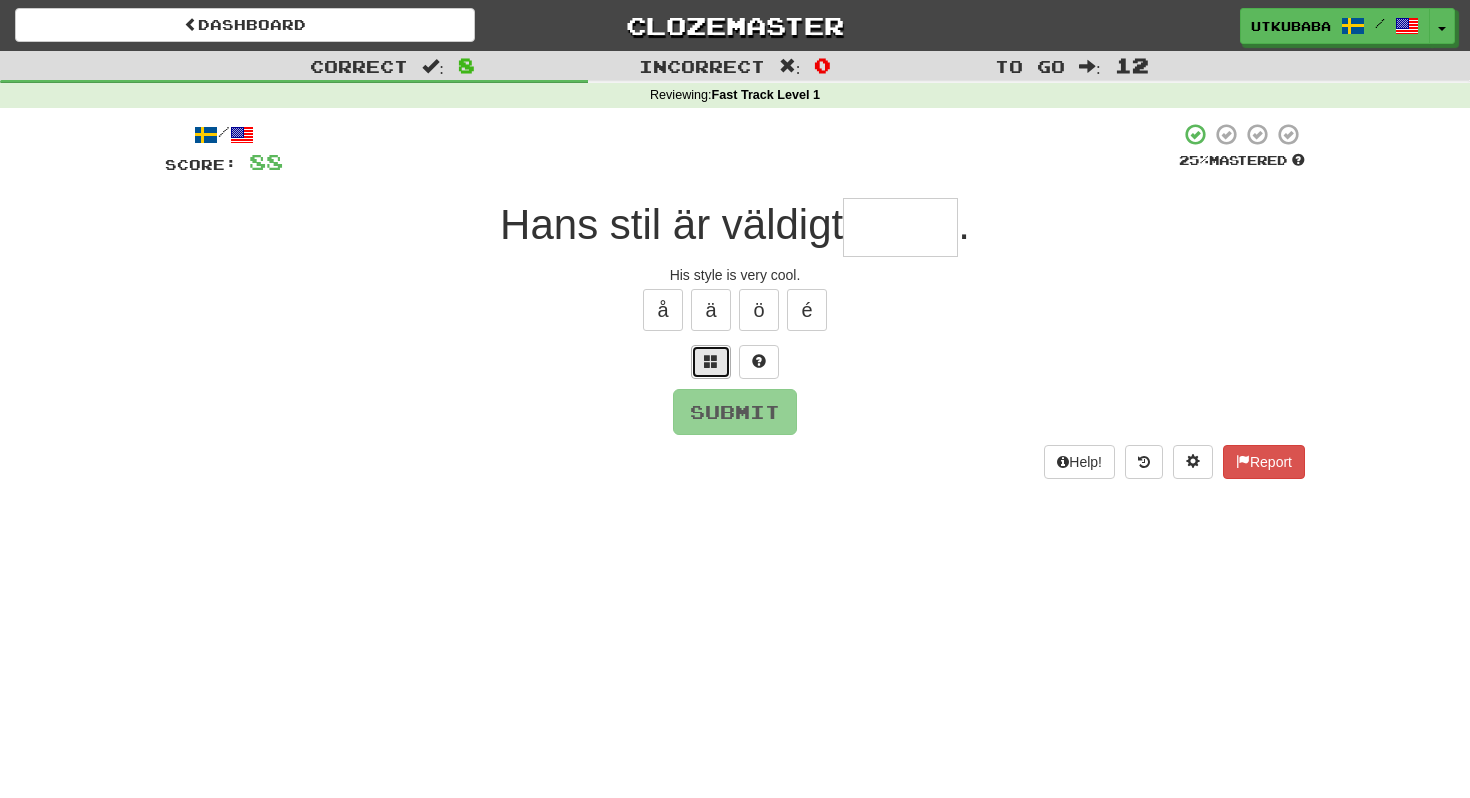 click at bounding box center [711, 362] 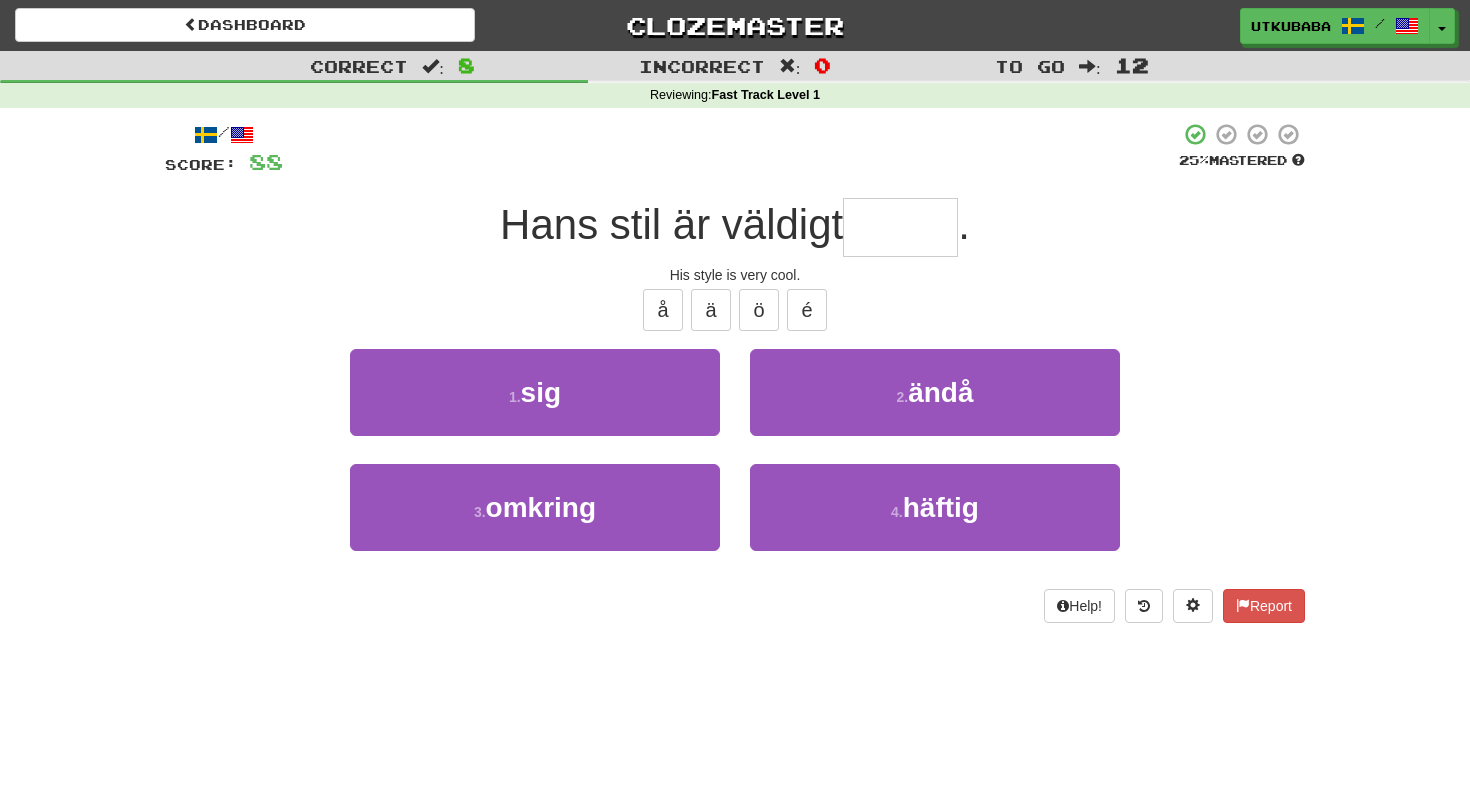 type on "*" 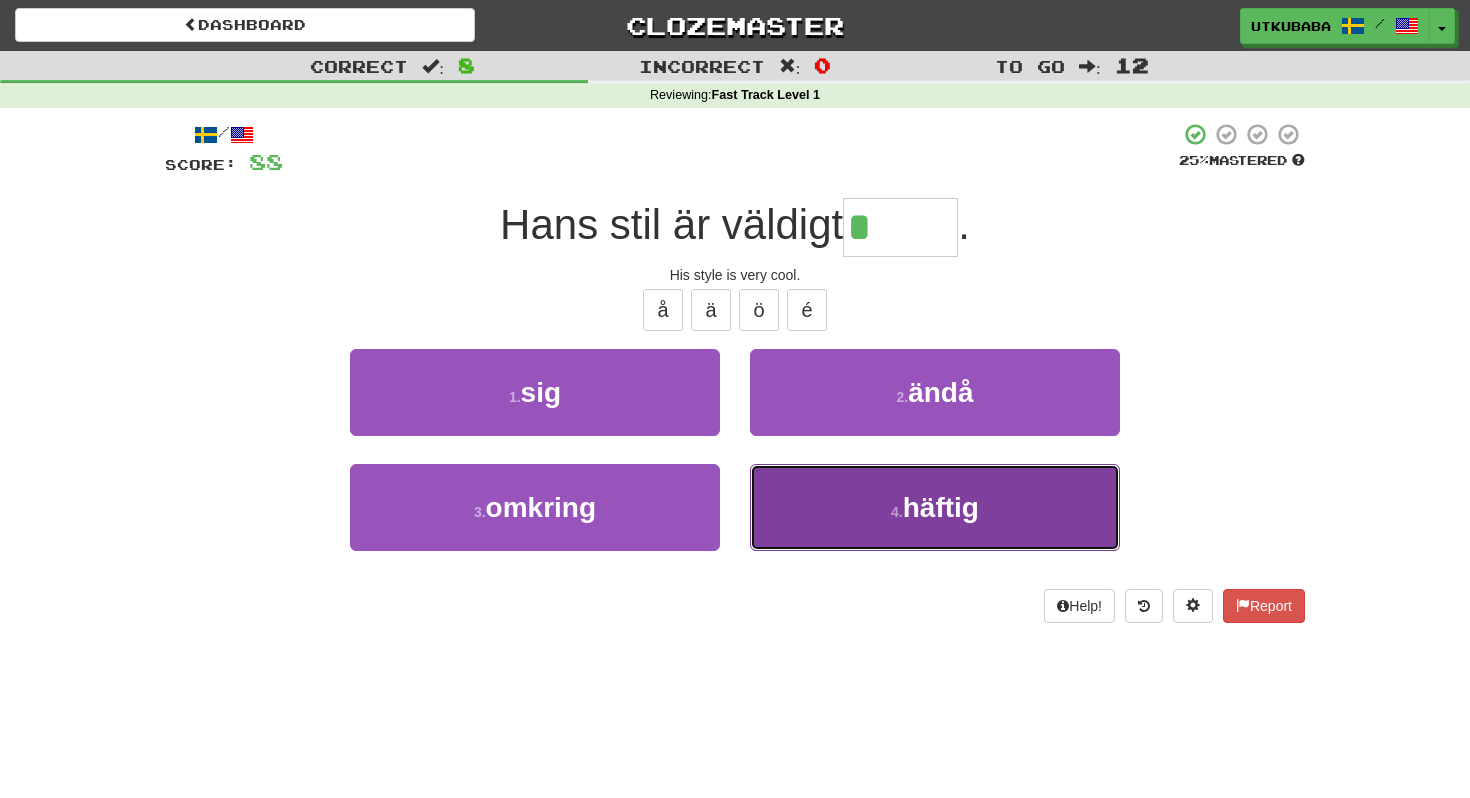 click on "4 .  häftig" at bounding box center (935, 507) 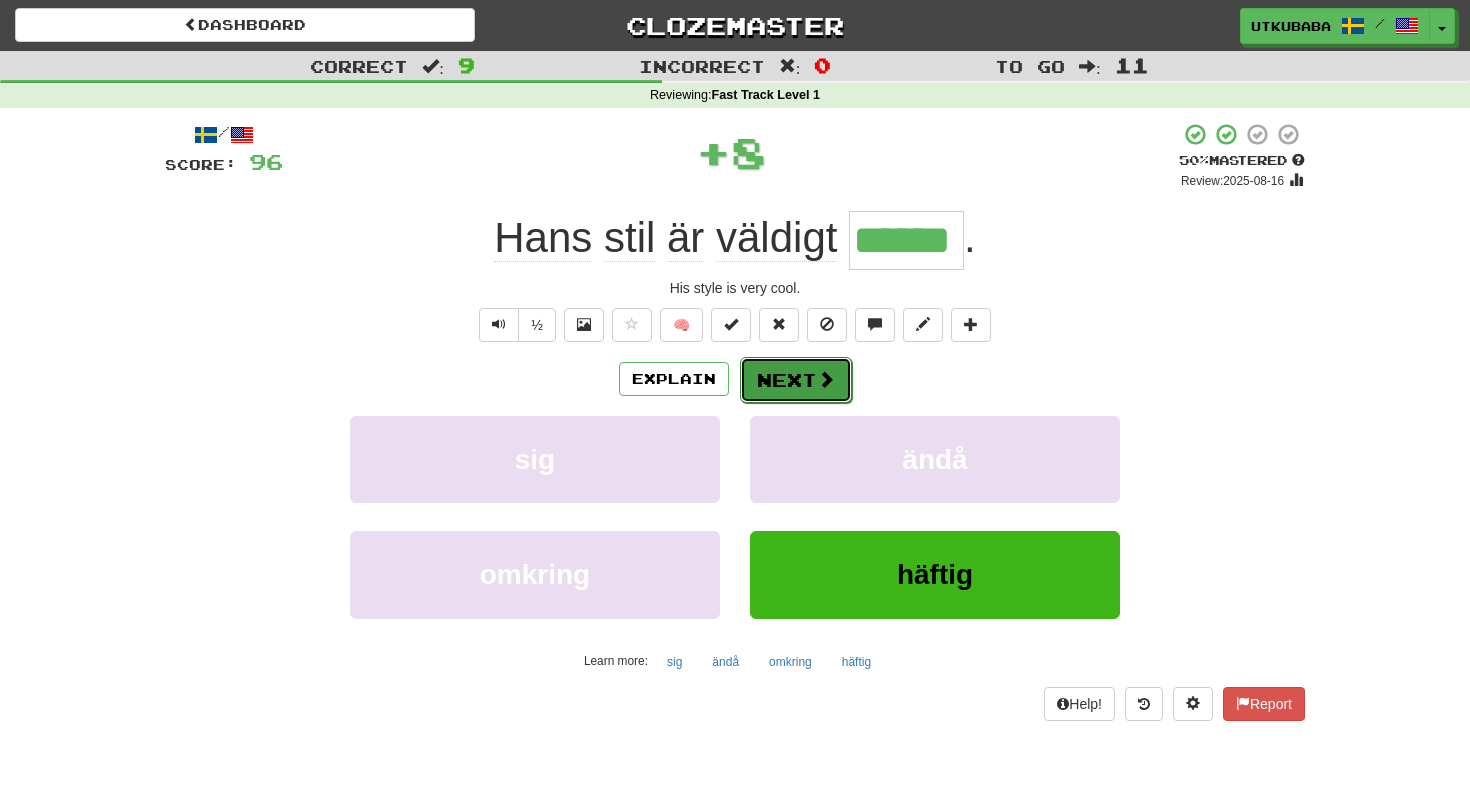 click on "Next" at bounding box center (796, 380) 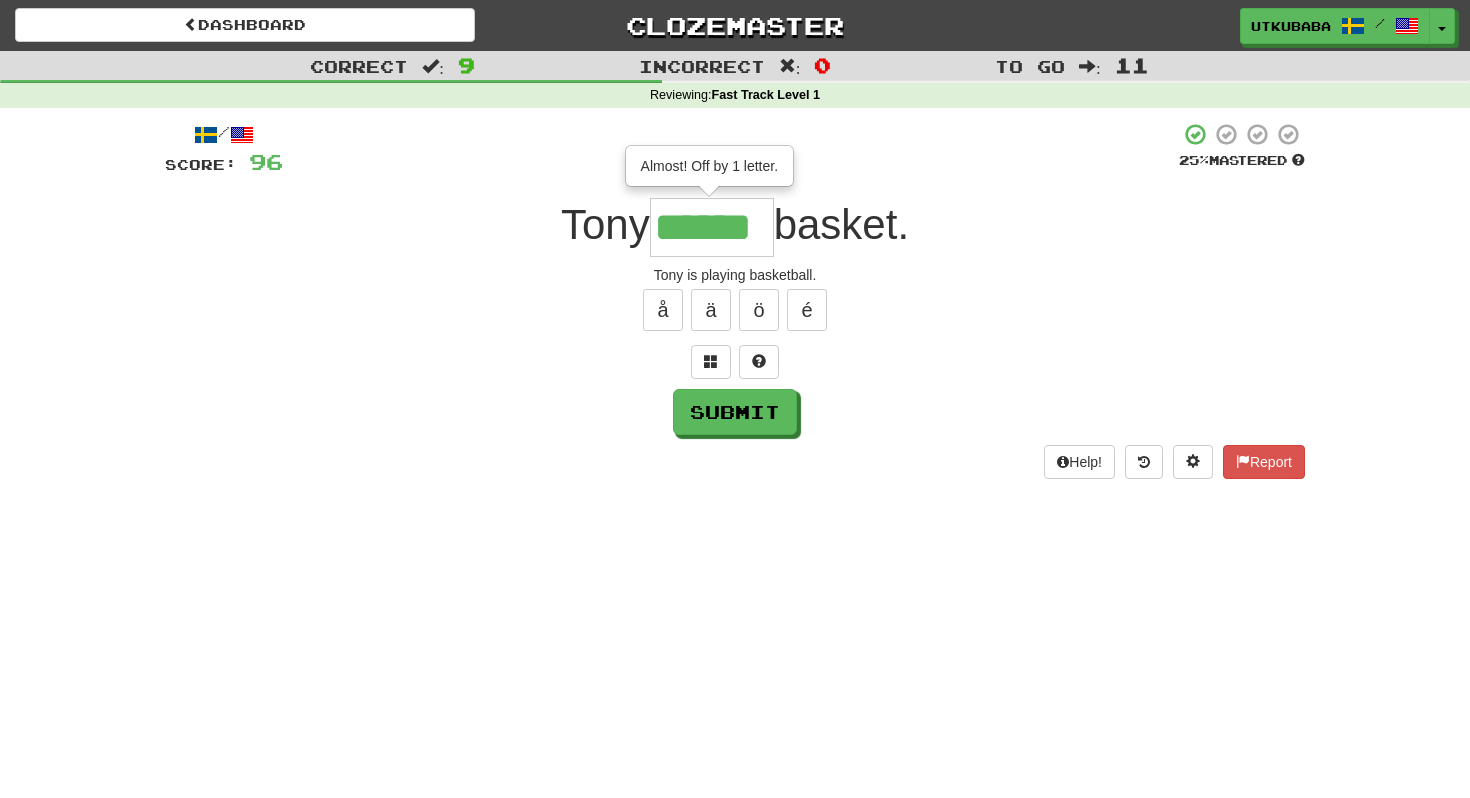 type on "******" 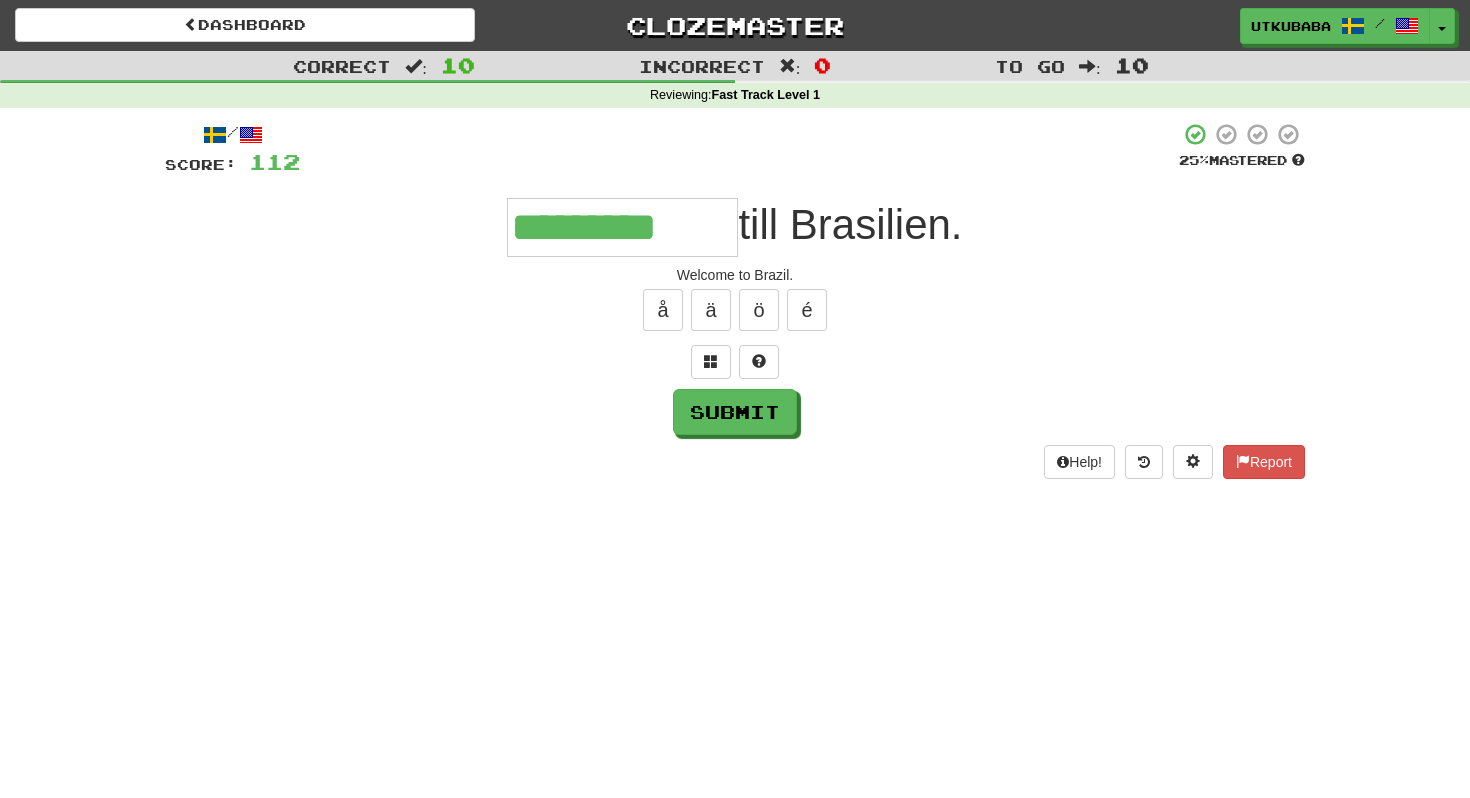 type on "*********" 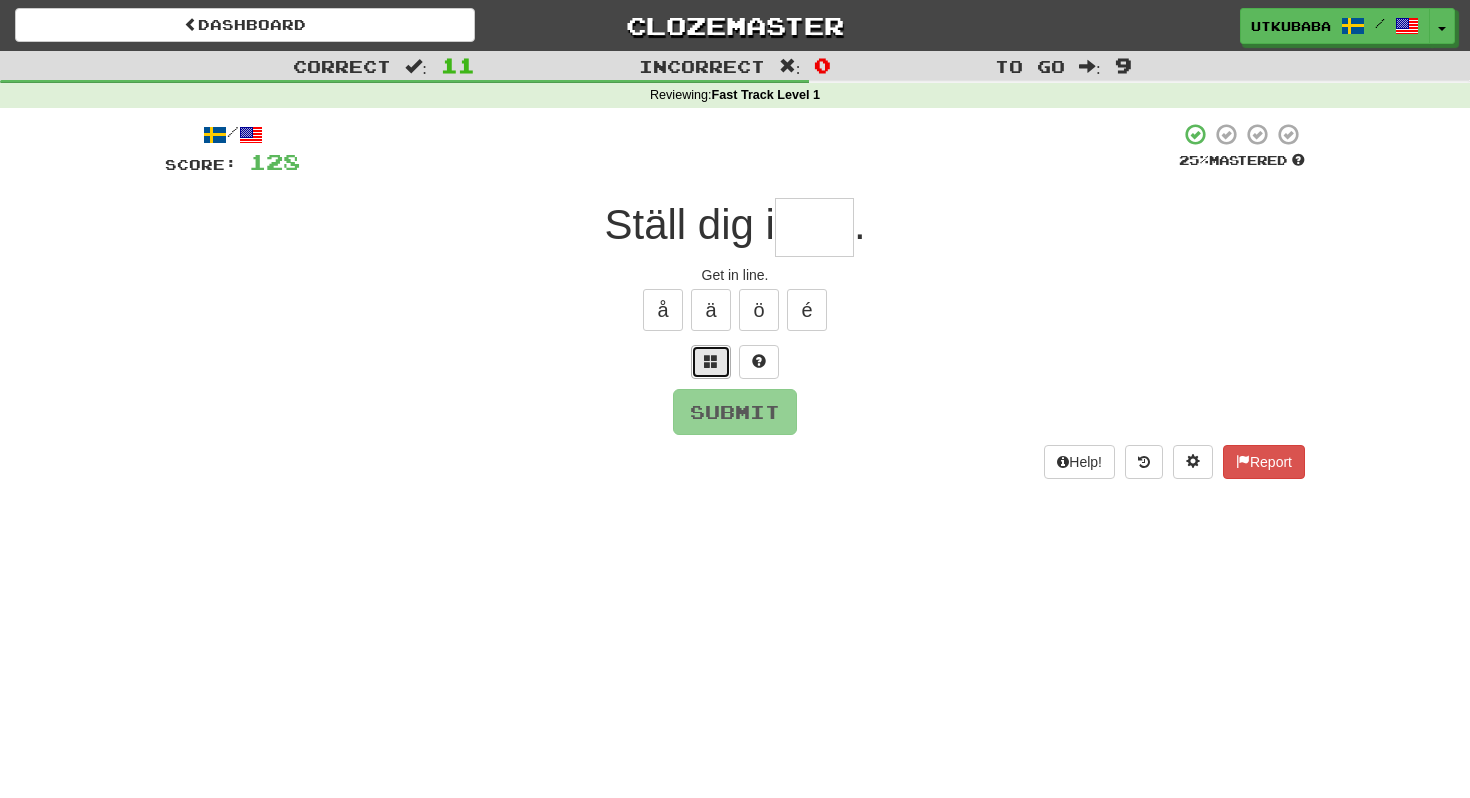 click at bounding box center [711, 361] 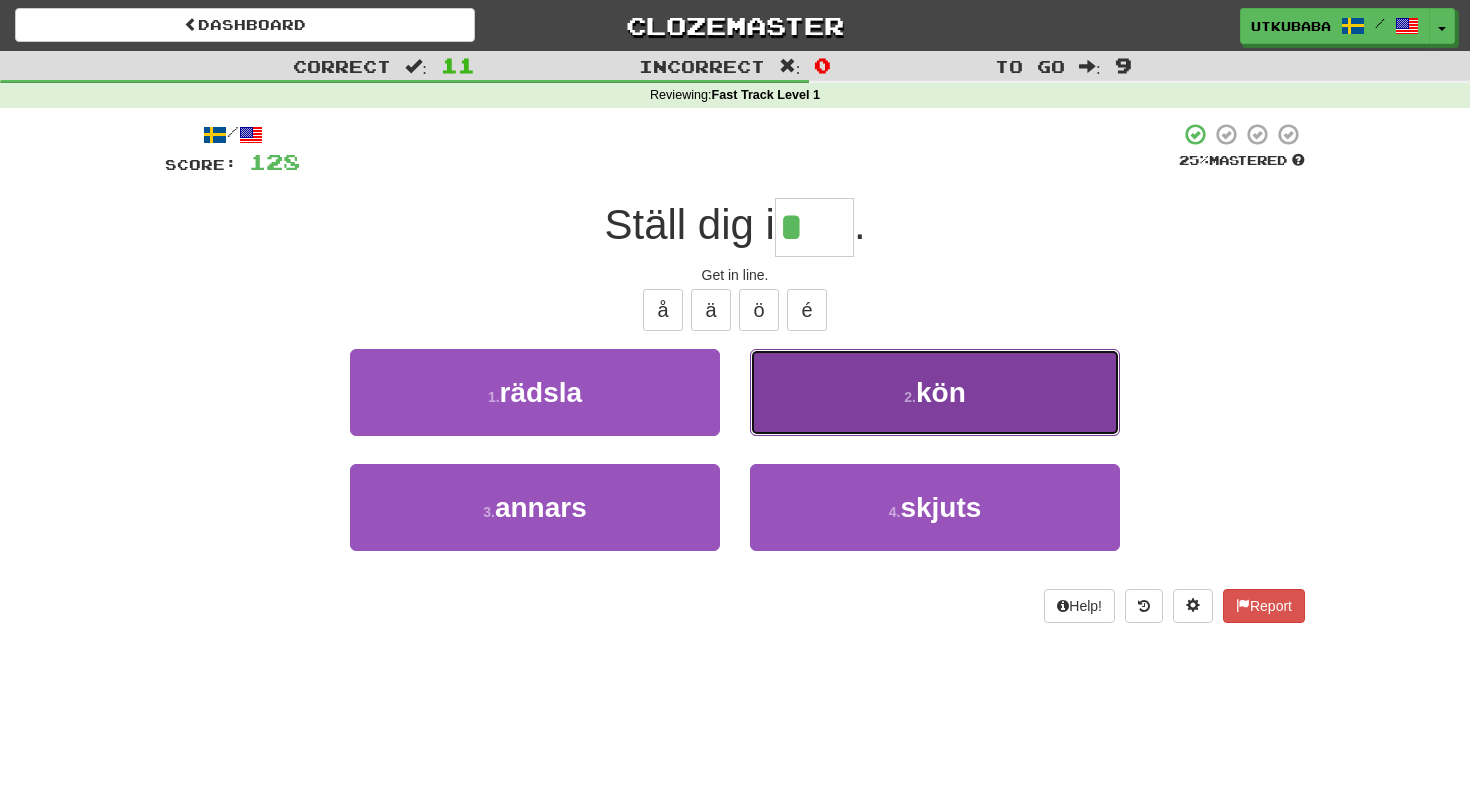 click on "2 .  kön" at bounding box center (935, 392) 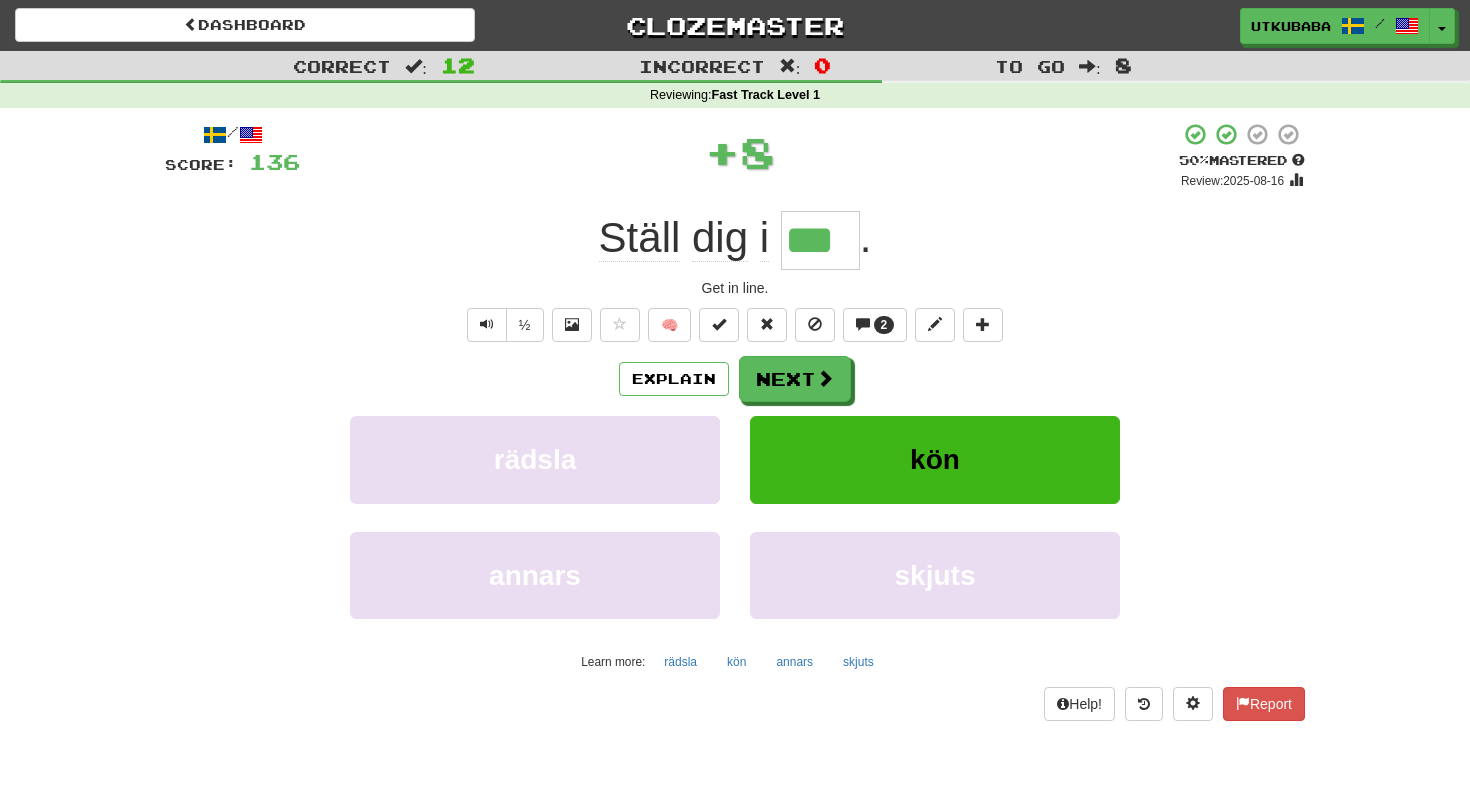 click on "Explain Next rädsla kön annars skjuts Learn more: rädsla kön annars skjuts" at bounding box center [735, 516] 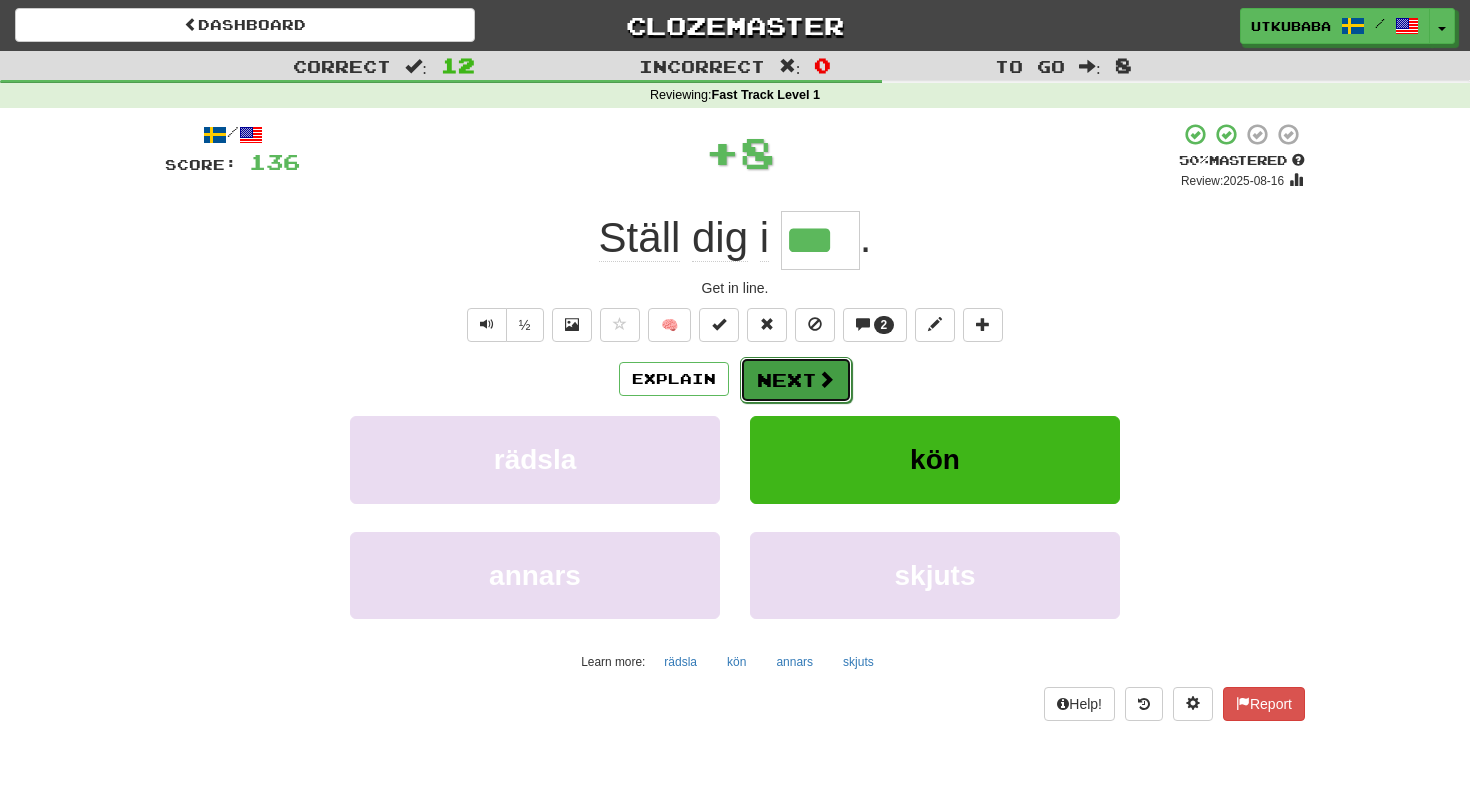 click at bounding box center [826, 379] 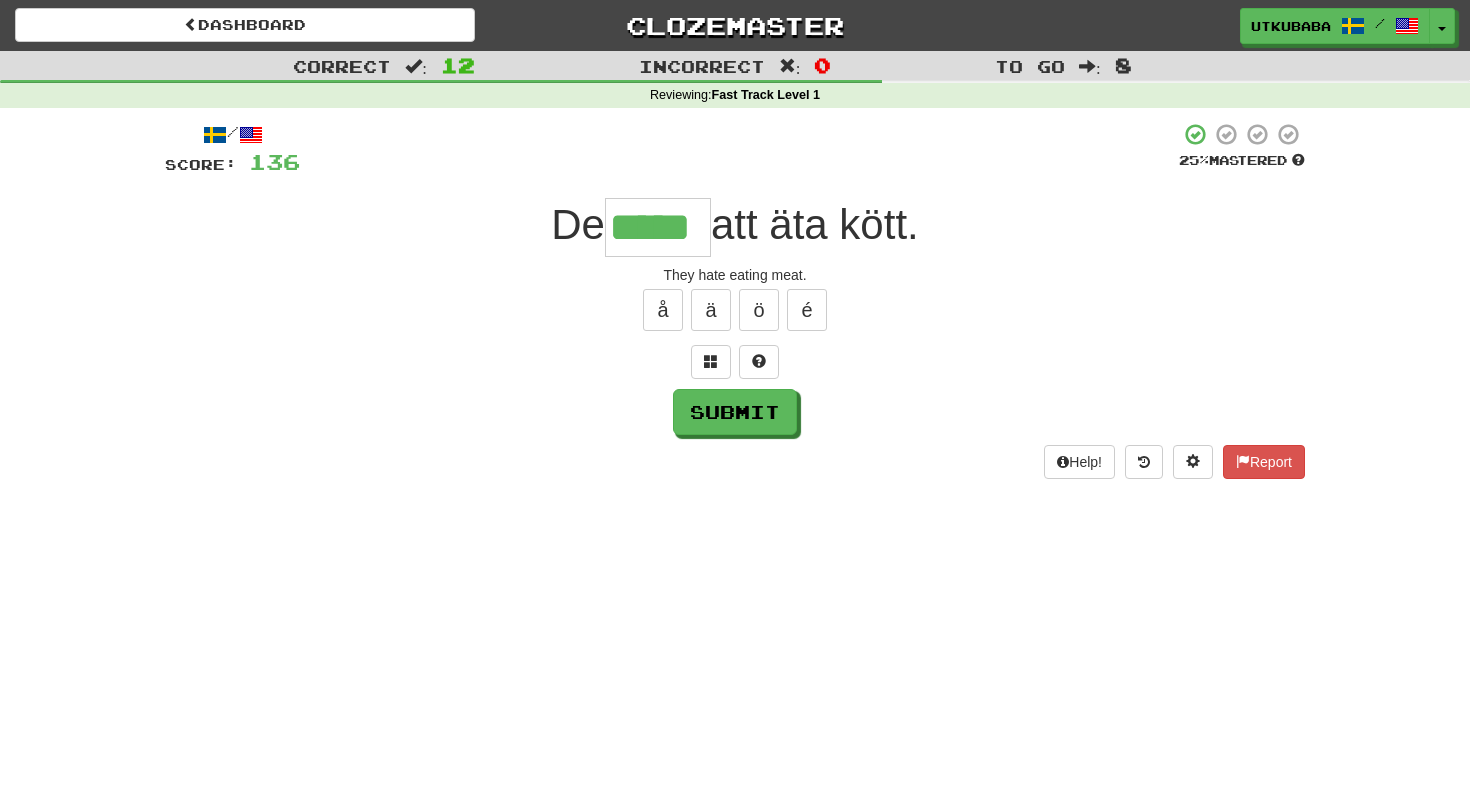 type on "*****" 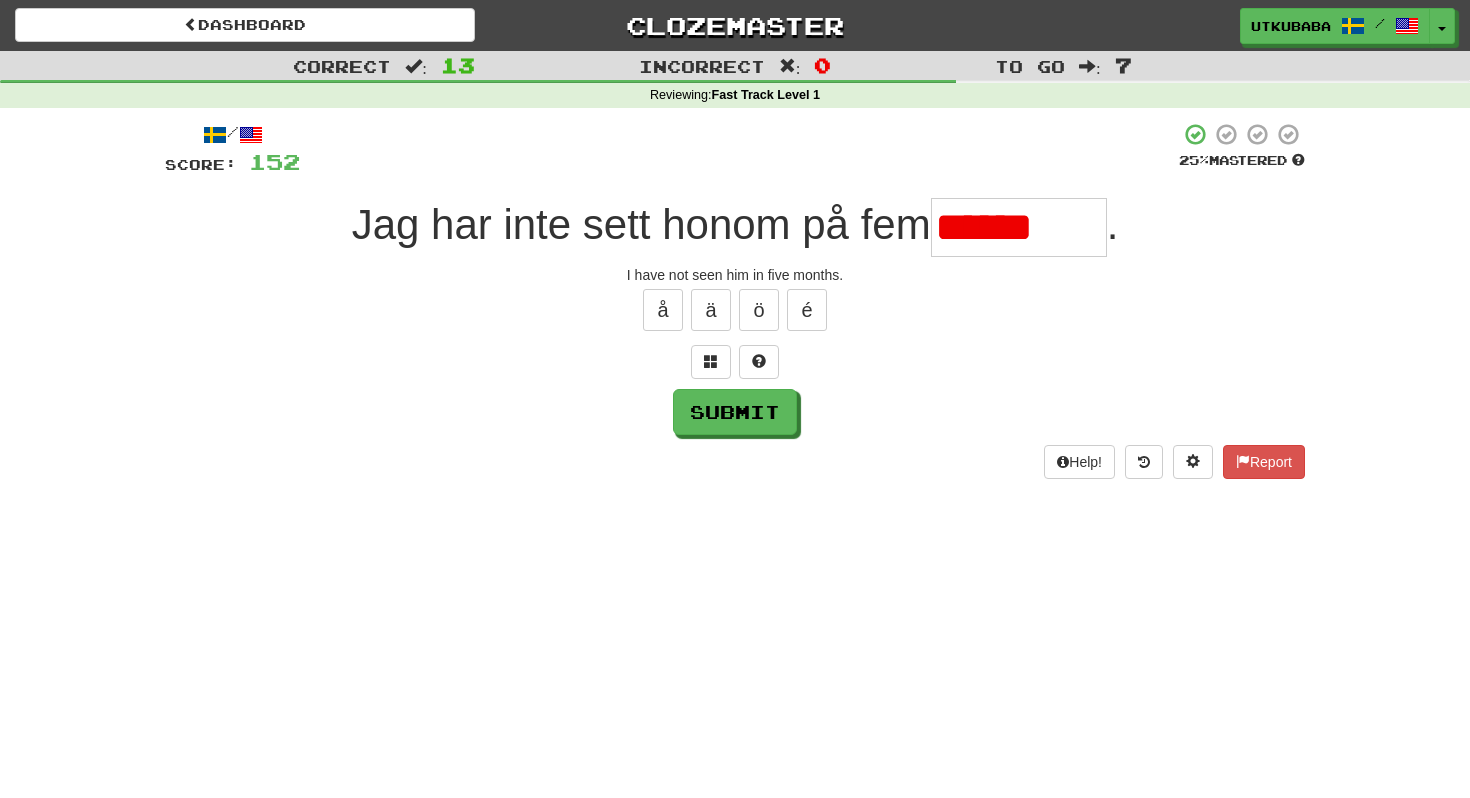 scroll, scrollTop: 0, scrollLeft: 0, axis: both 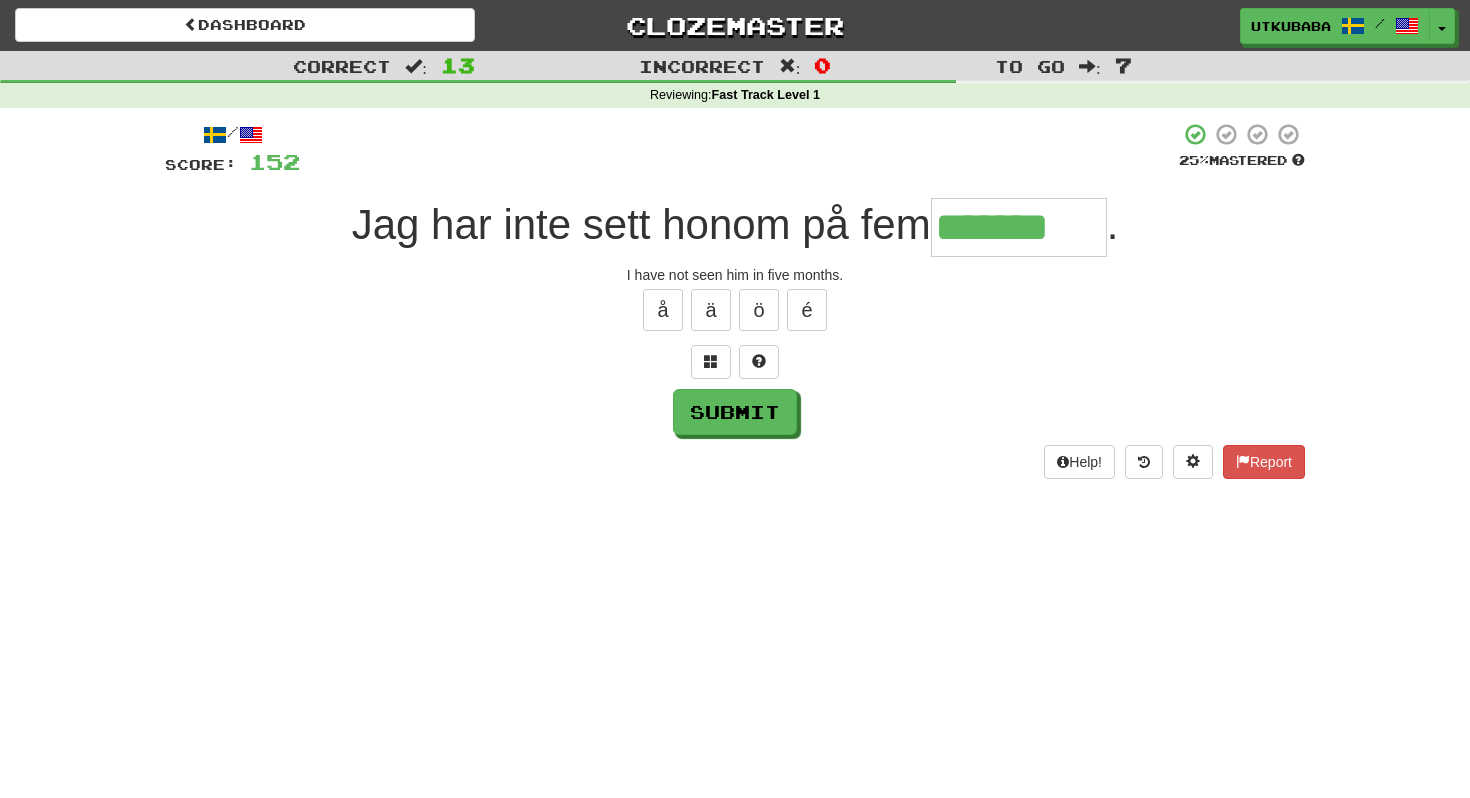 type on "*******" 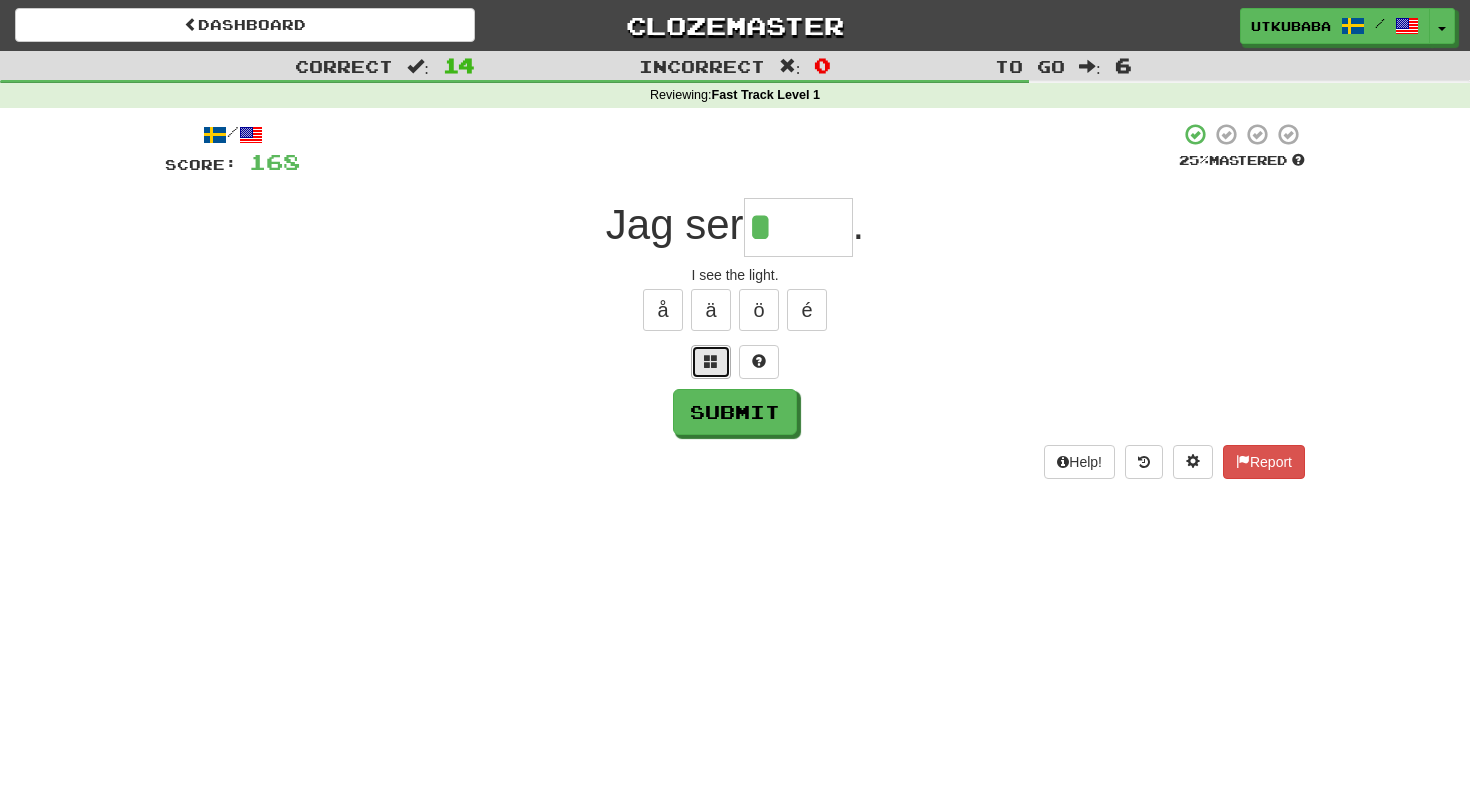 click at bounding box center [711, 361] 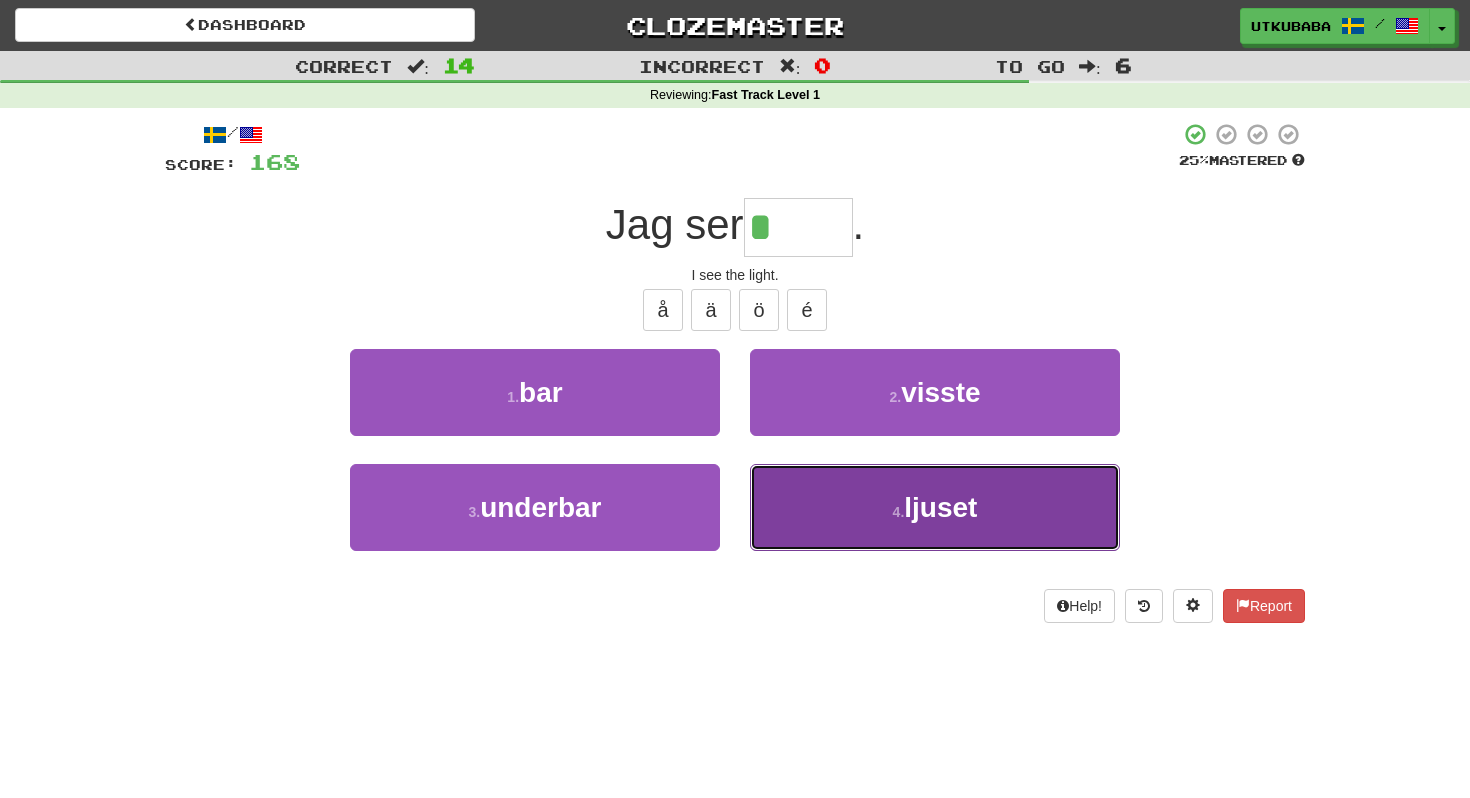 click on "4 .  ljuset" at bounding box center (935, 507) 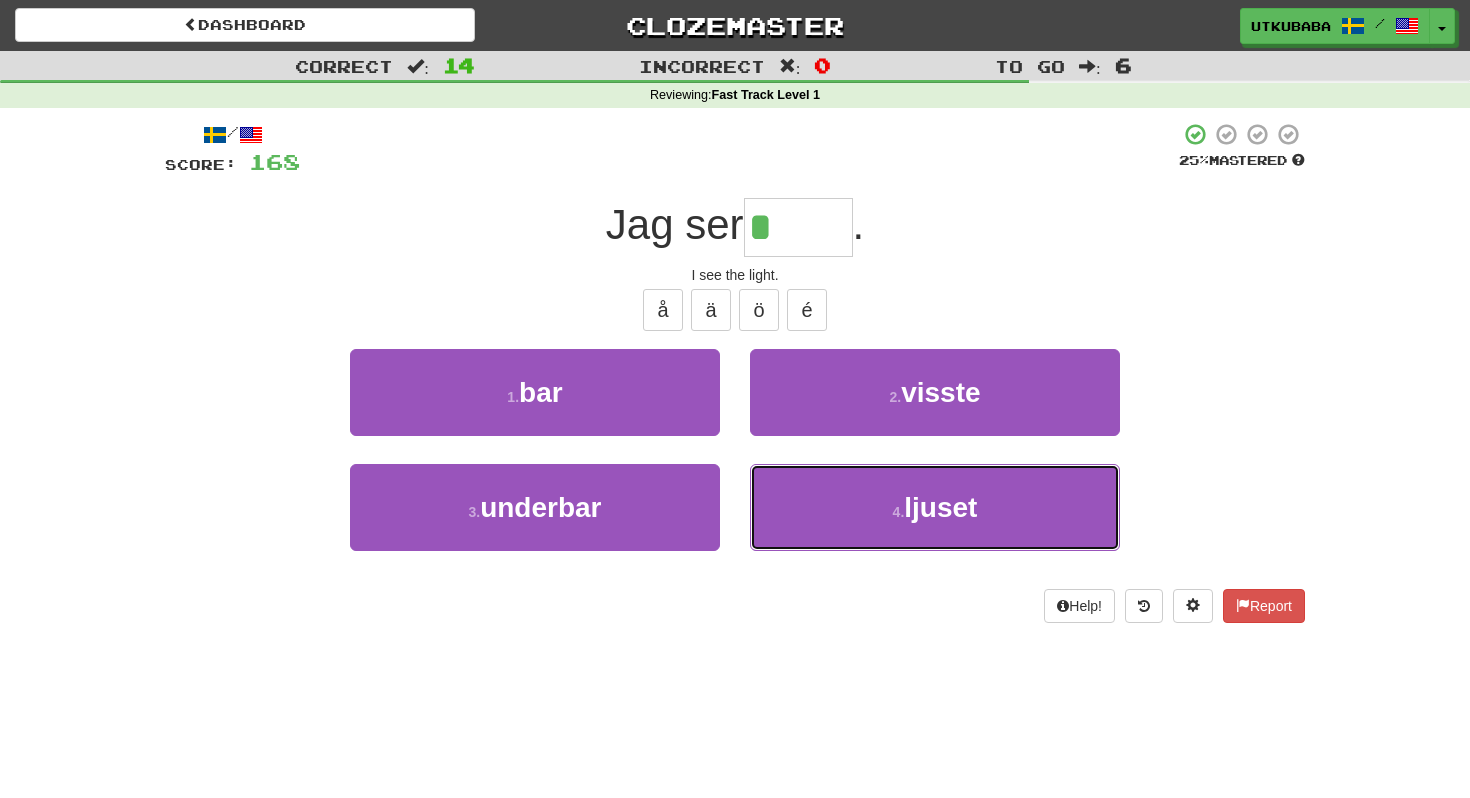 type on "******" 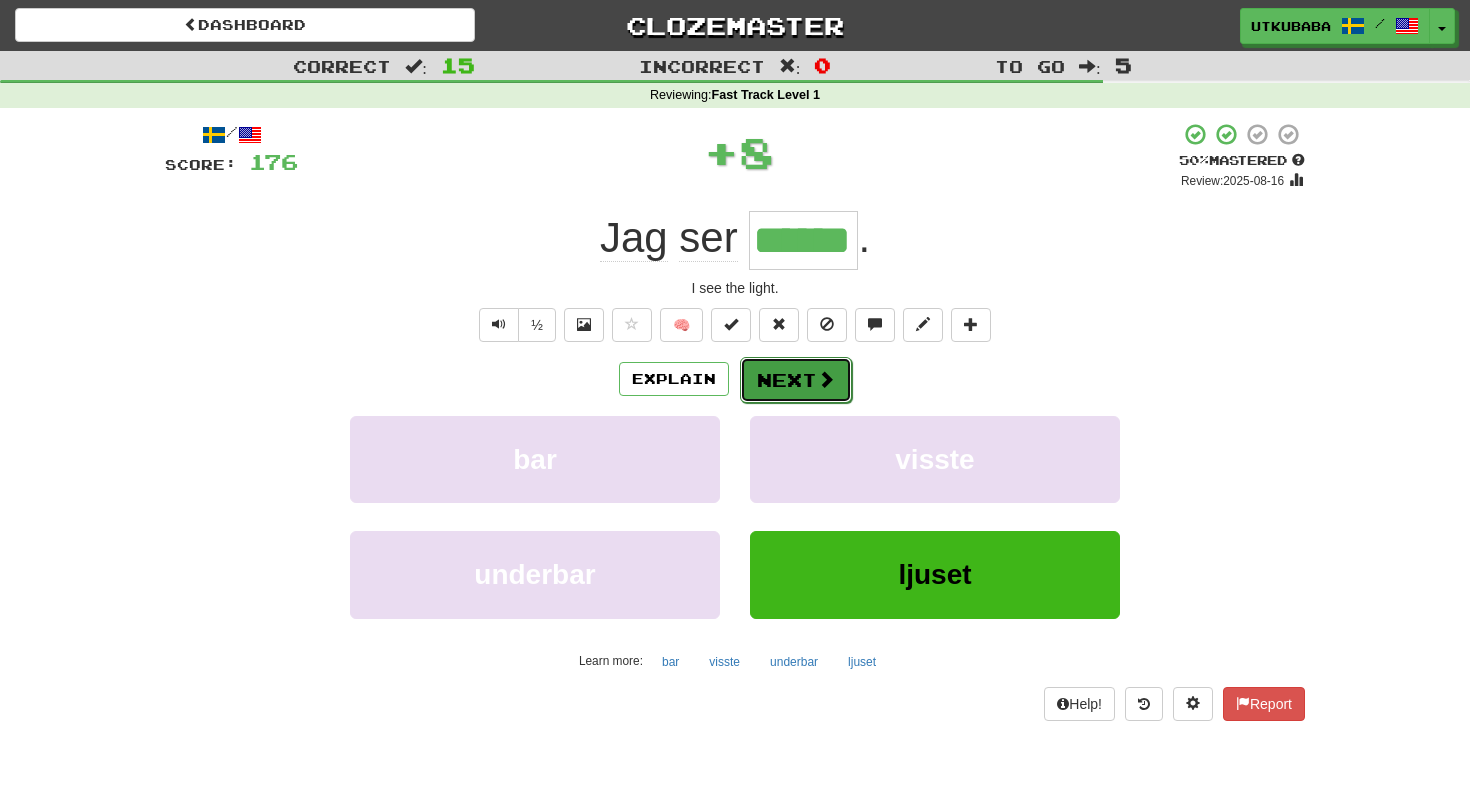 click on "Next" at bounding box center (796, 380) 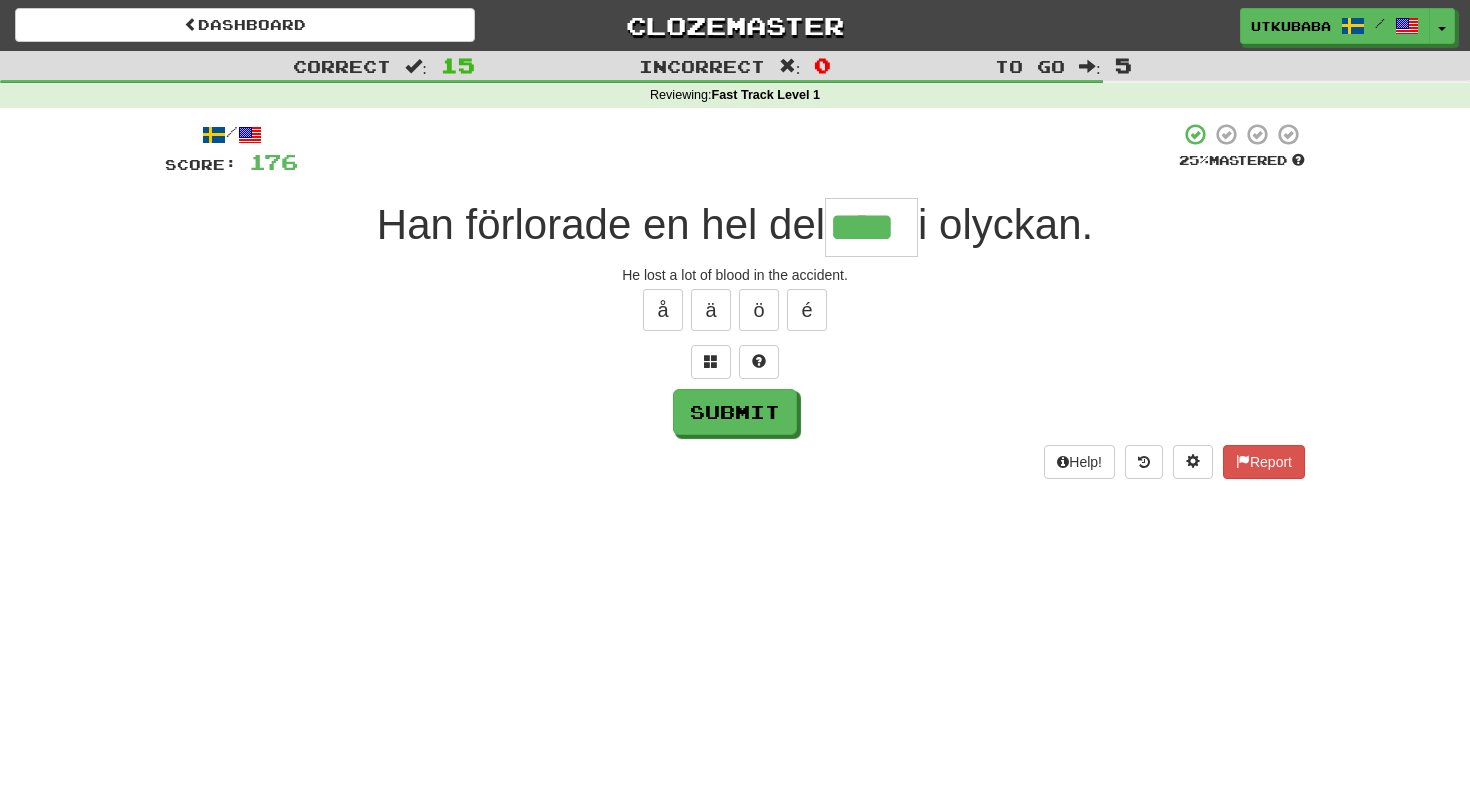 type on "****" 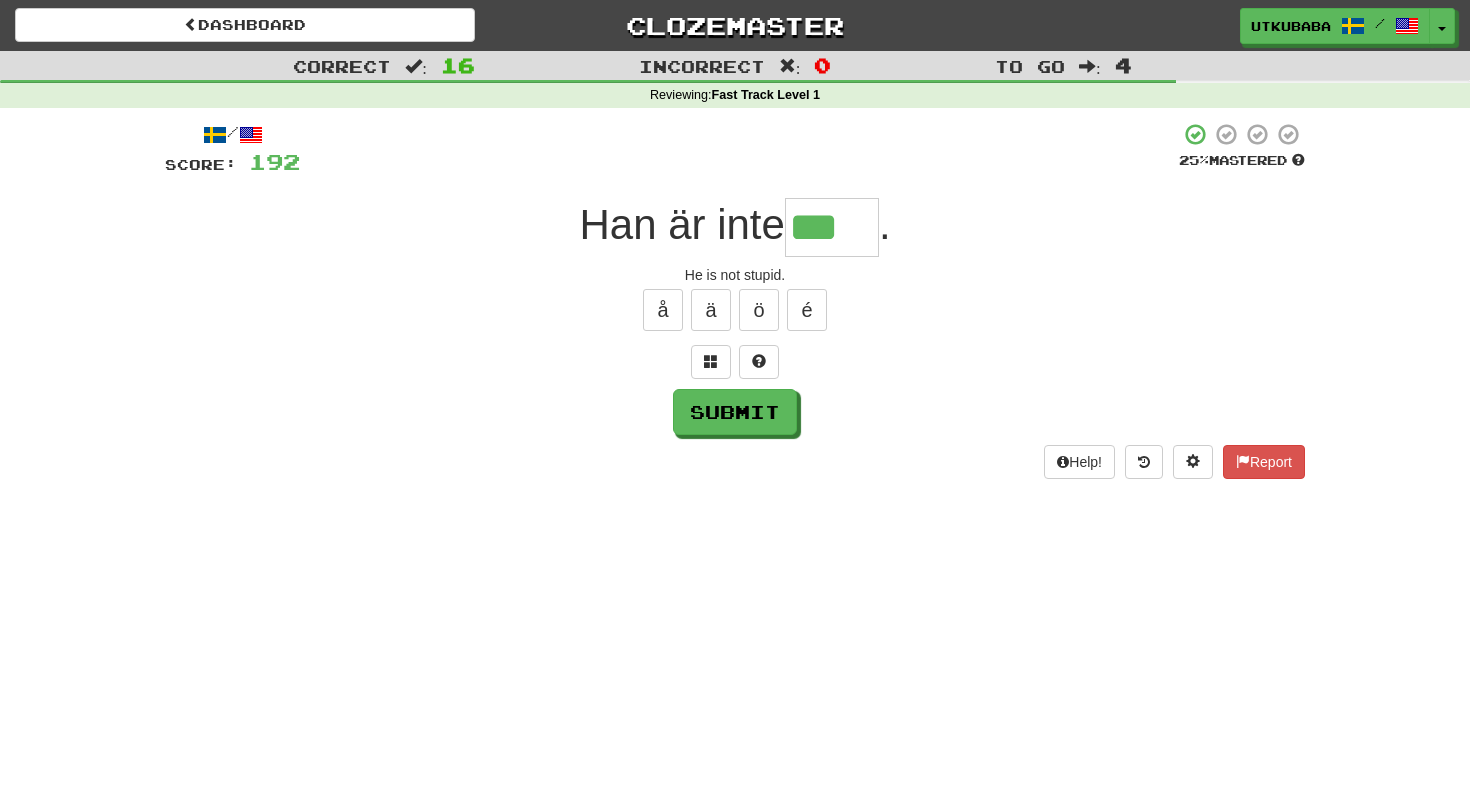 type on "***" 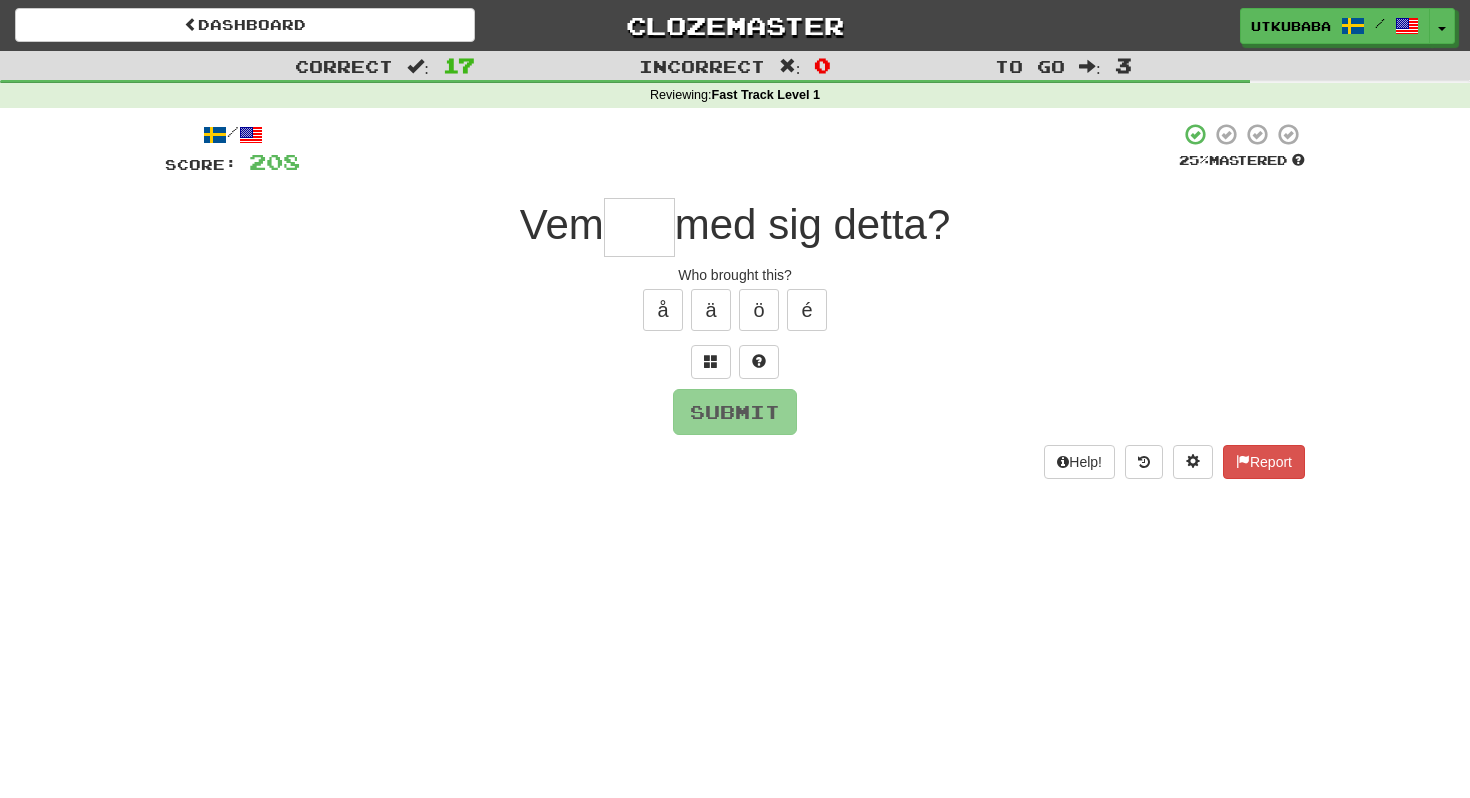 type on "*" 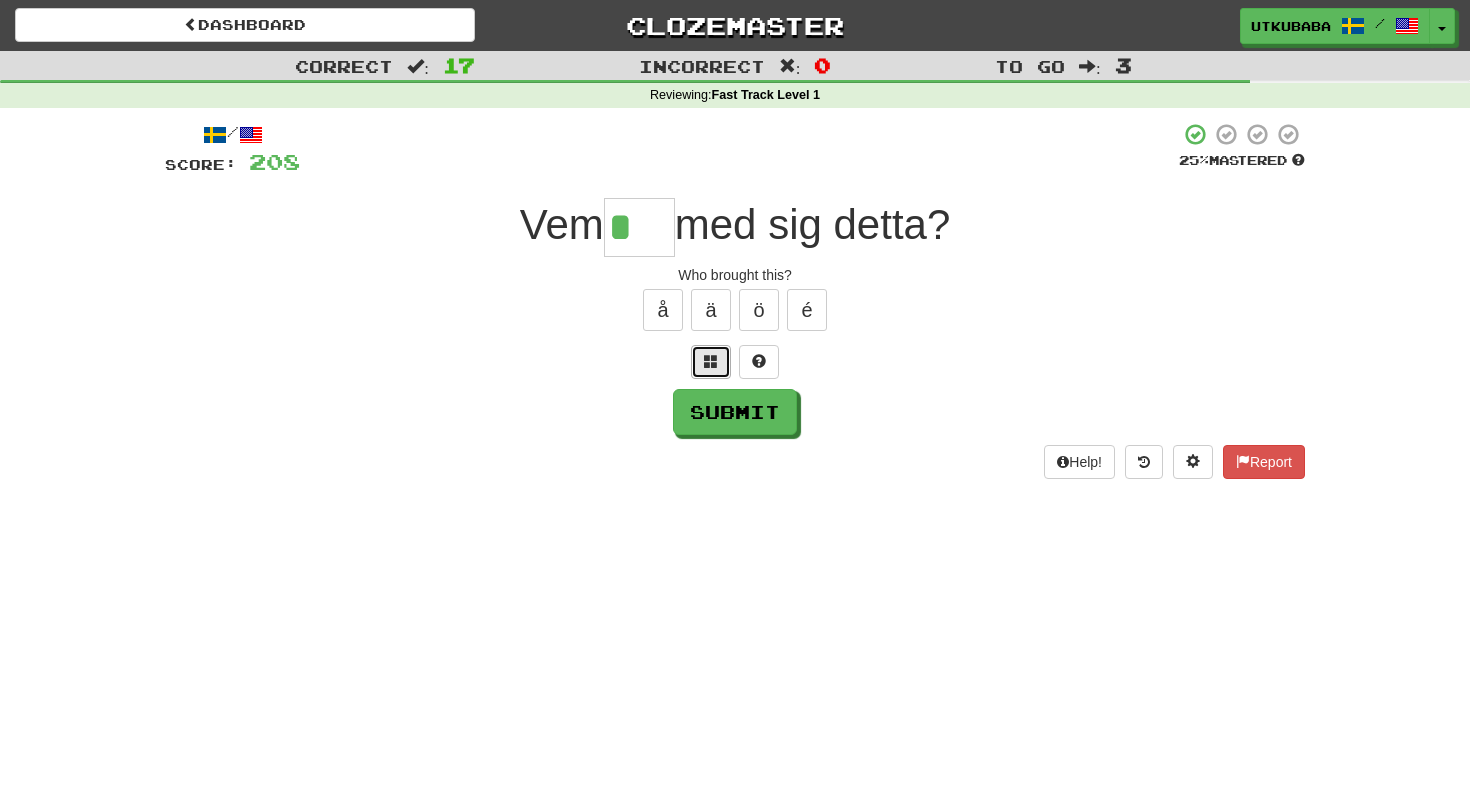 click at bounding box center [711, 362] 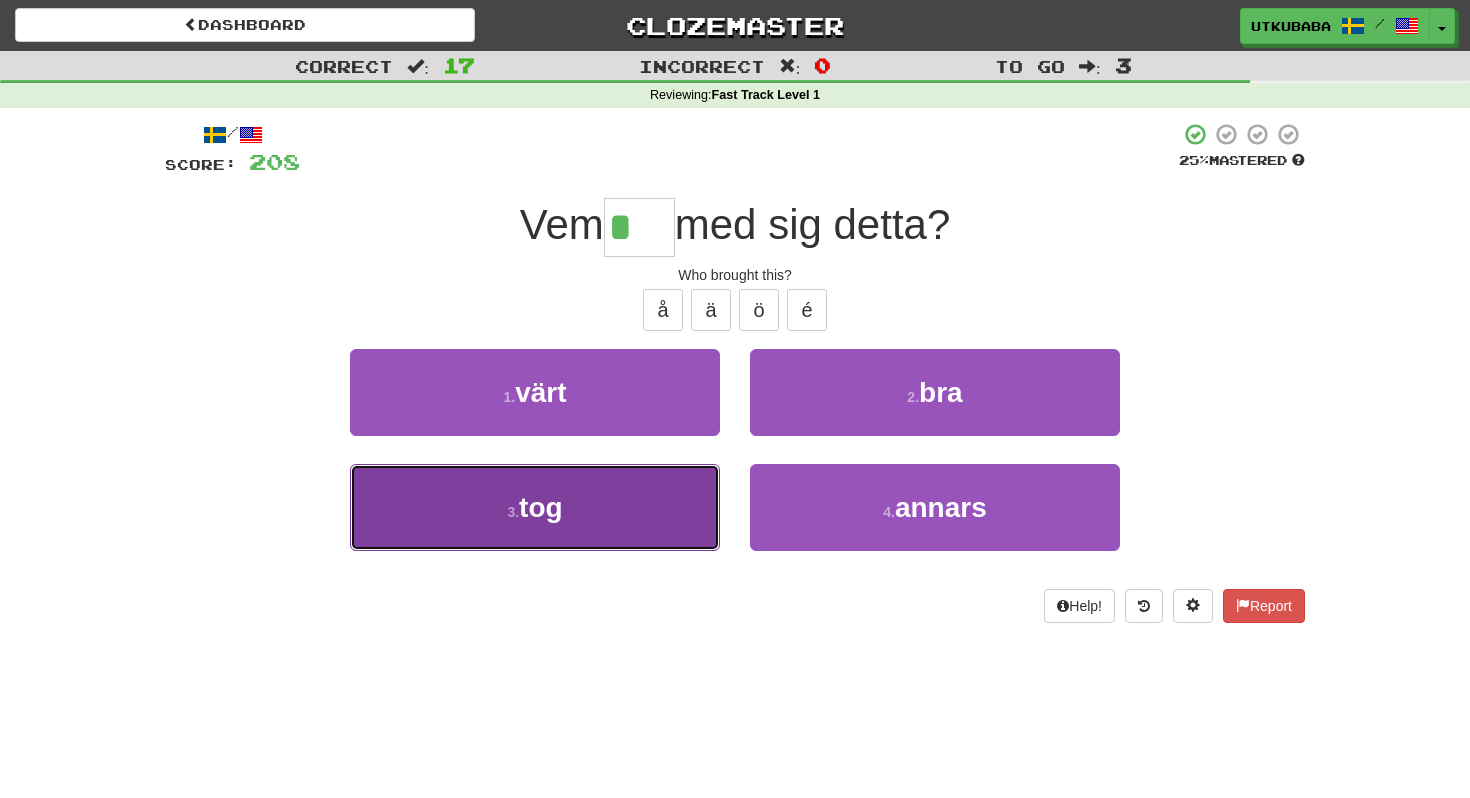 click on "3 .  tog" at bounding box center (535, 507) 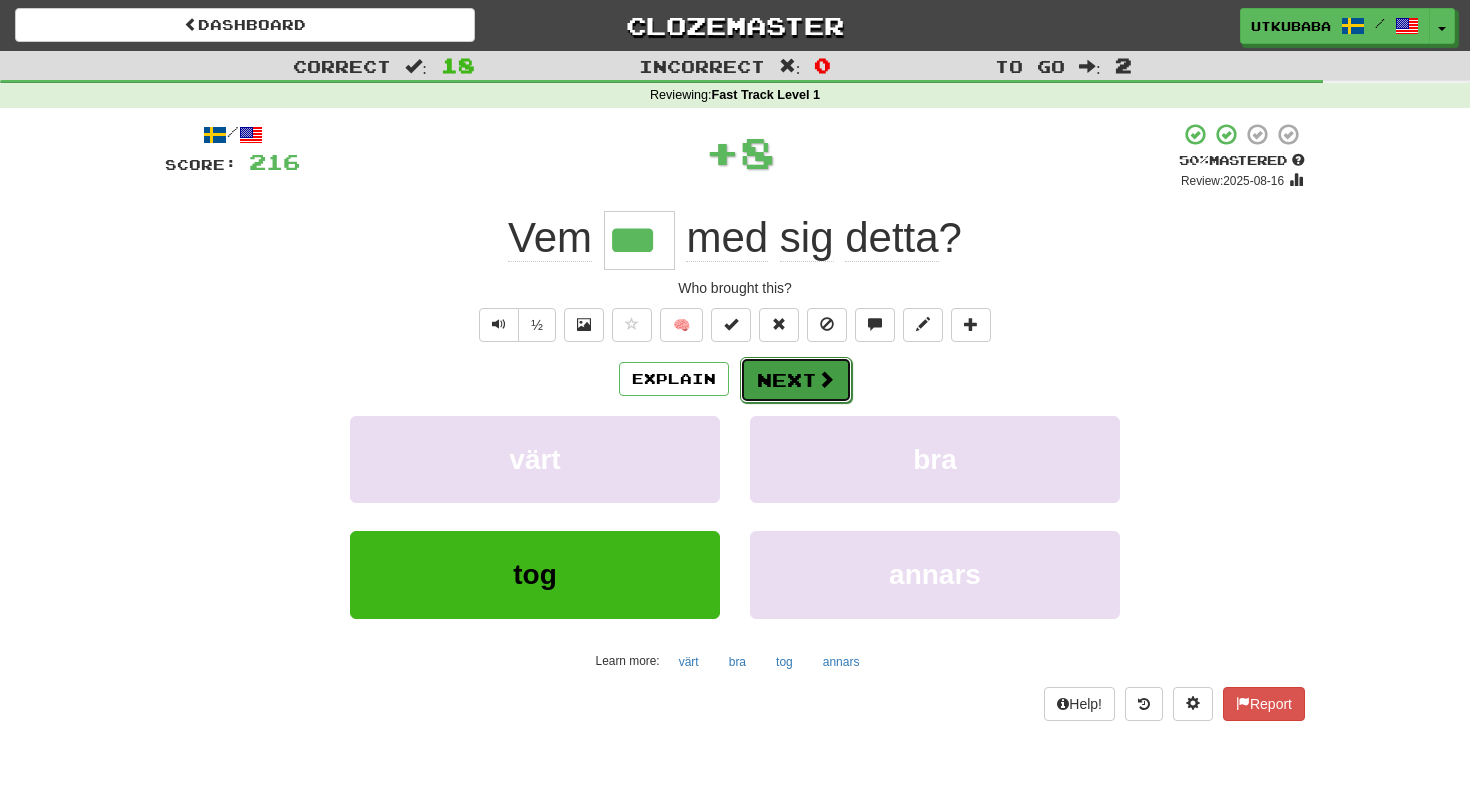 click on "Next" at bounding box center [796, 380] 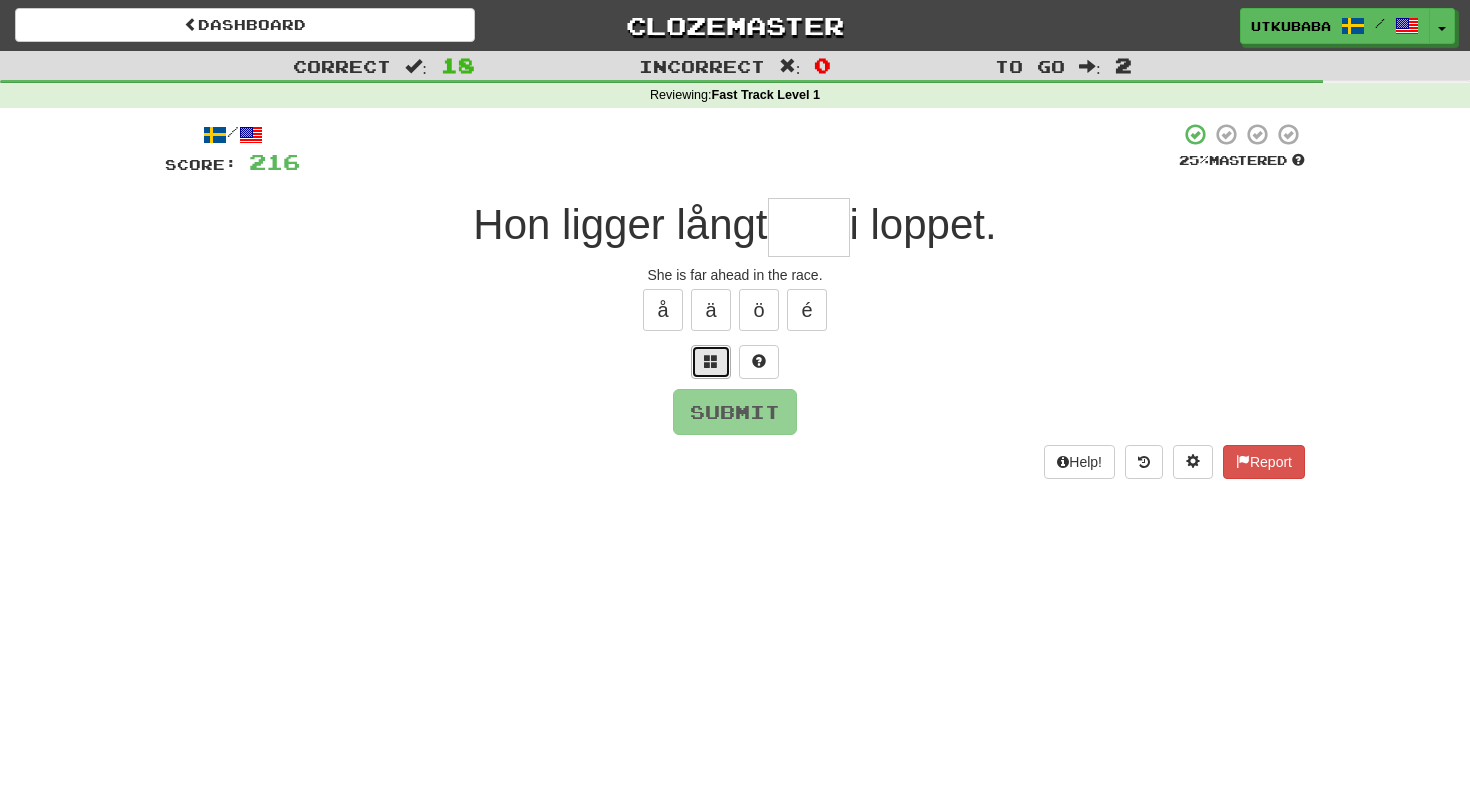 click at bounding box center [711, 361] 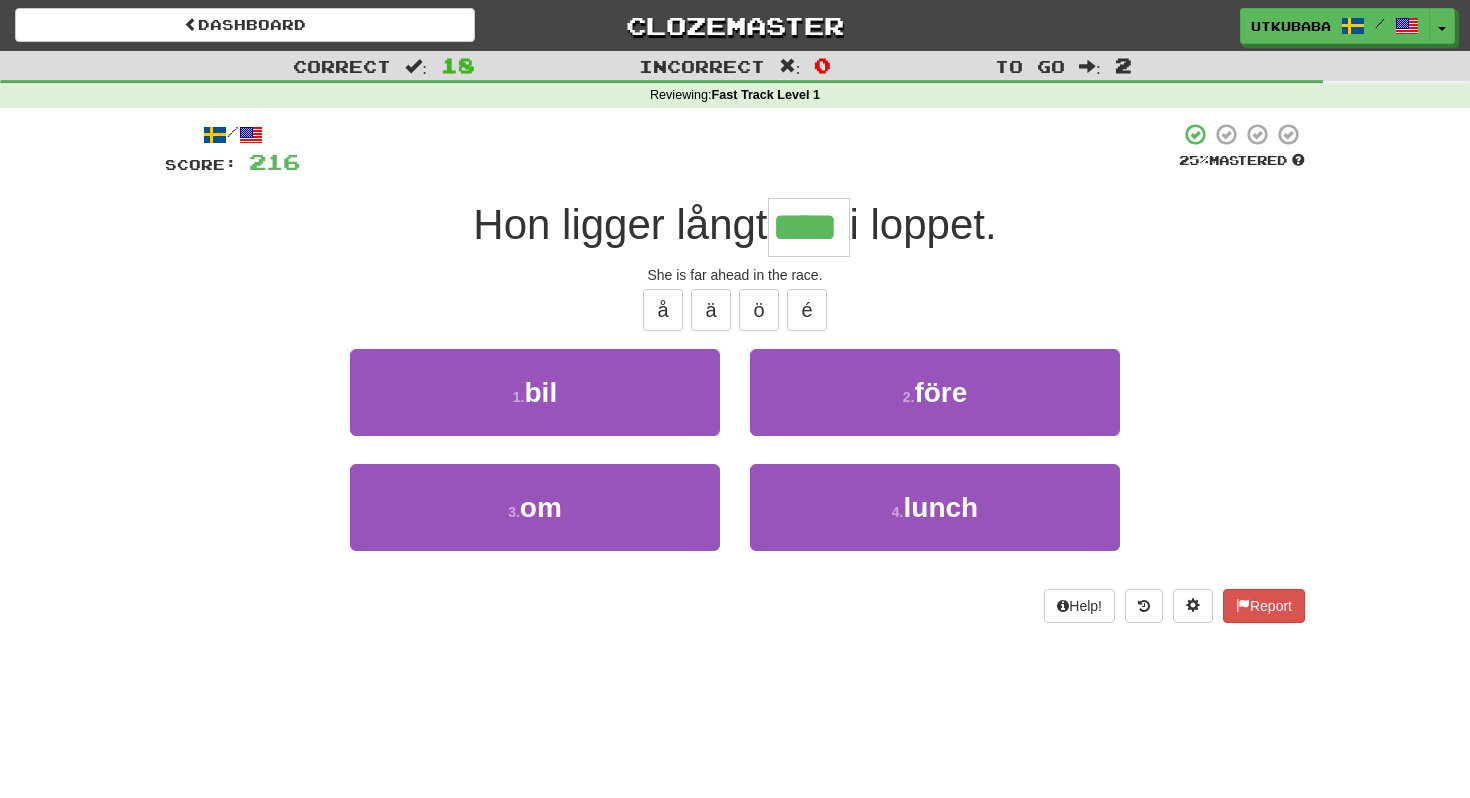 type on "****" 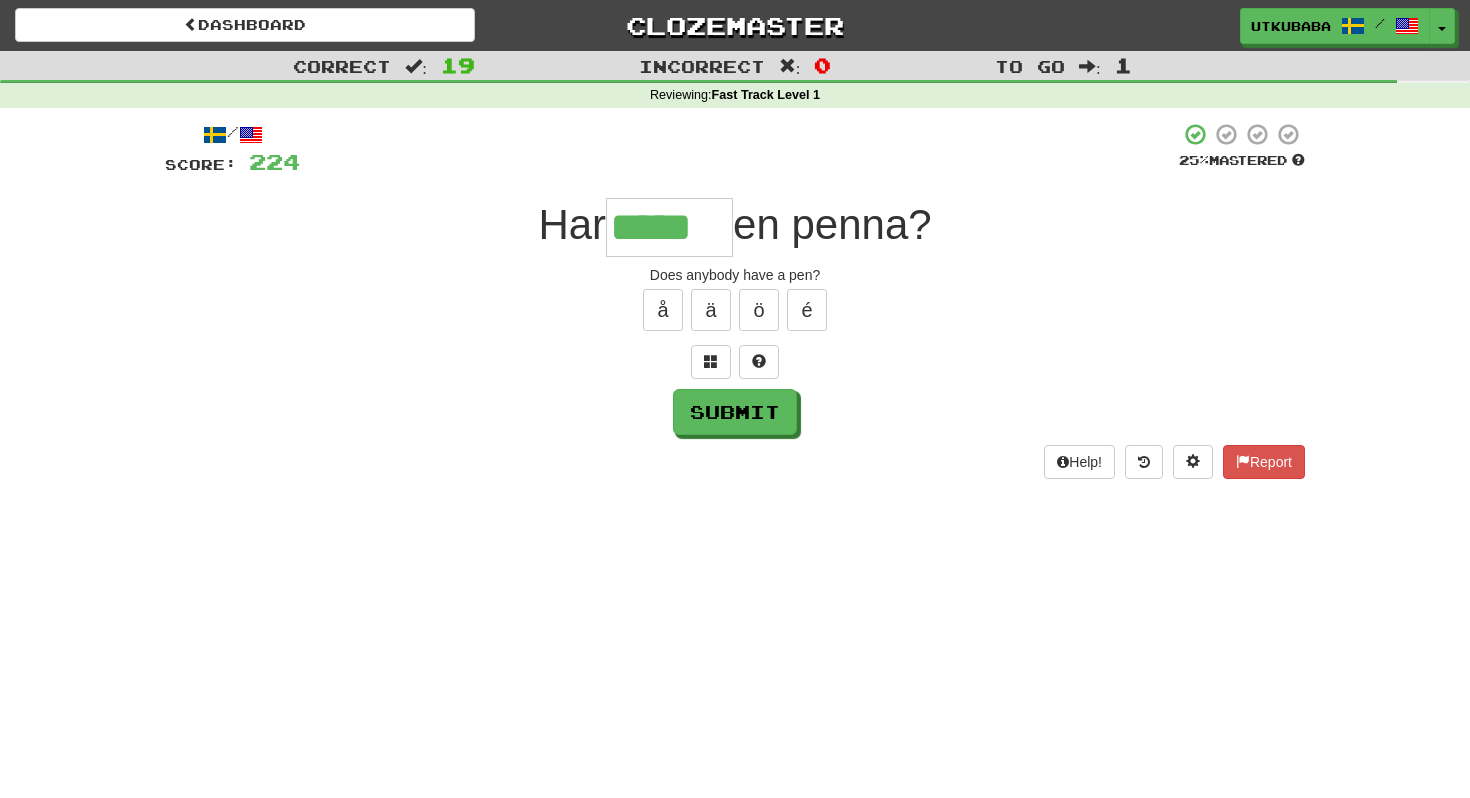 type on "*****" 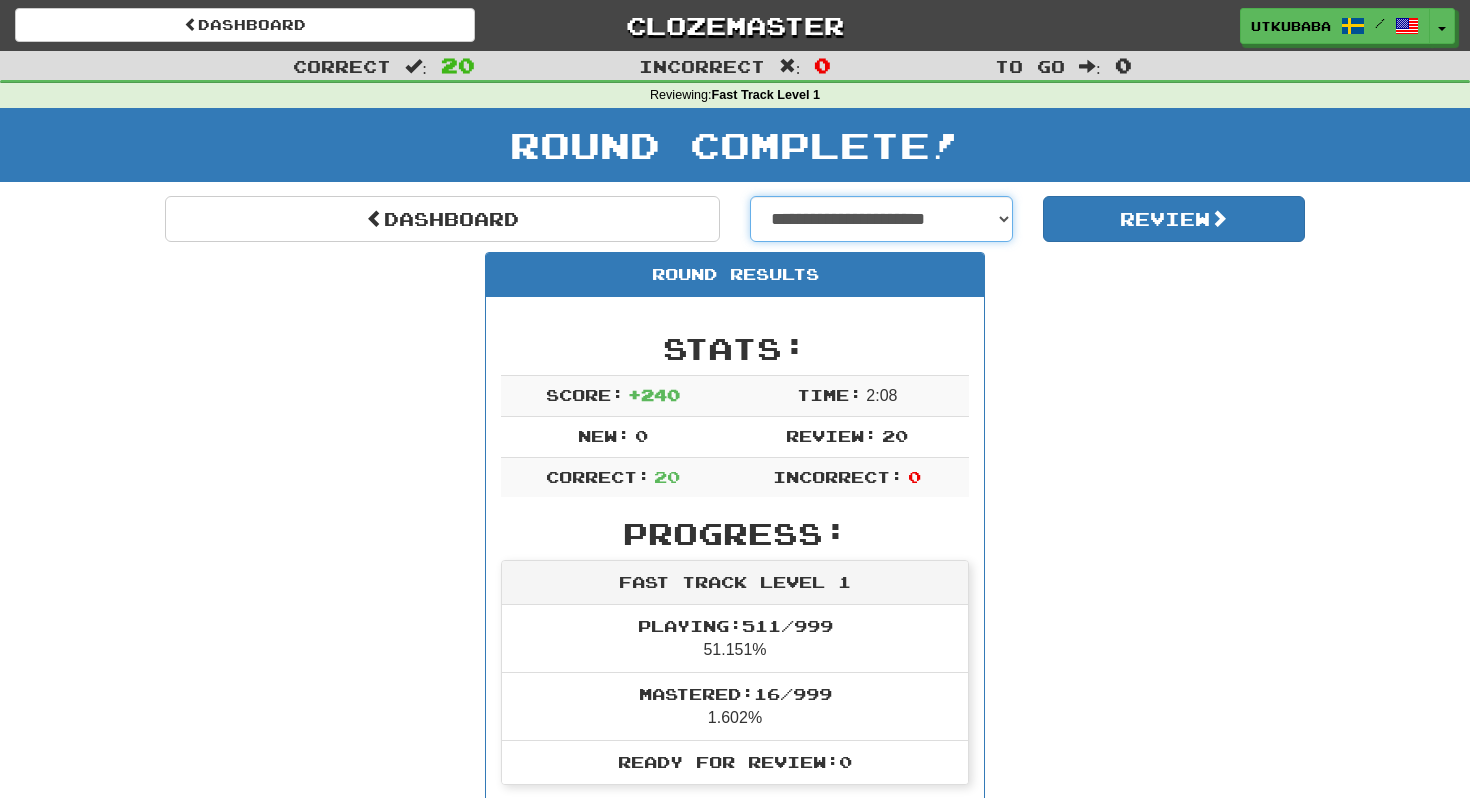 click on "**********" at bounding box center (881, 219) 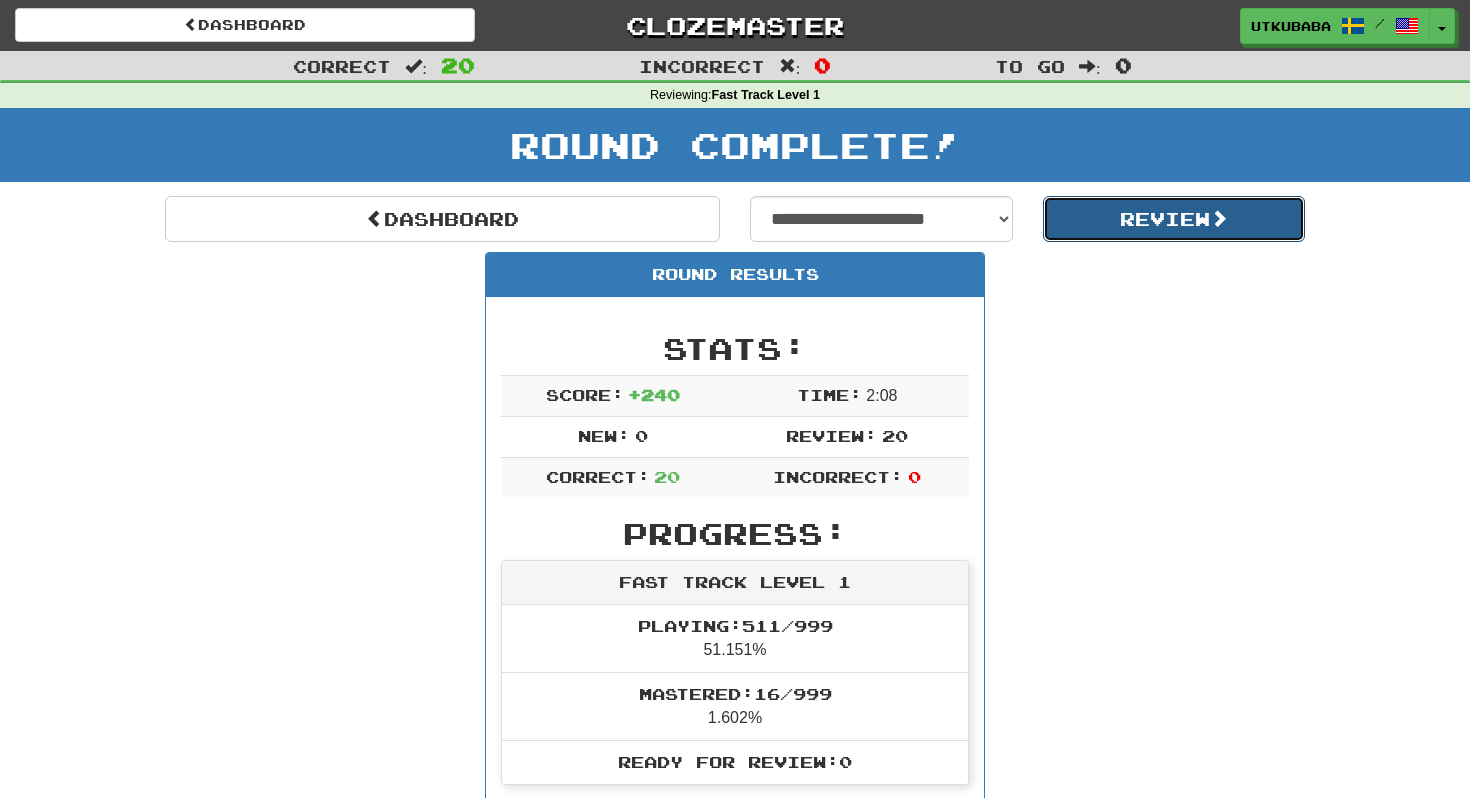 click on "Review" at bounding box center (1174, 219) 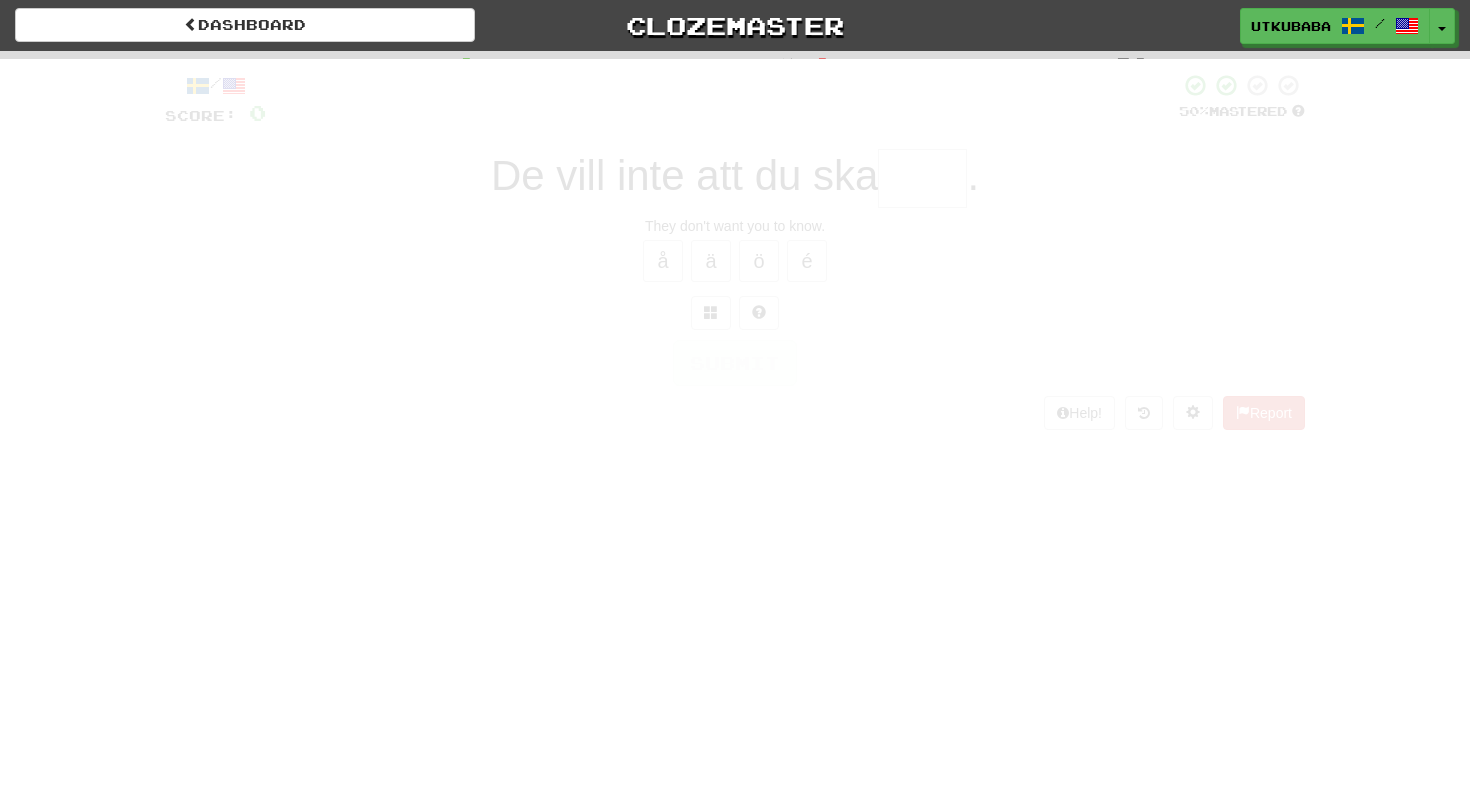 scroll, scrollTop: 0, scrollLeft: 0, axis: both 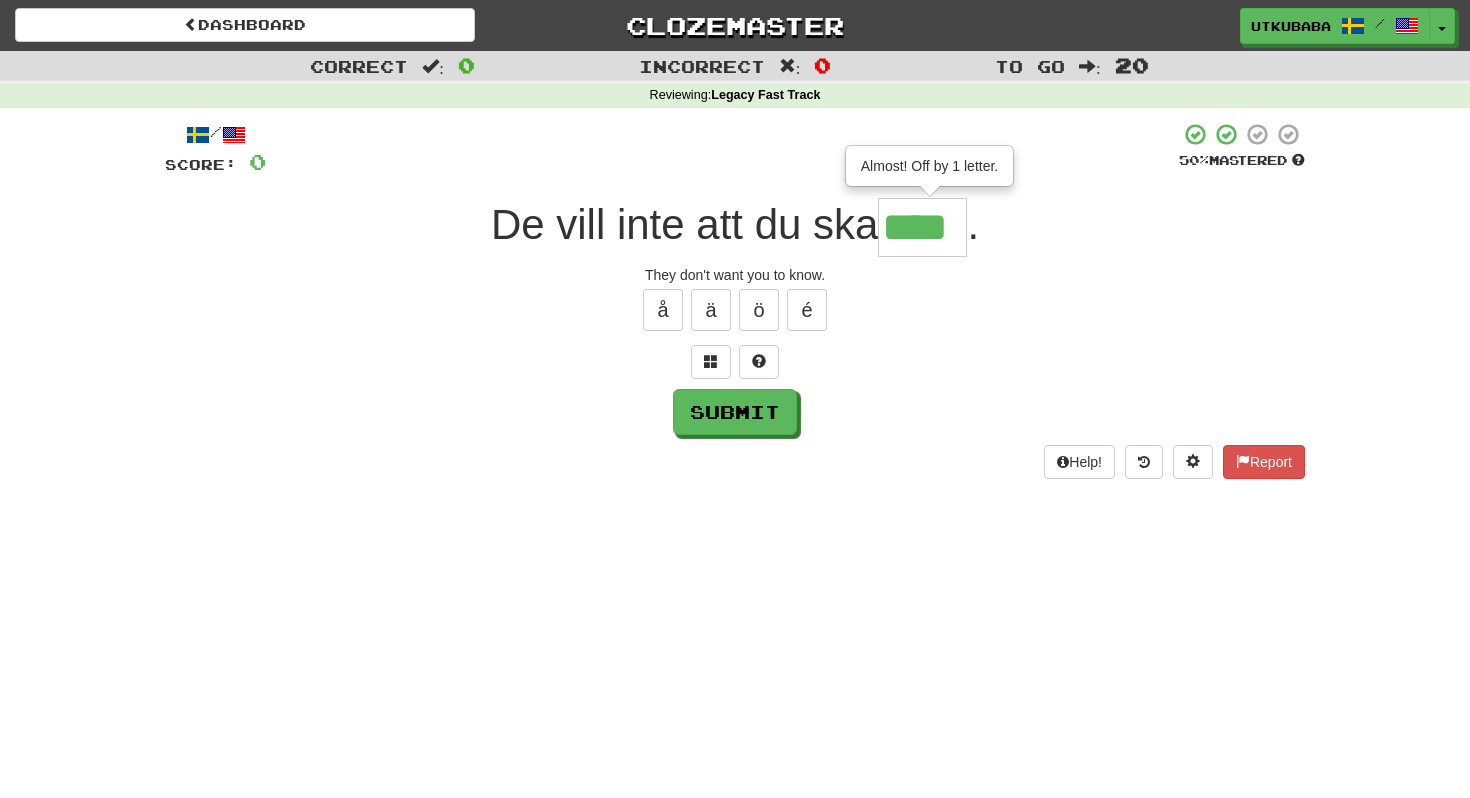 type on "****" 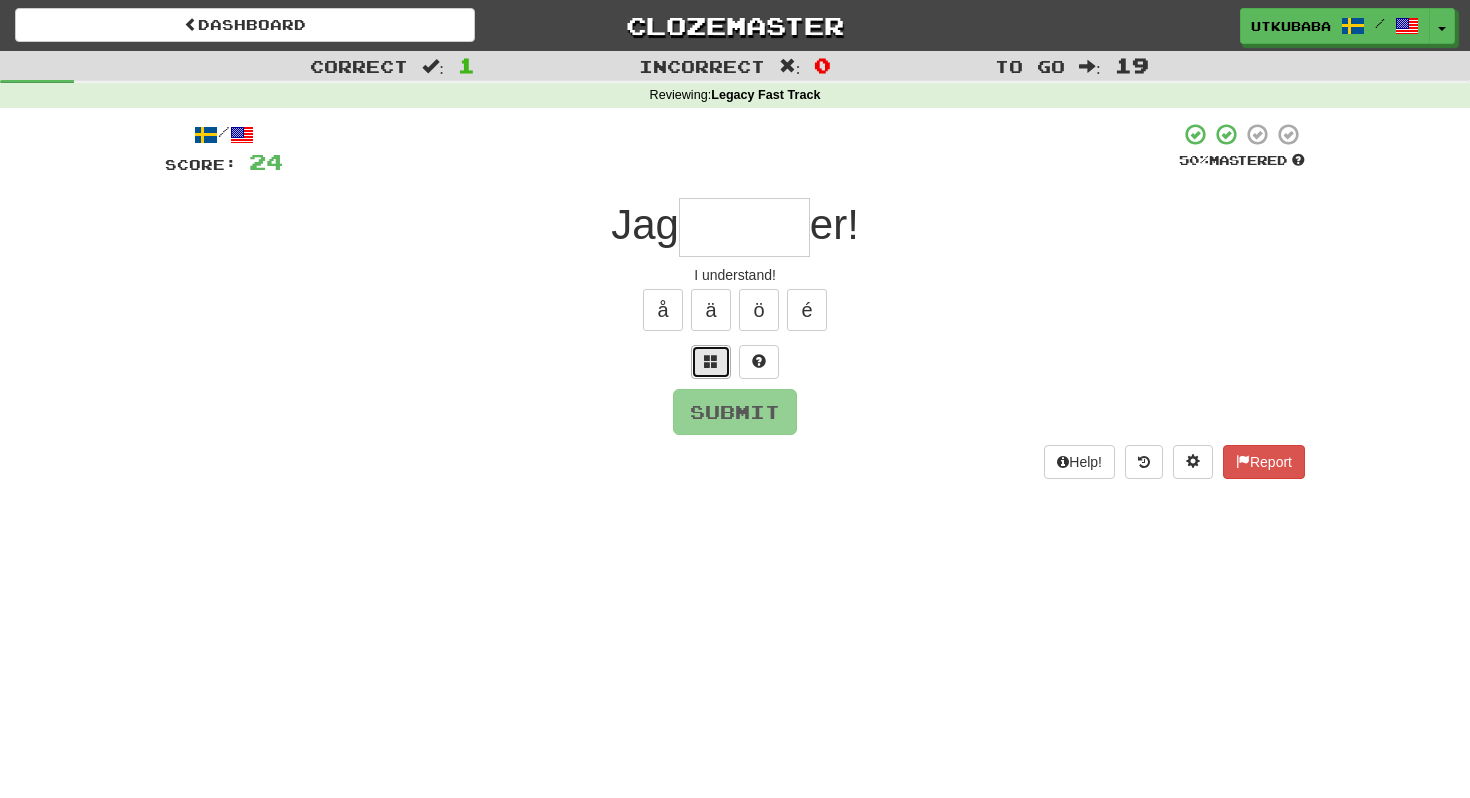click at bounding box center (711, 362) 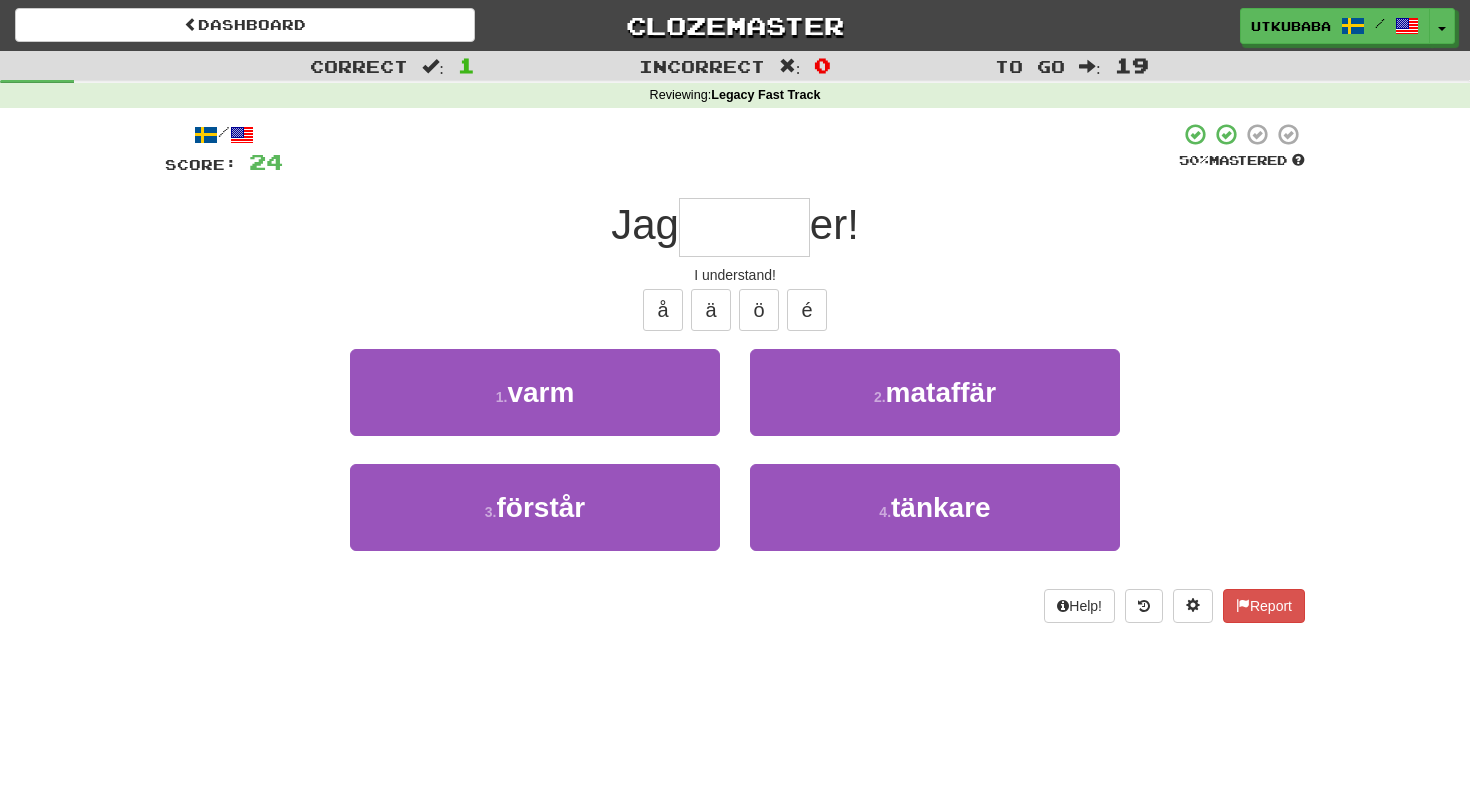 type on "*" 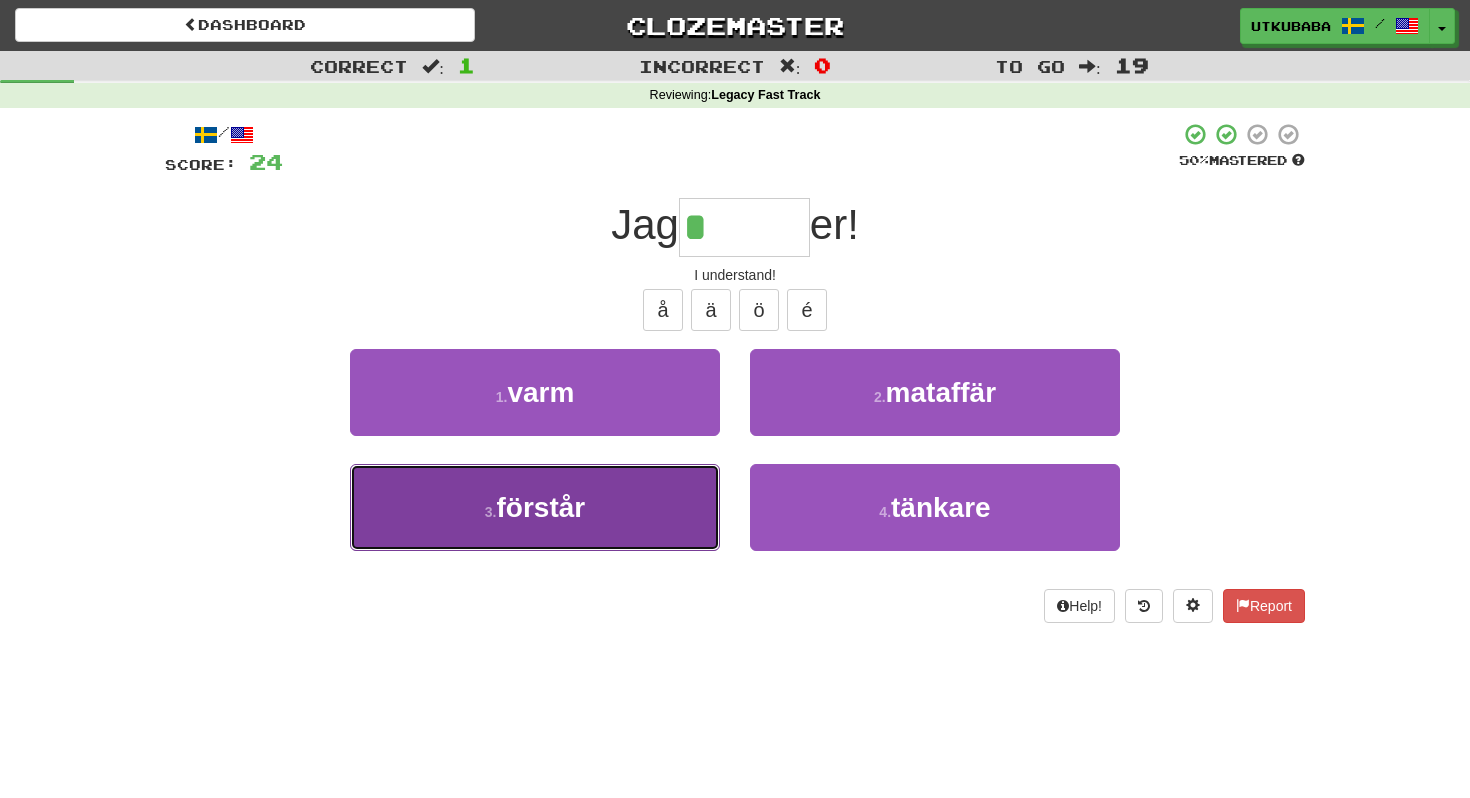 click on "3 .  förstår" at bounding box center [535, 507] 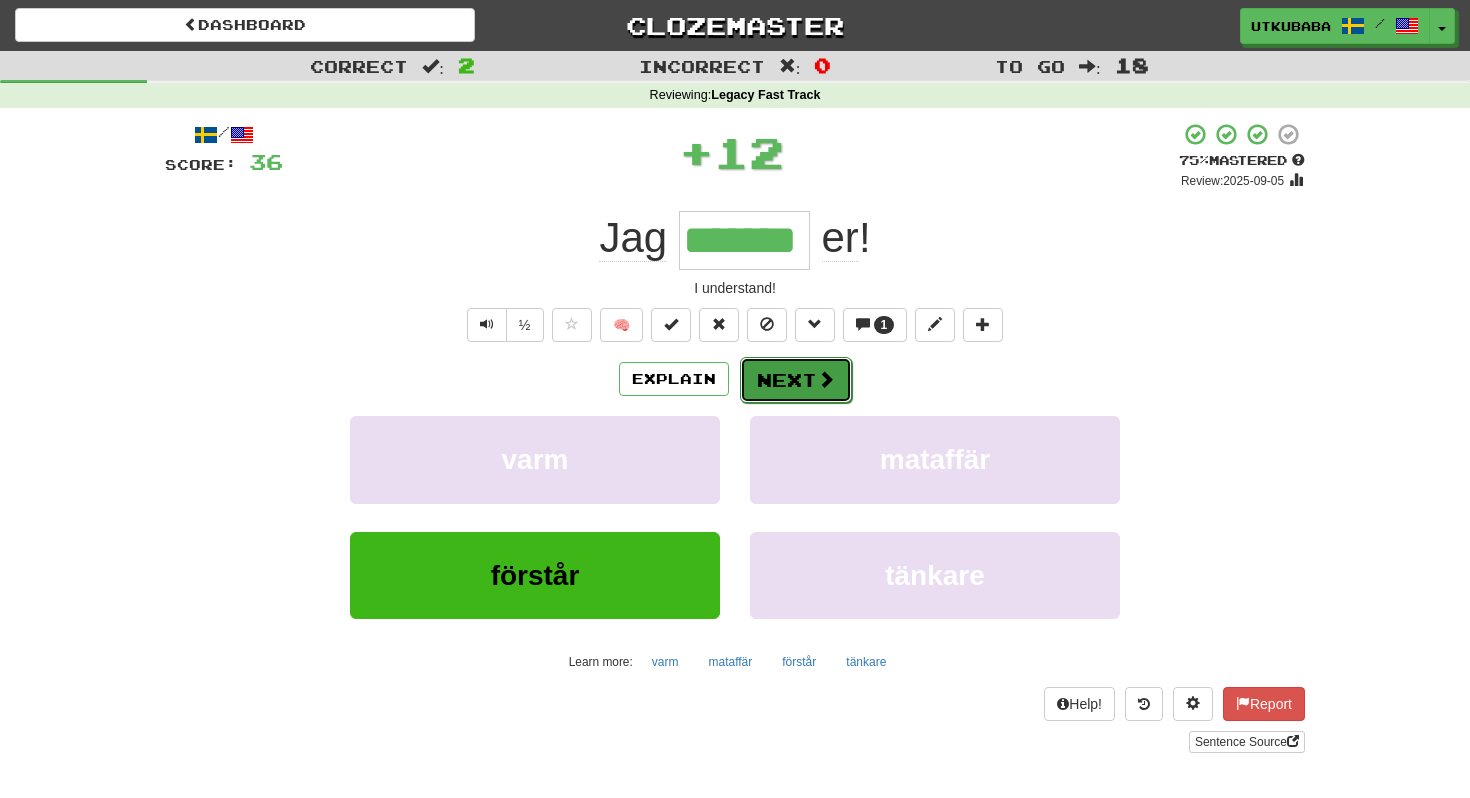 click on "Next" at bounding box center [796, 380] 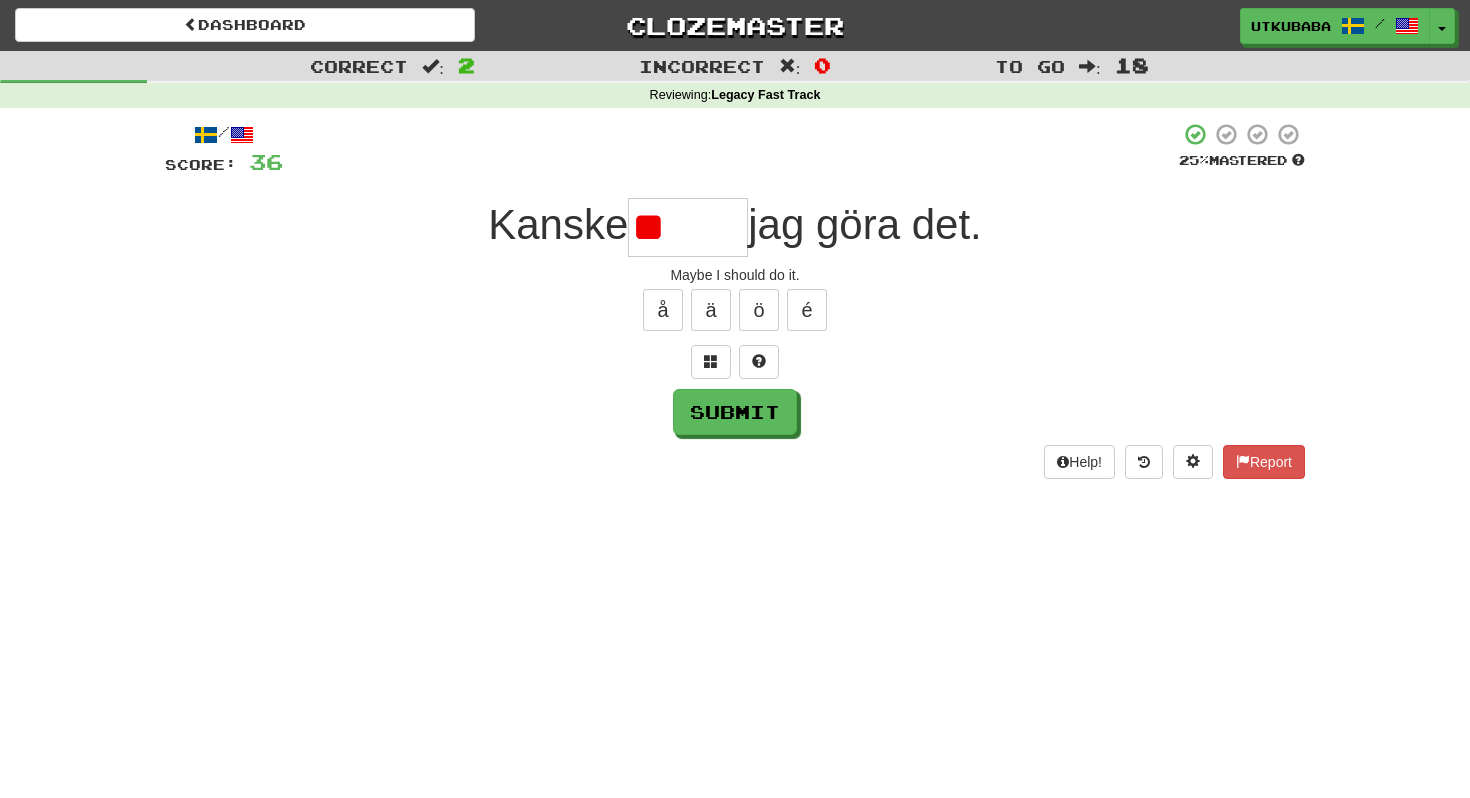type on "*" 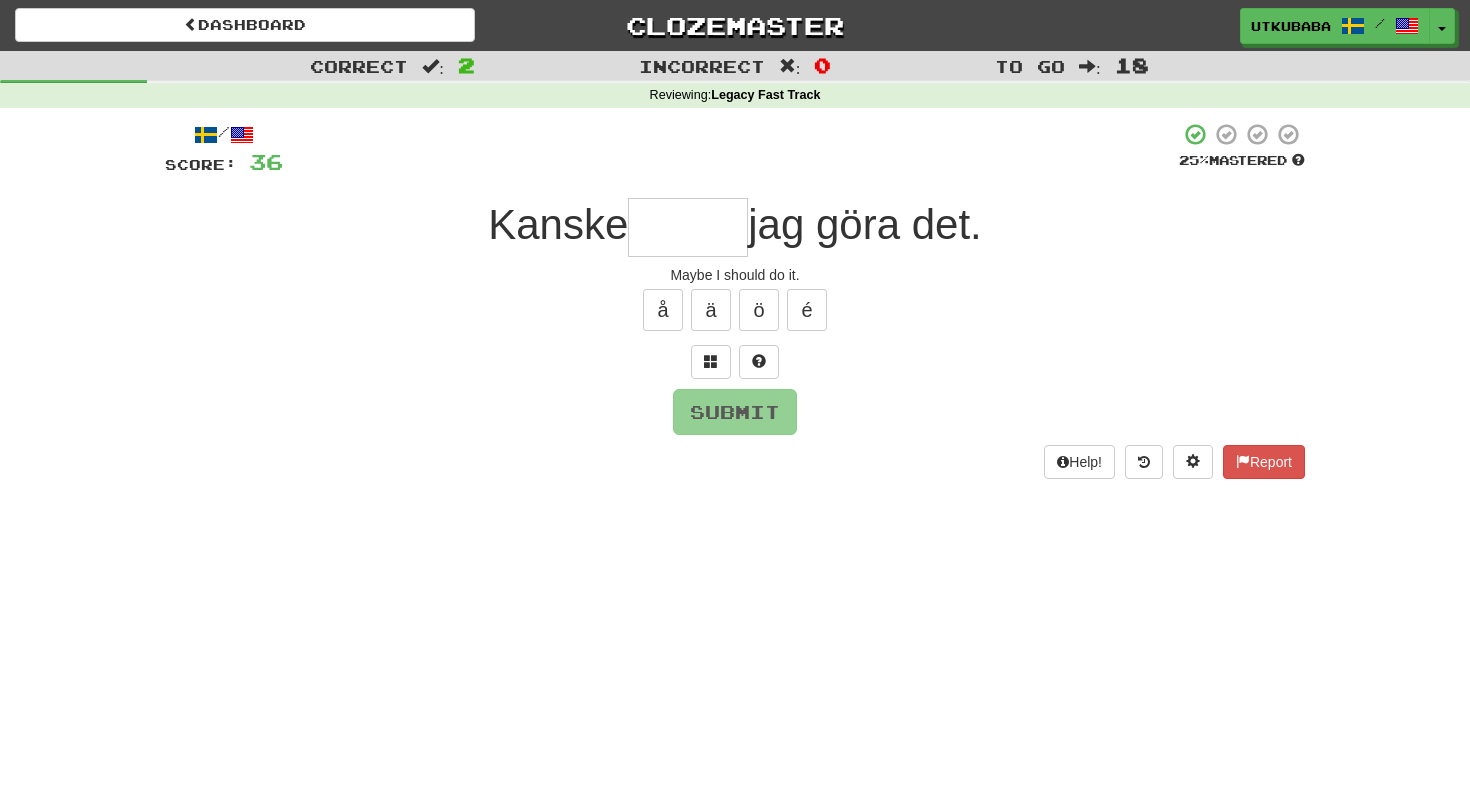 type on "*" 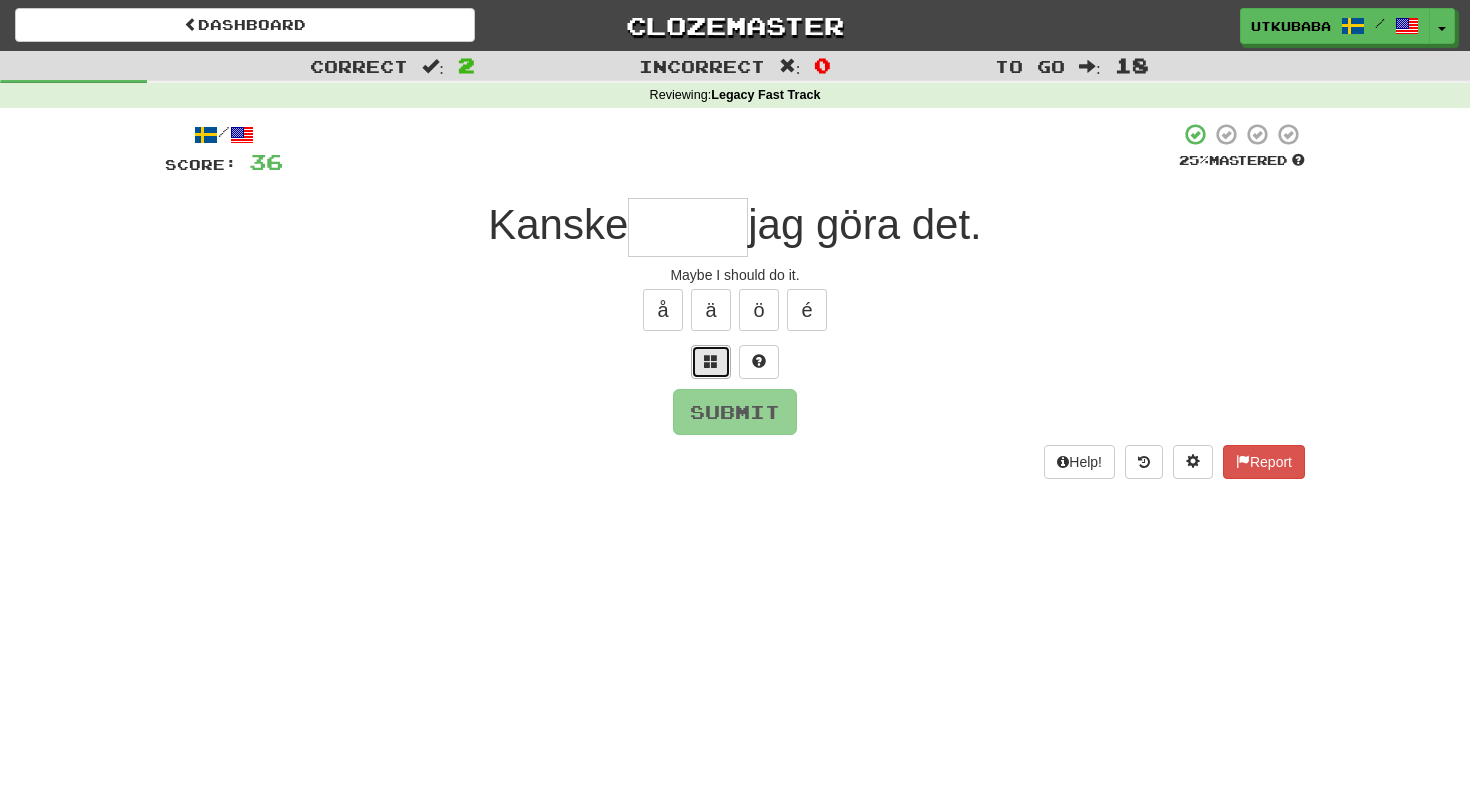 click at bounding box center [711, 361] 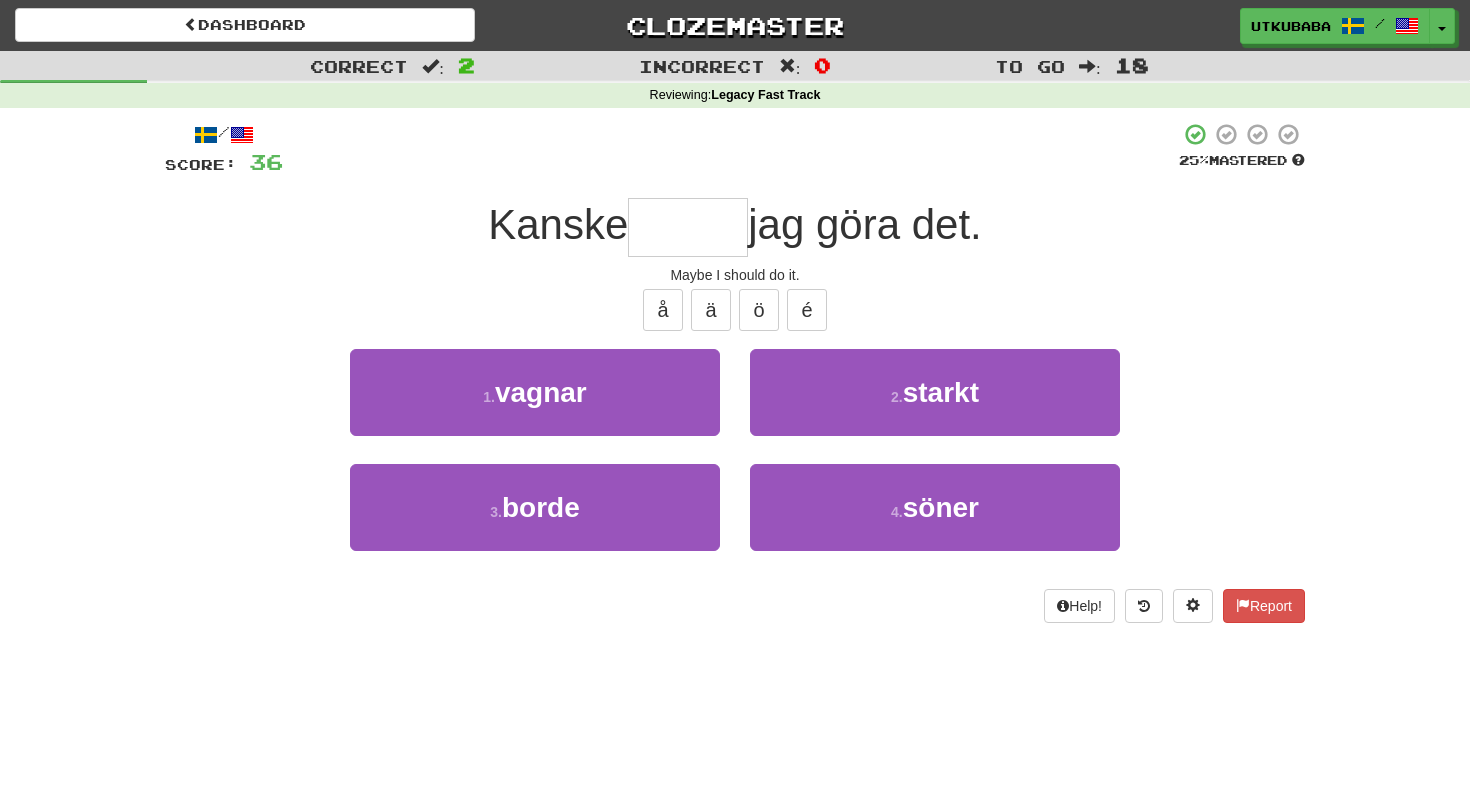 type on "*" 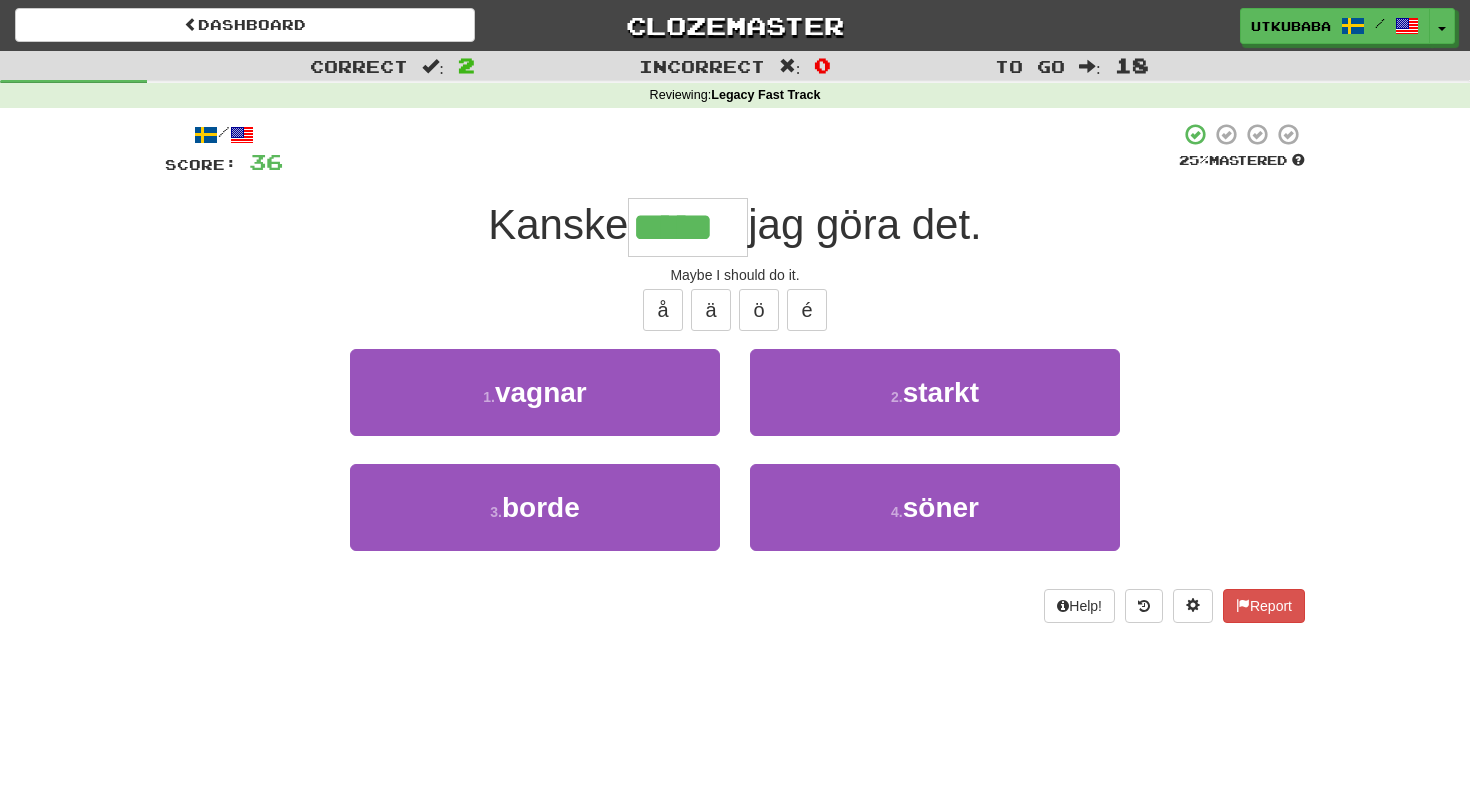 type on "*****" 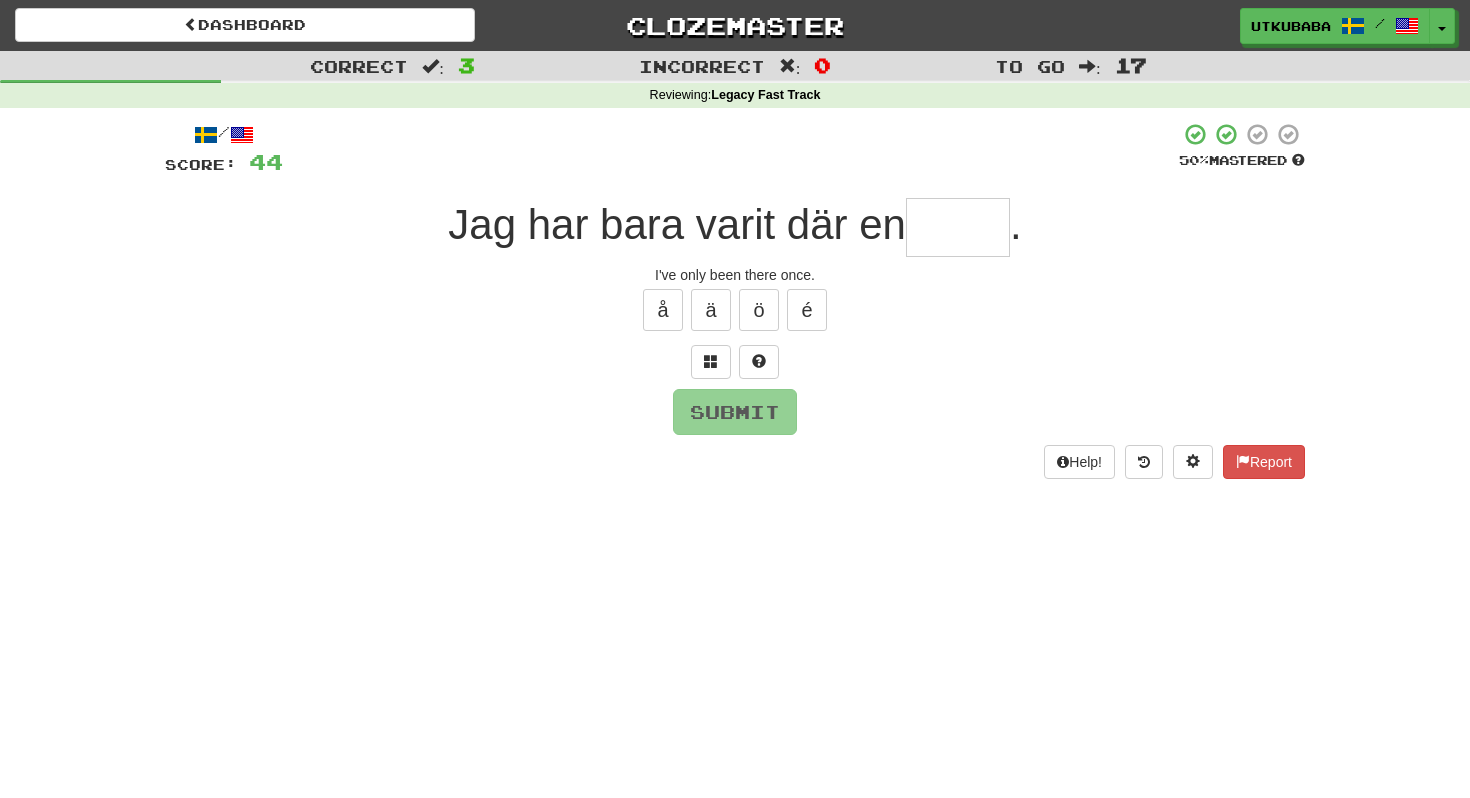 type on "*" 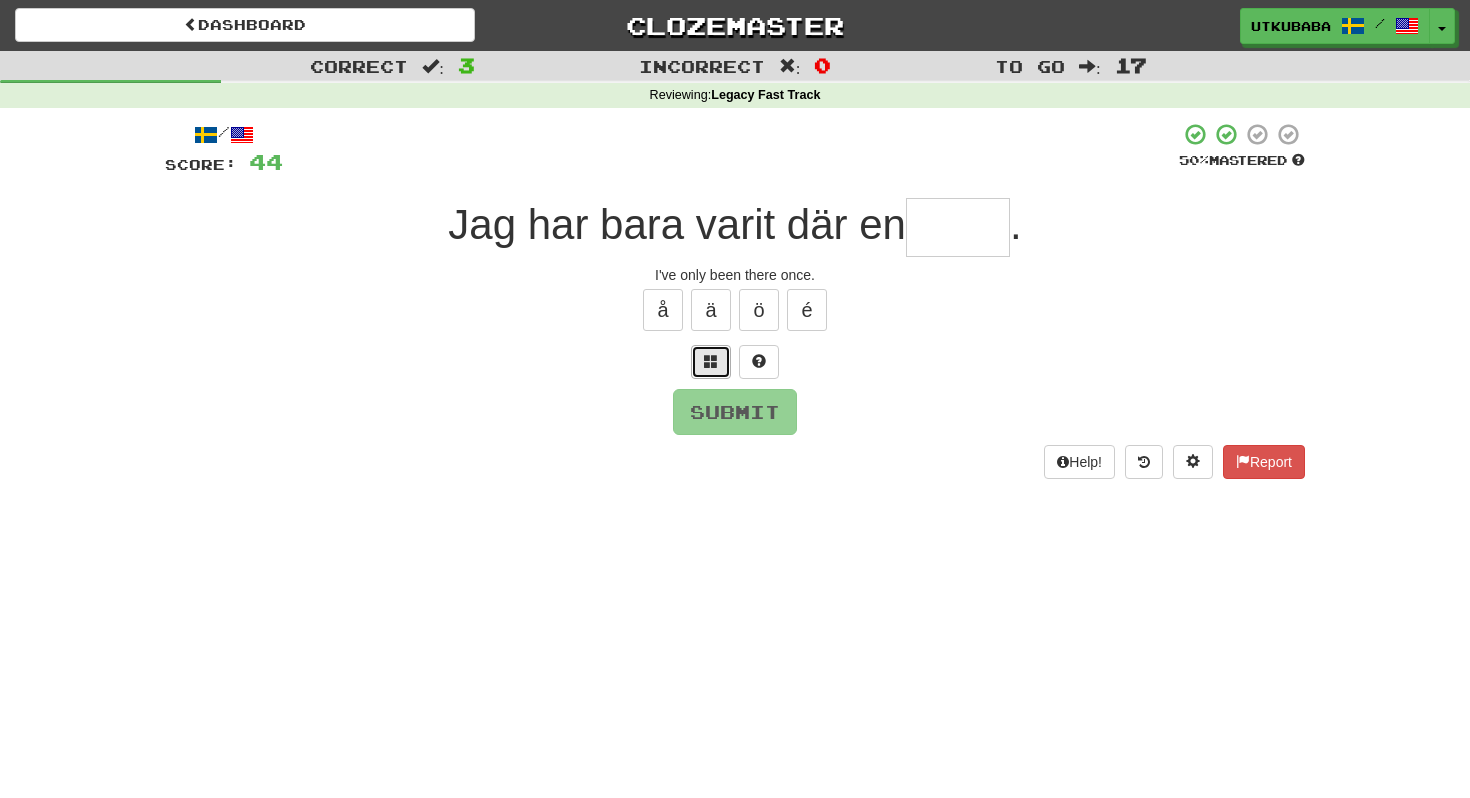 click at bounding box center [711, 362] 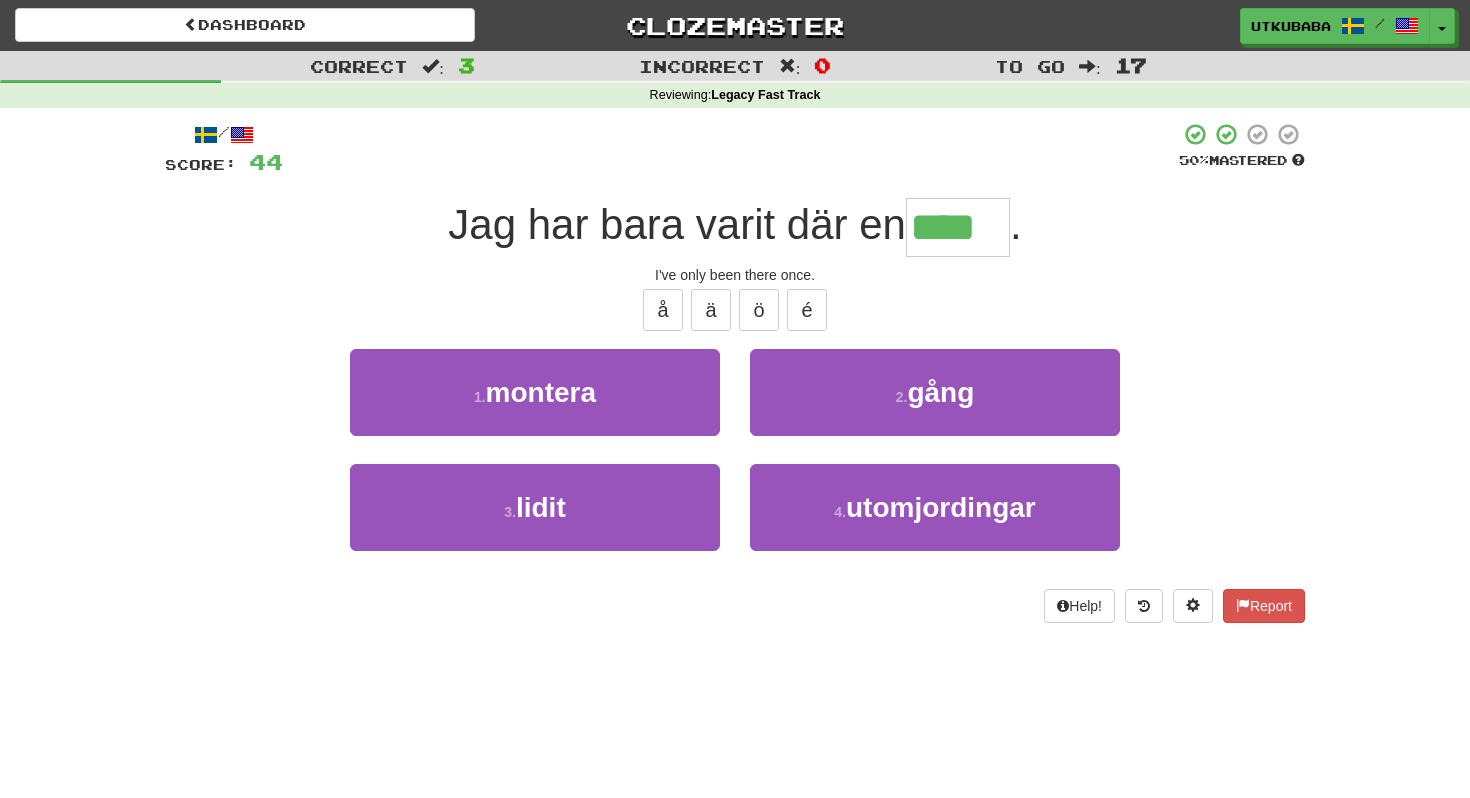 type on "****" 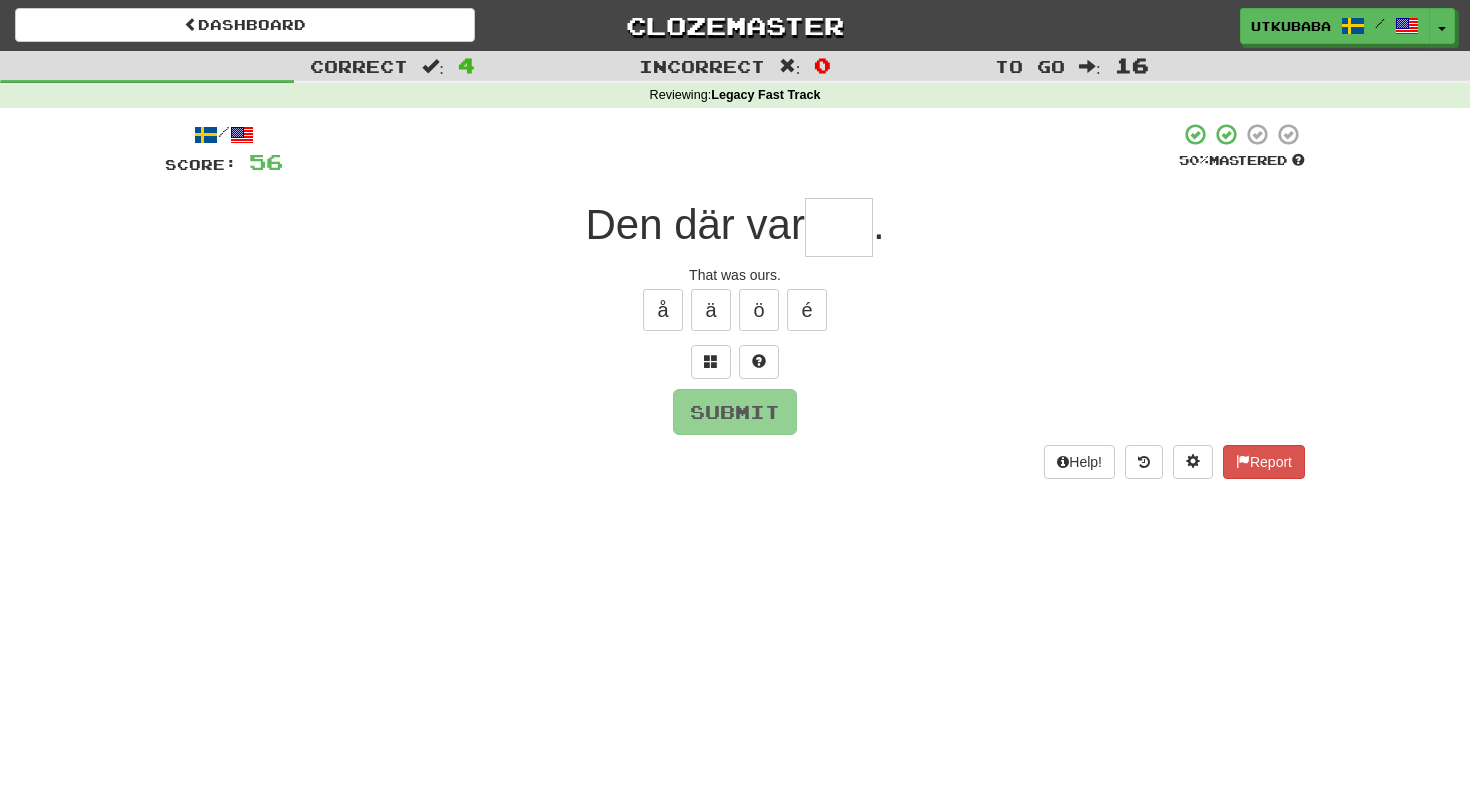type on "*" 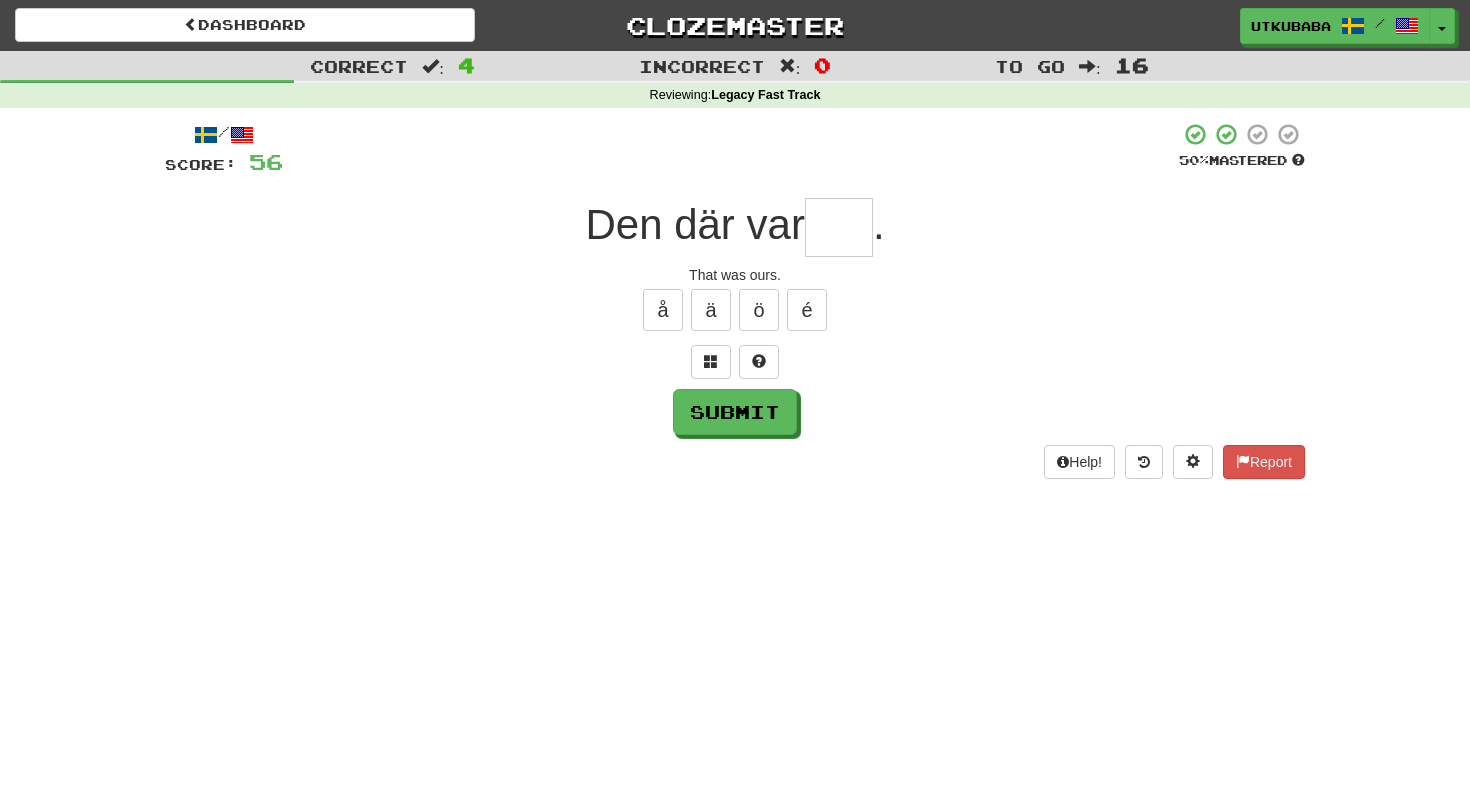 type on "*" 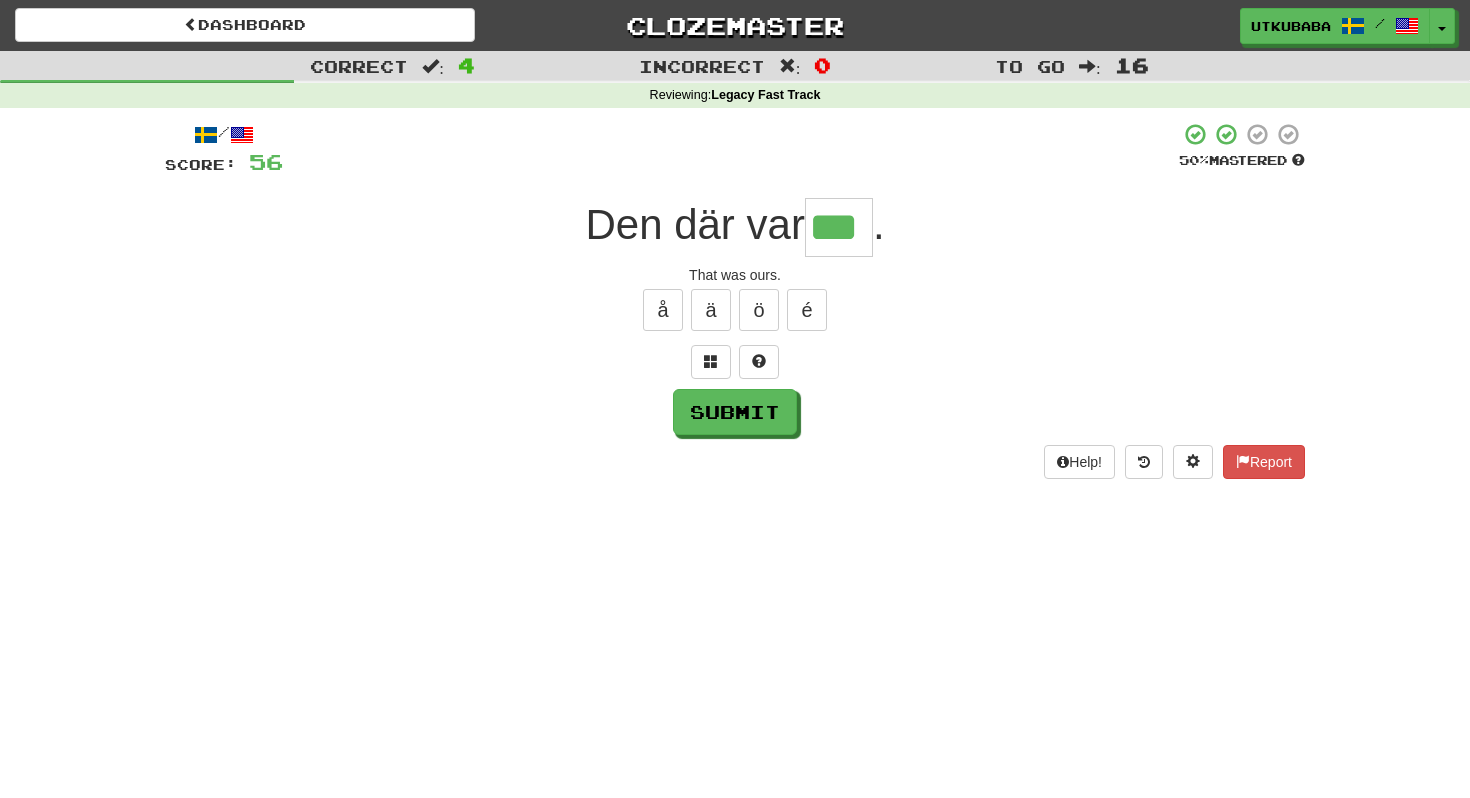type on "***" 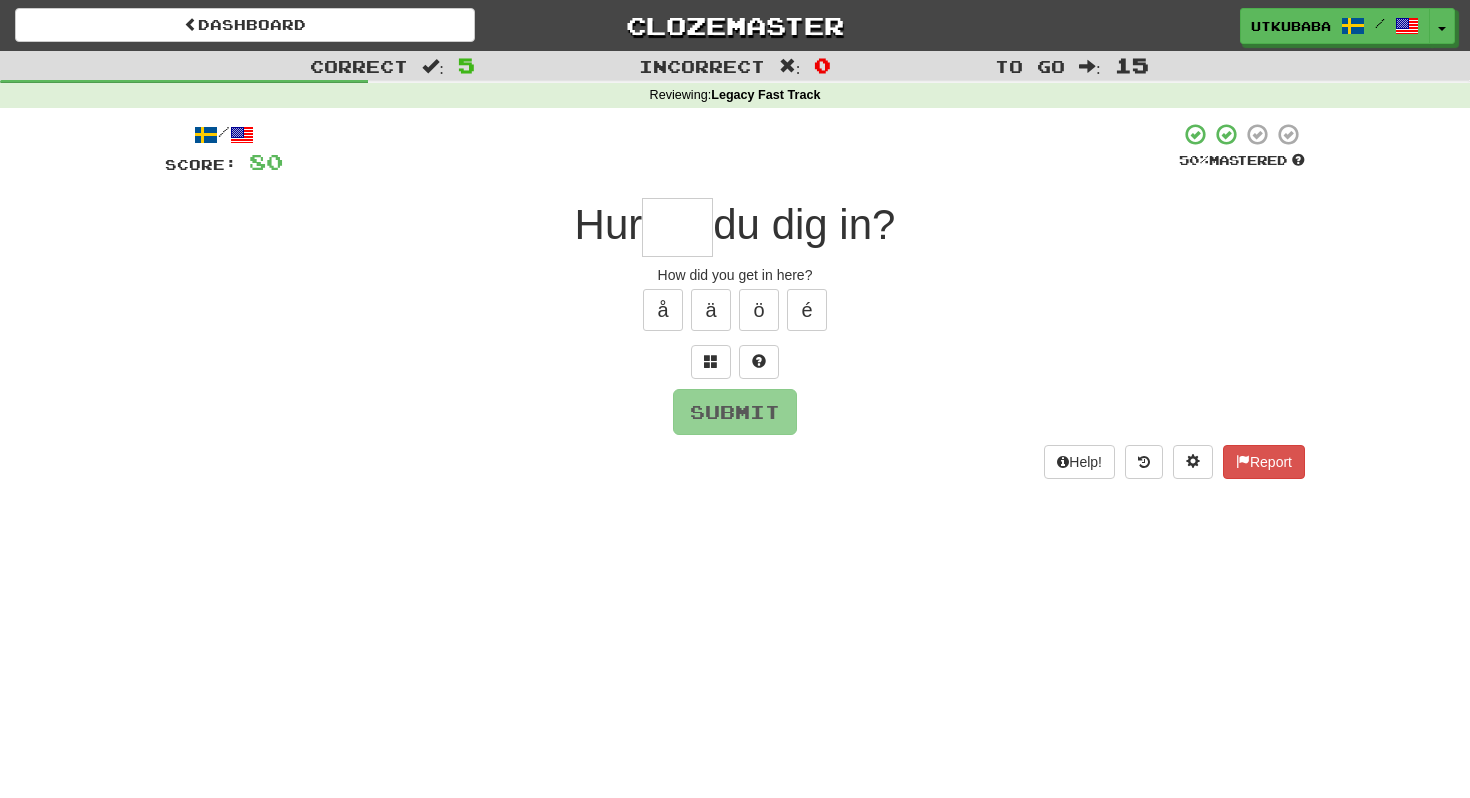 click on "/  Score:   80 50 %  Mastered Hur   du dig in? How did you get in here? å ä ö é Submit  Help!  Report" at bounding box center (735, 300) 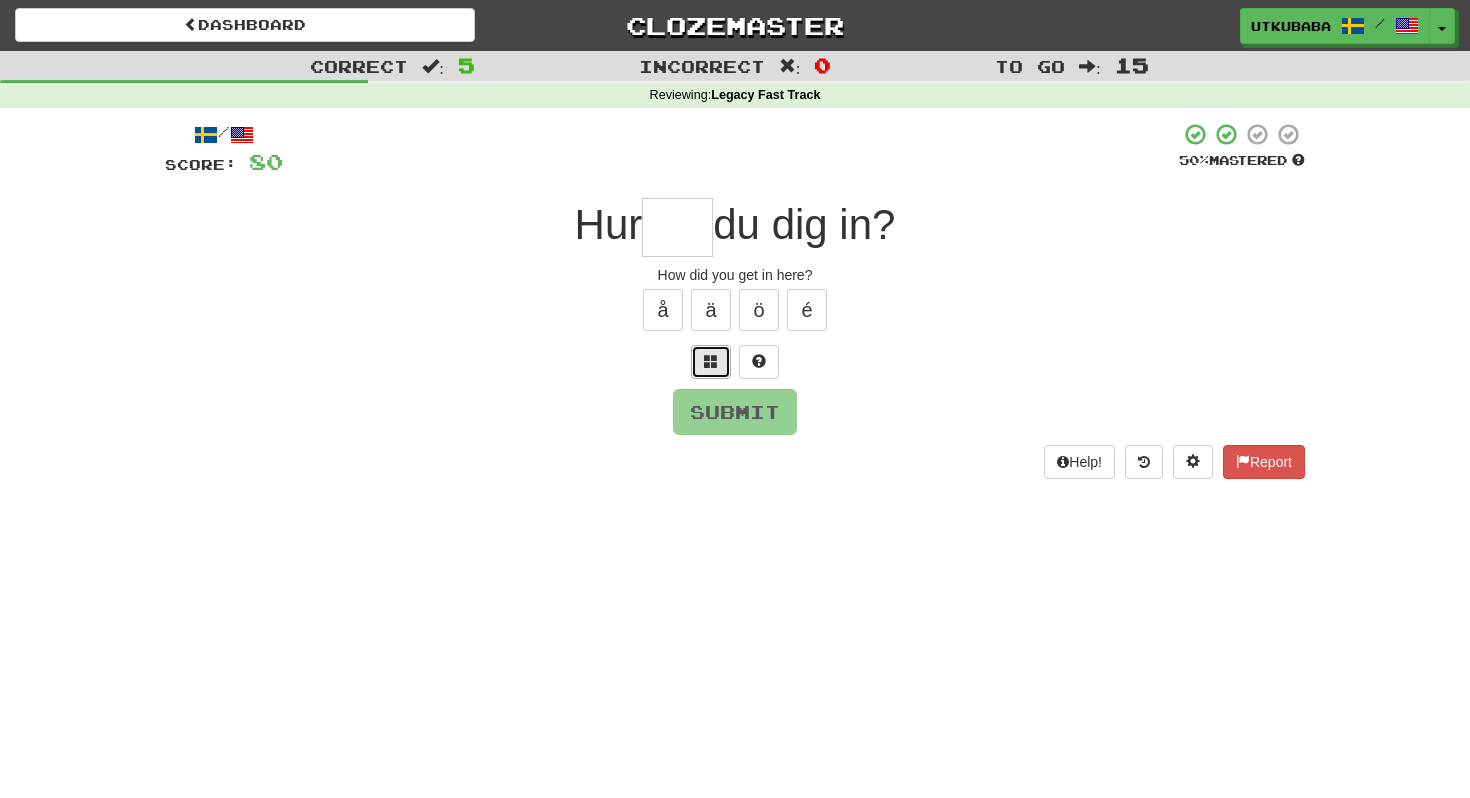 click at bounding box center (711, 362) 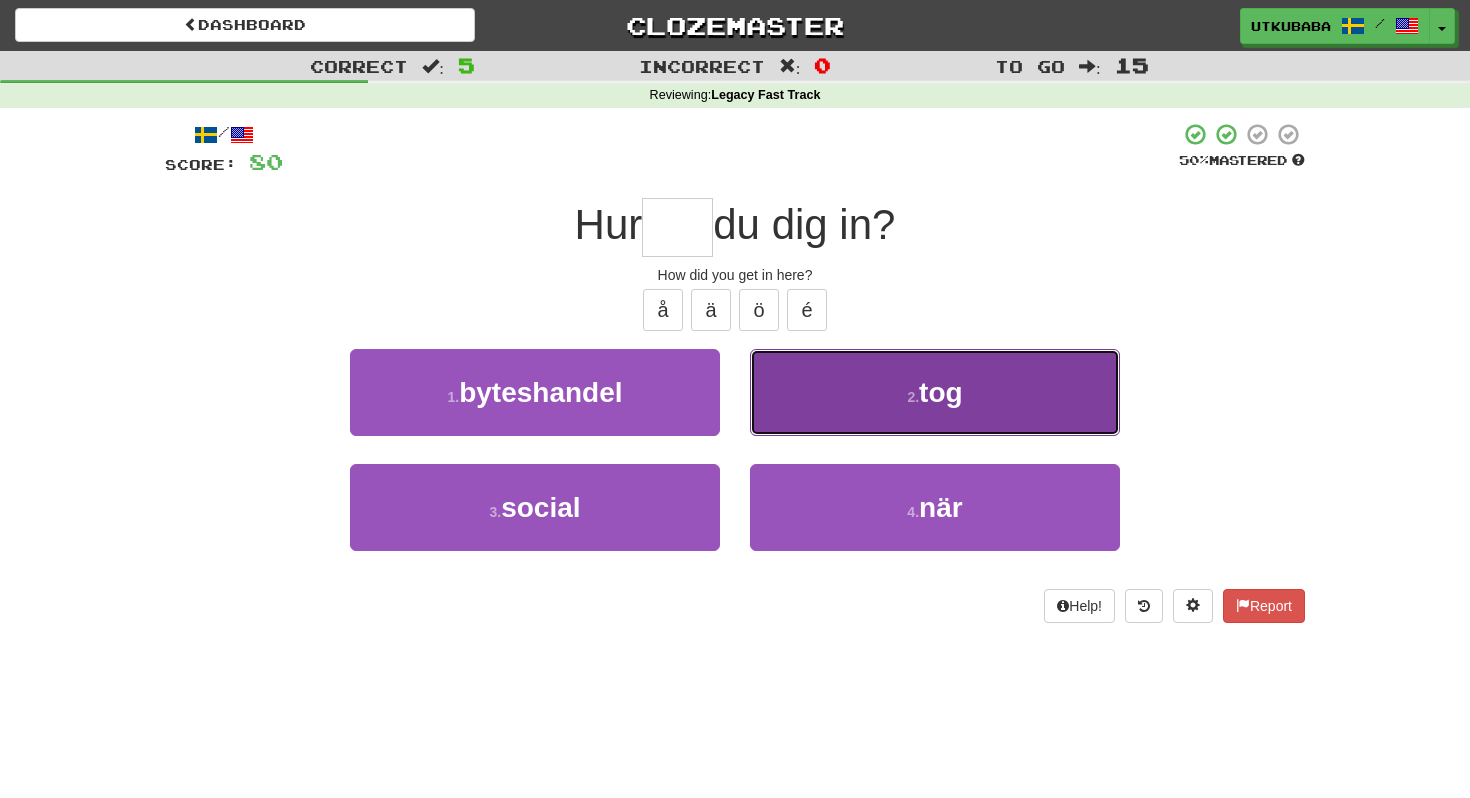 click on "2 .  tog" at bounding box center [935, 392] 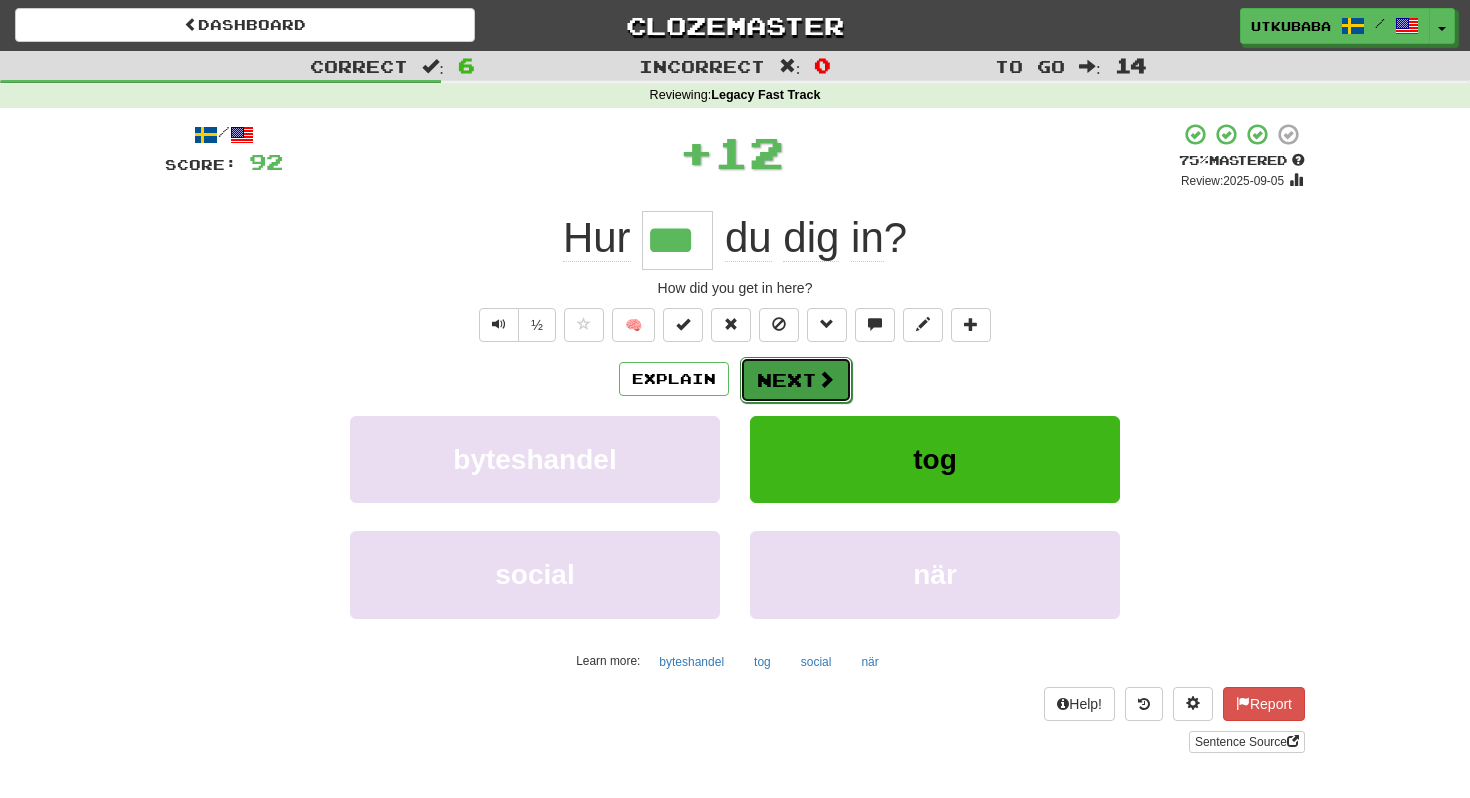 click on "Next" at bounding box center [796, 380] 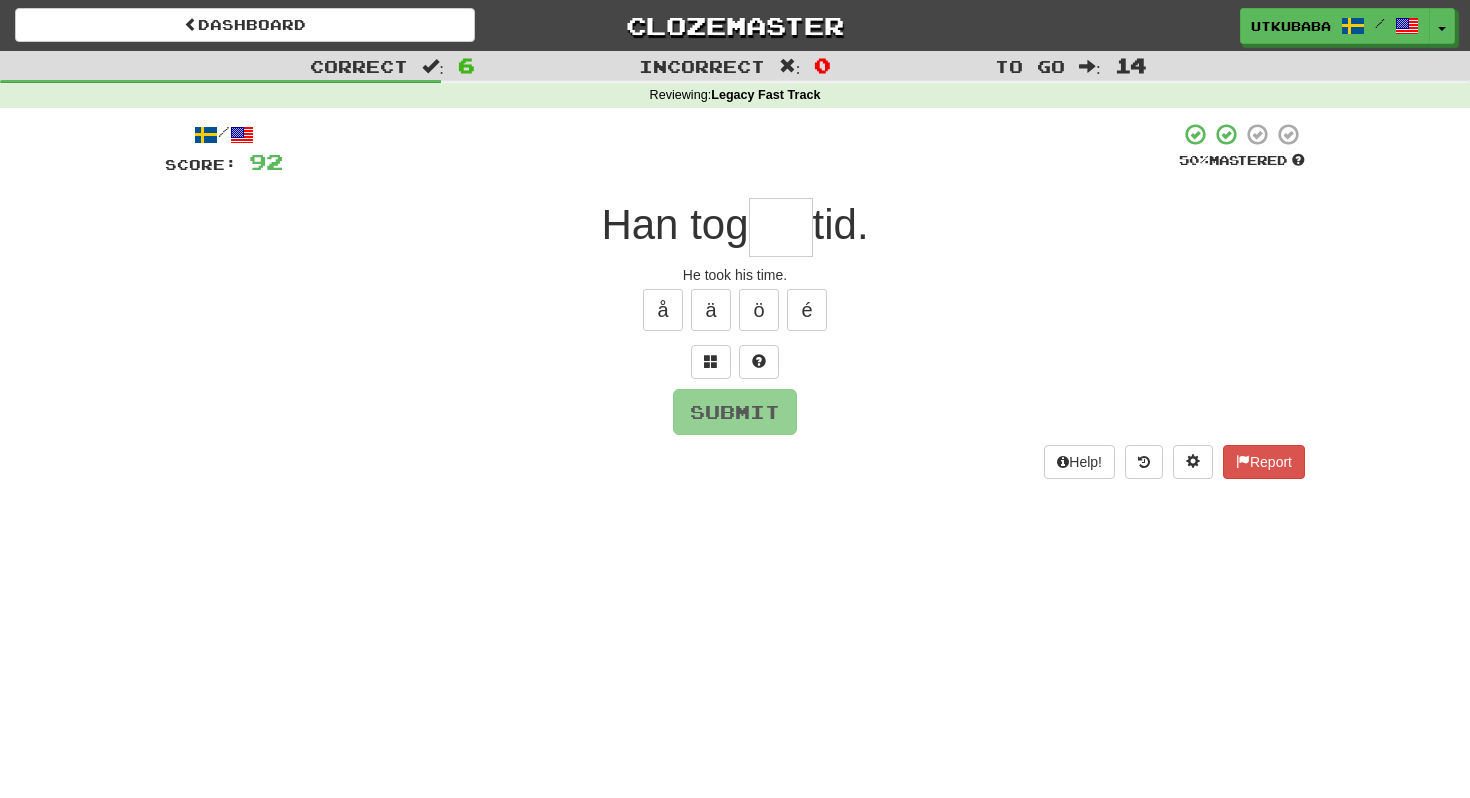 type on "*" 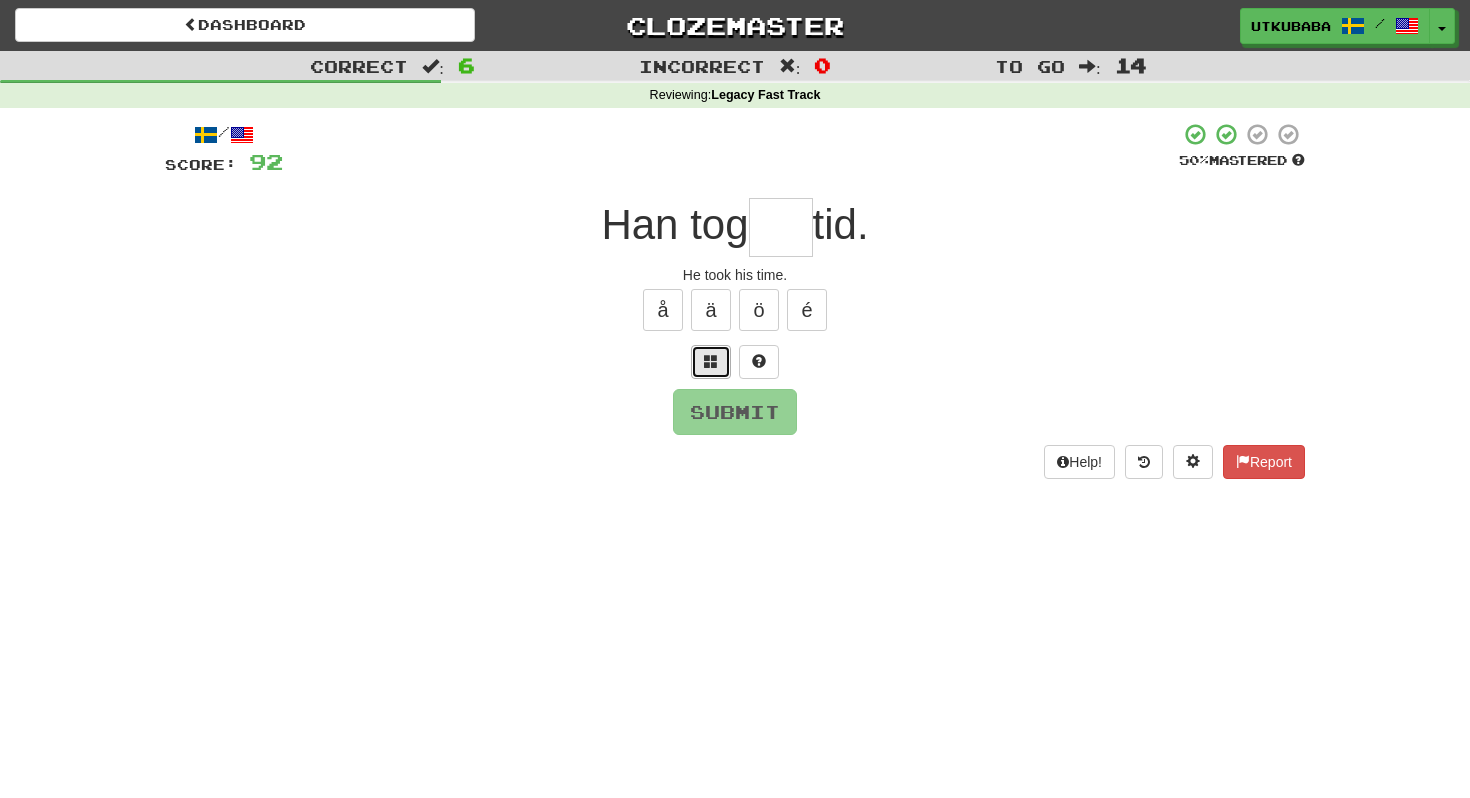 click at bounding box center [711, 362] 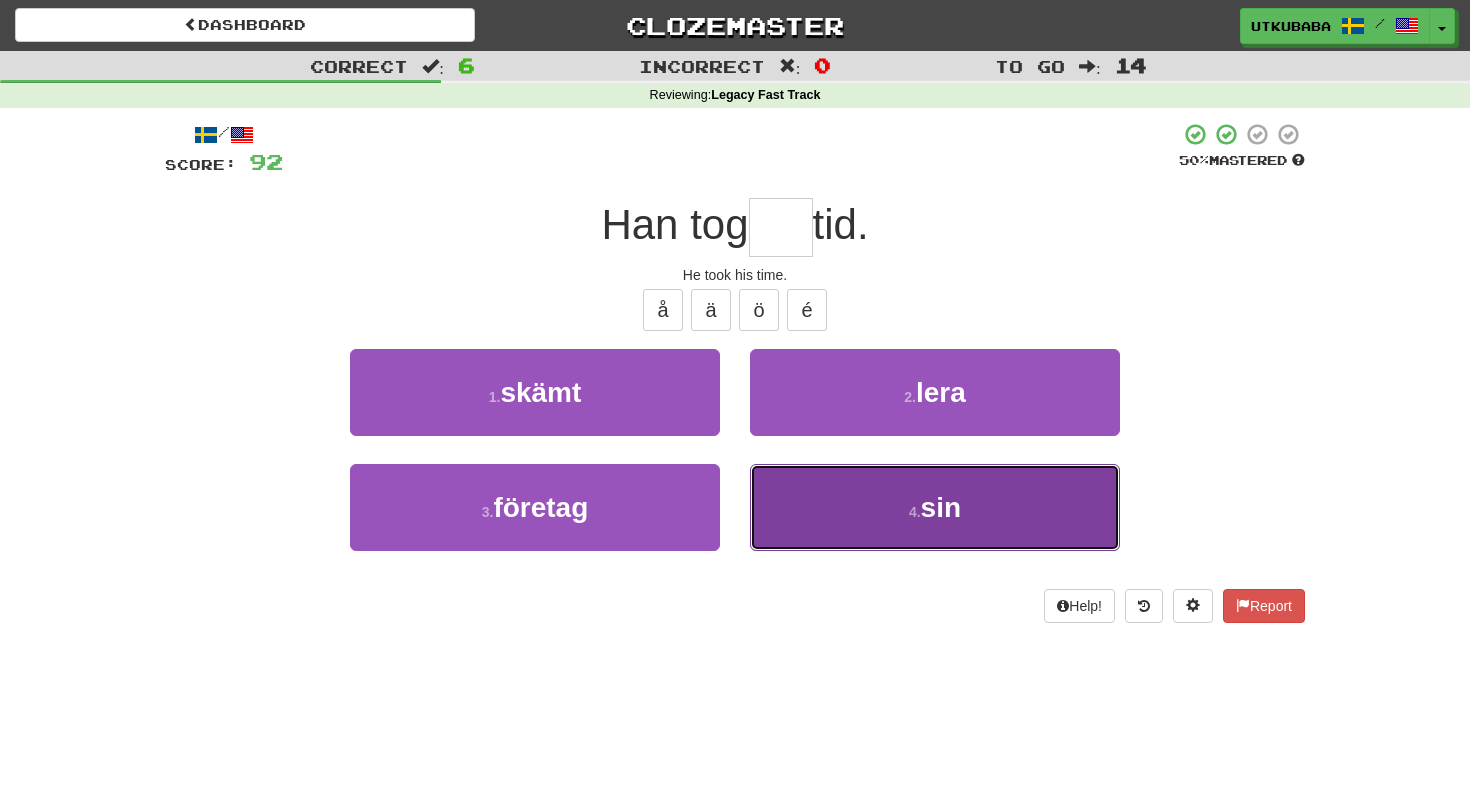 click on "4 .  sin" at bounding box center (935, 507) 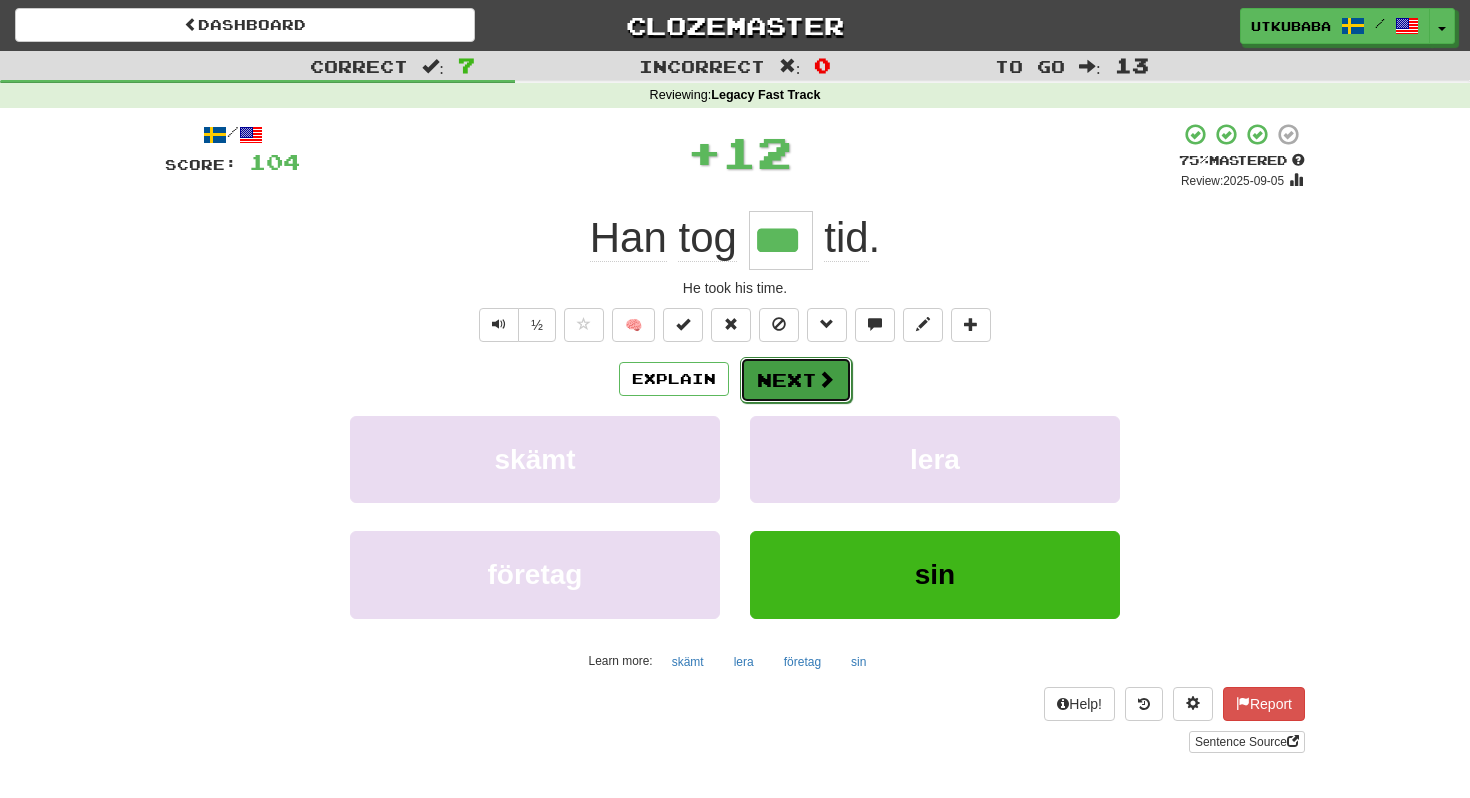 click on "Next" at bounding box center [796, 380] 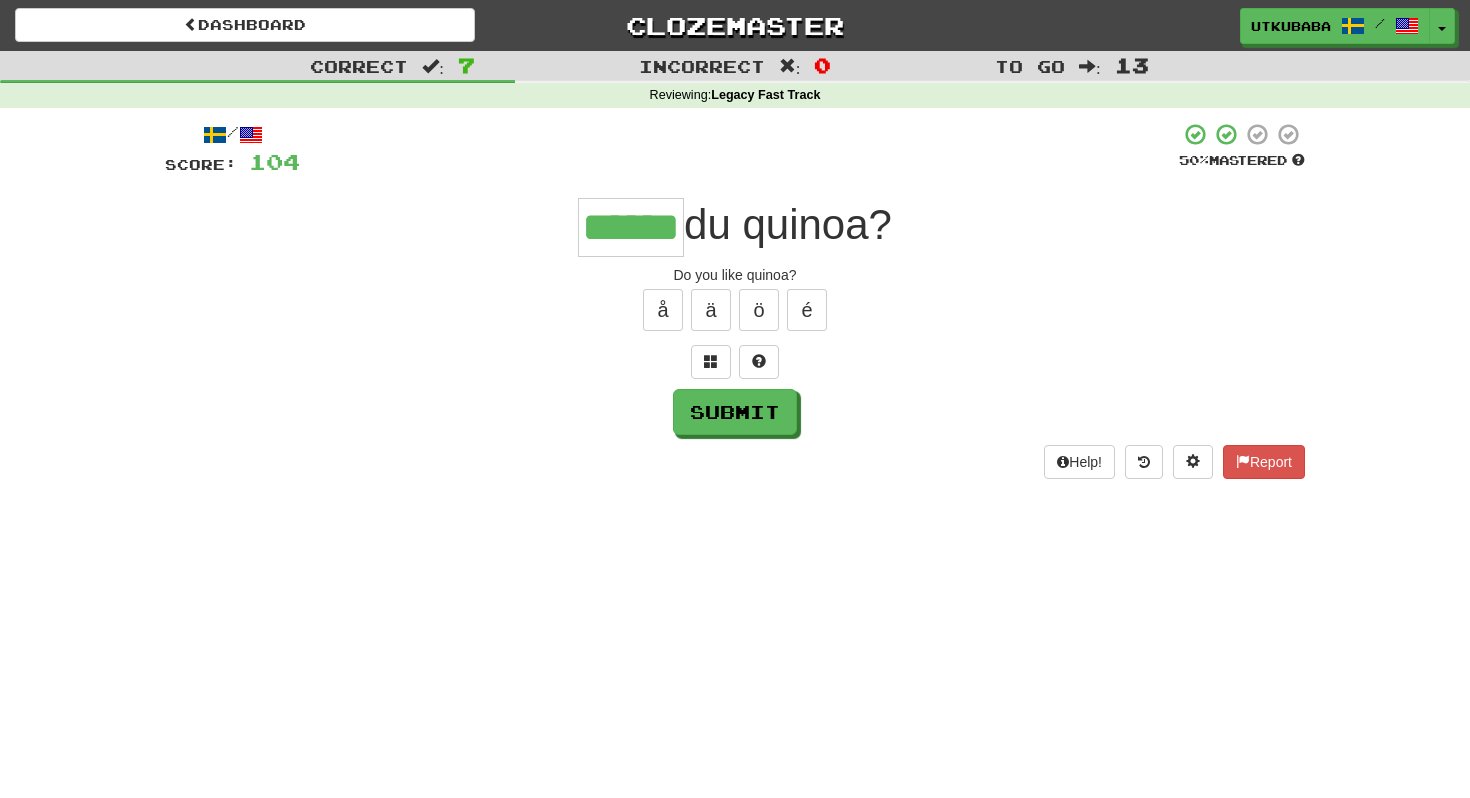 type on "******" 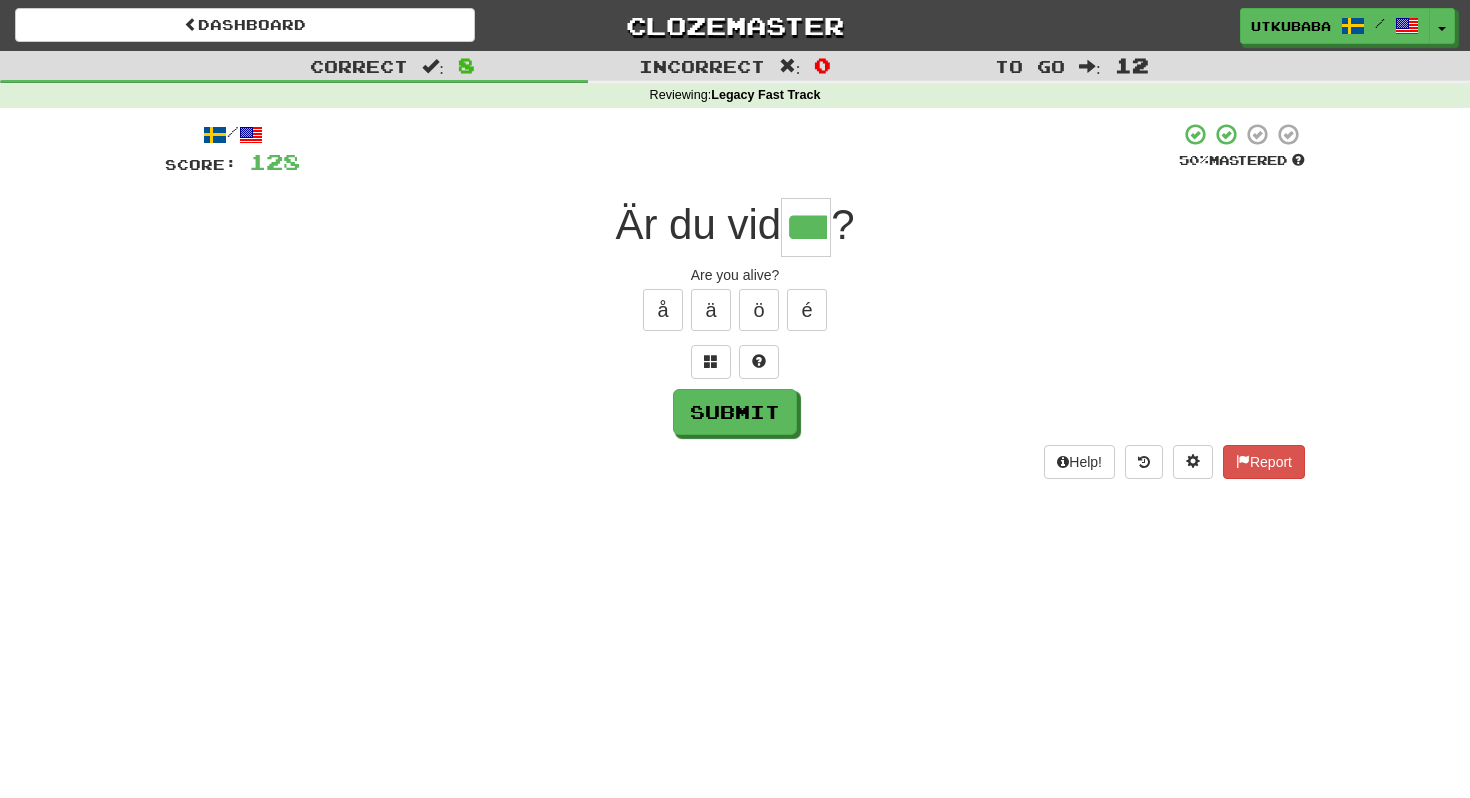 type on "***" 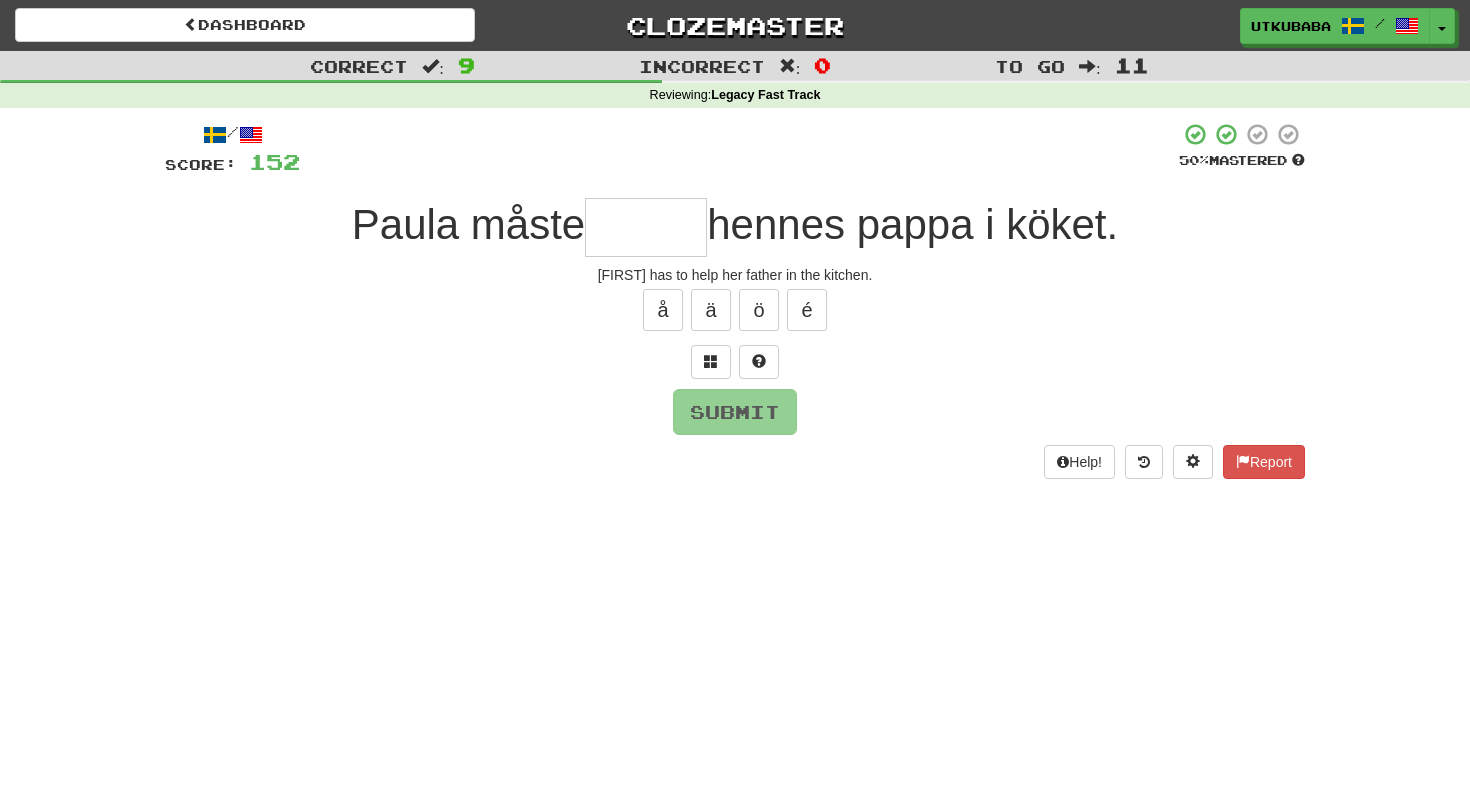 click at bounding box center [646, 227] 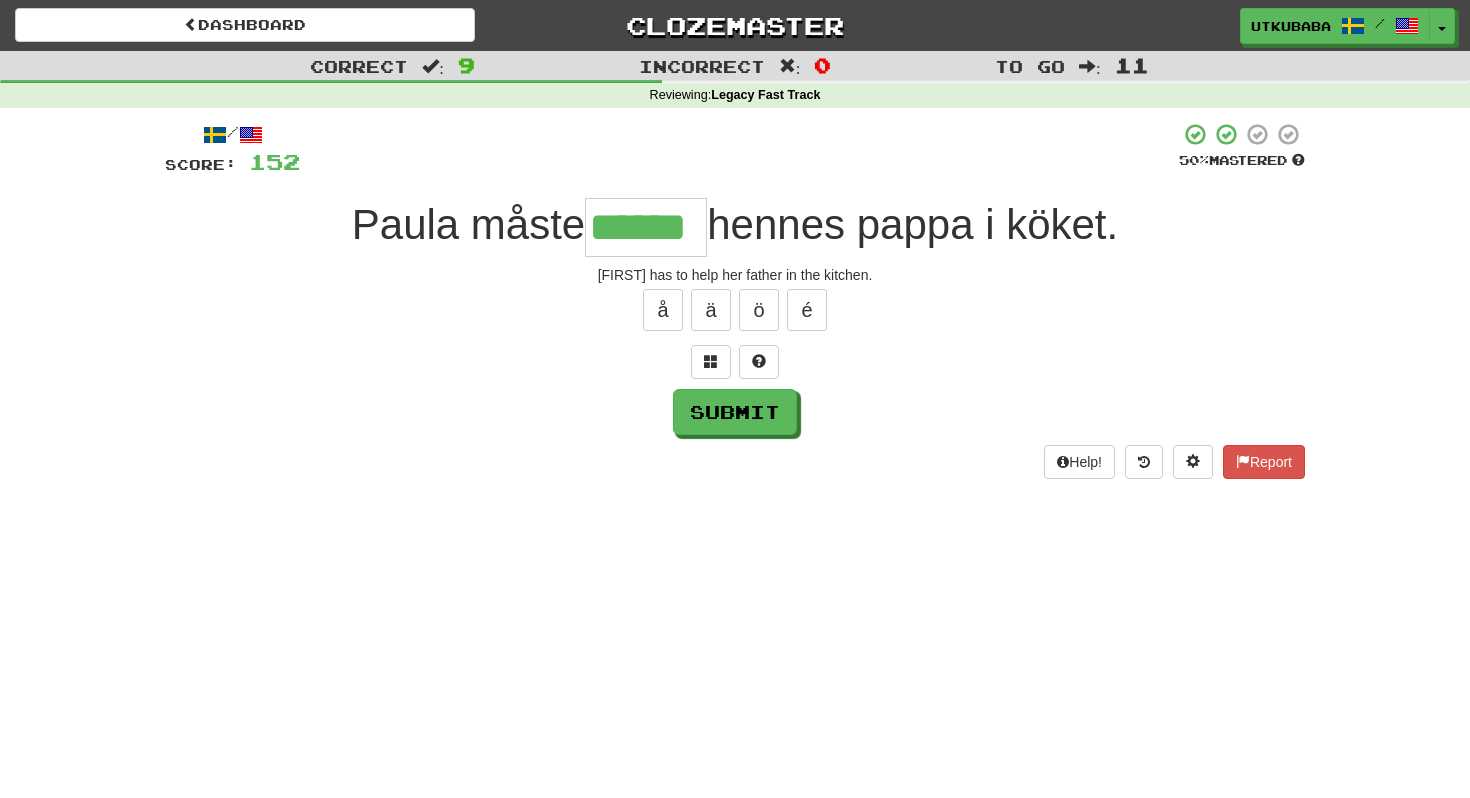 type on "******" 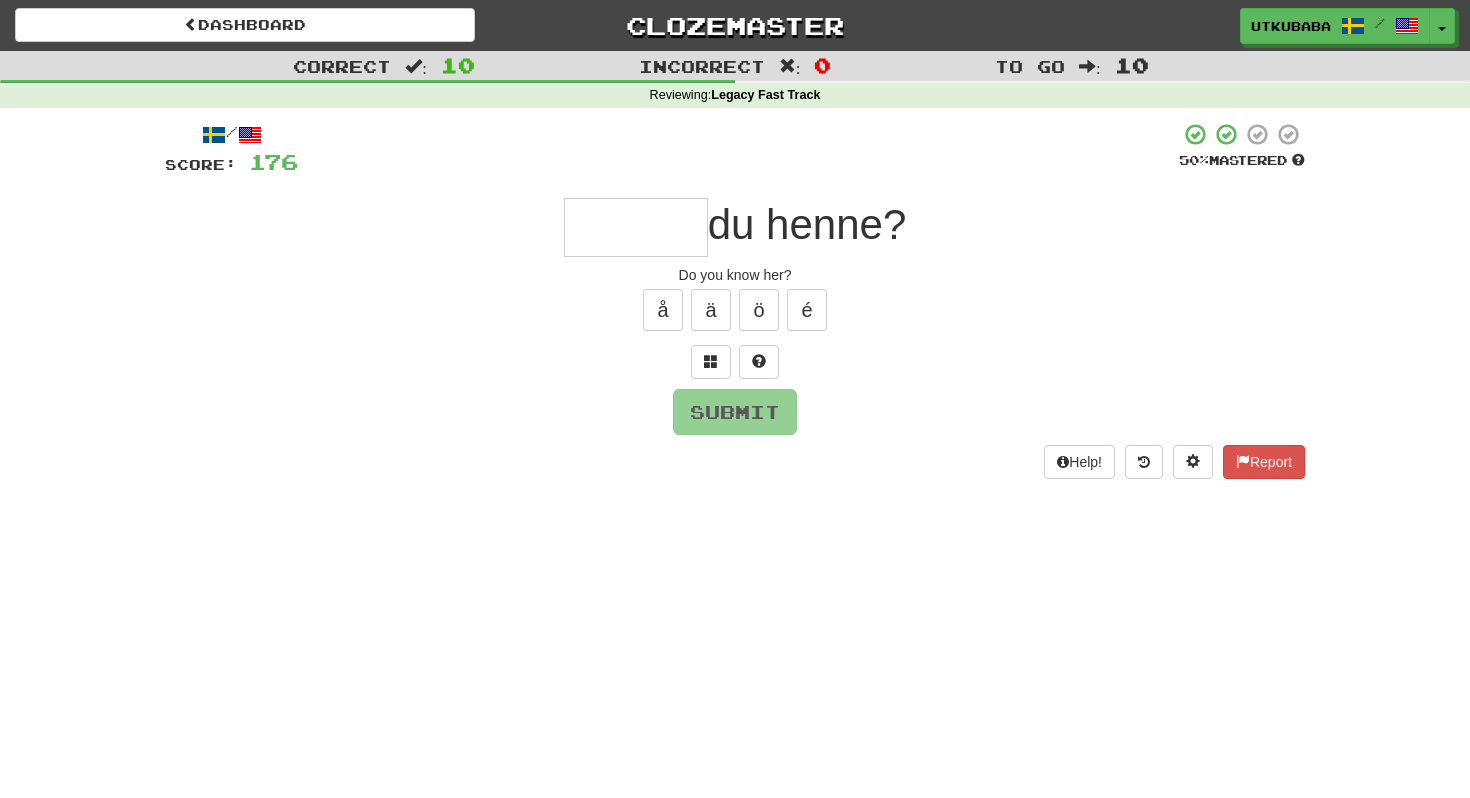type on "*" 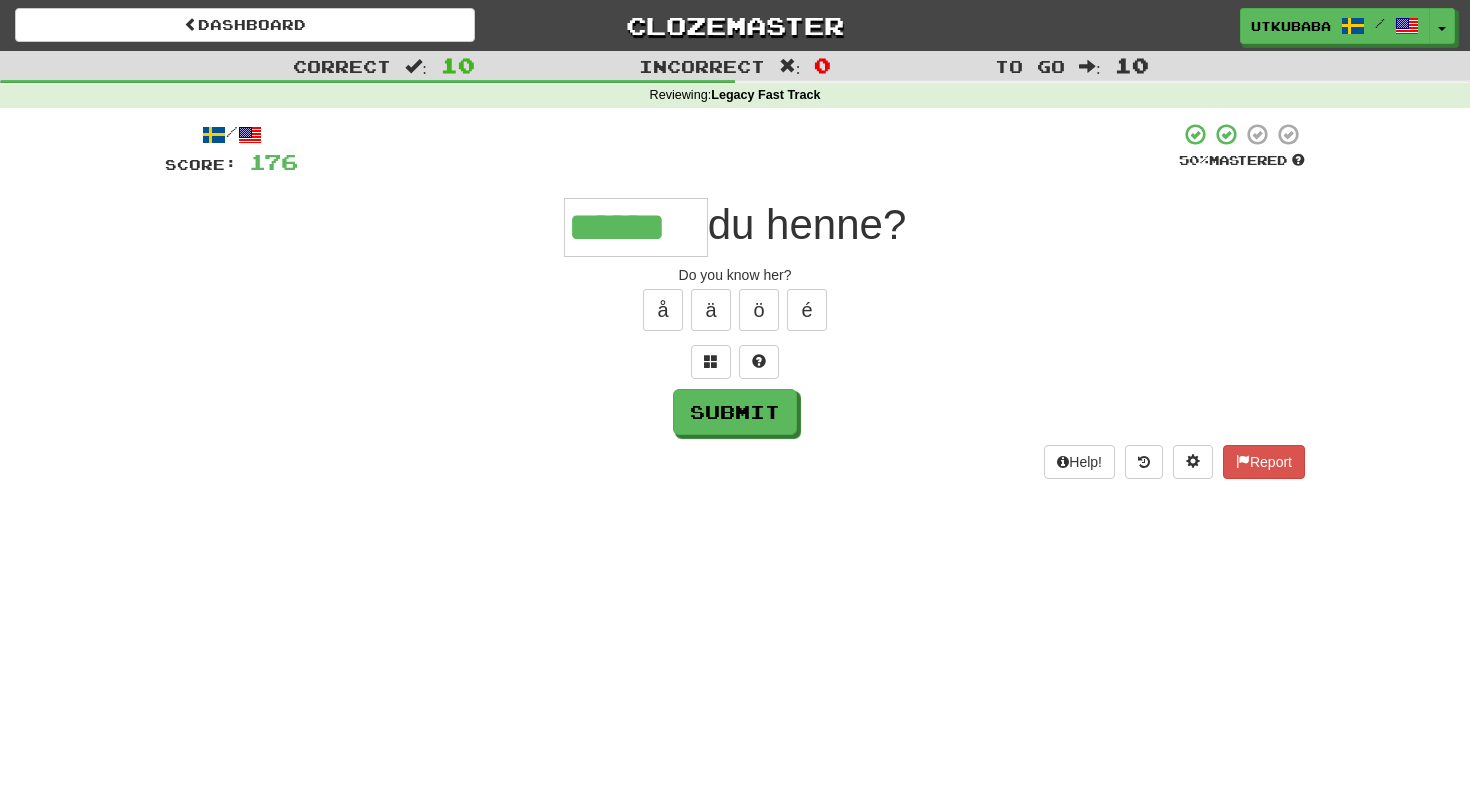 type on "******" 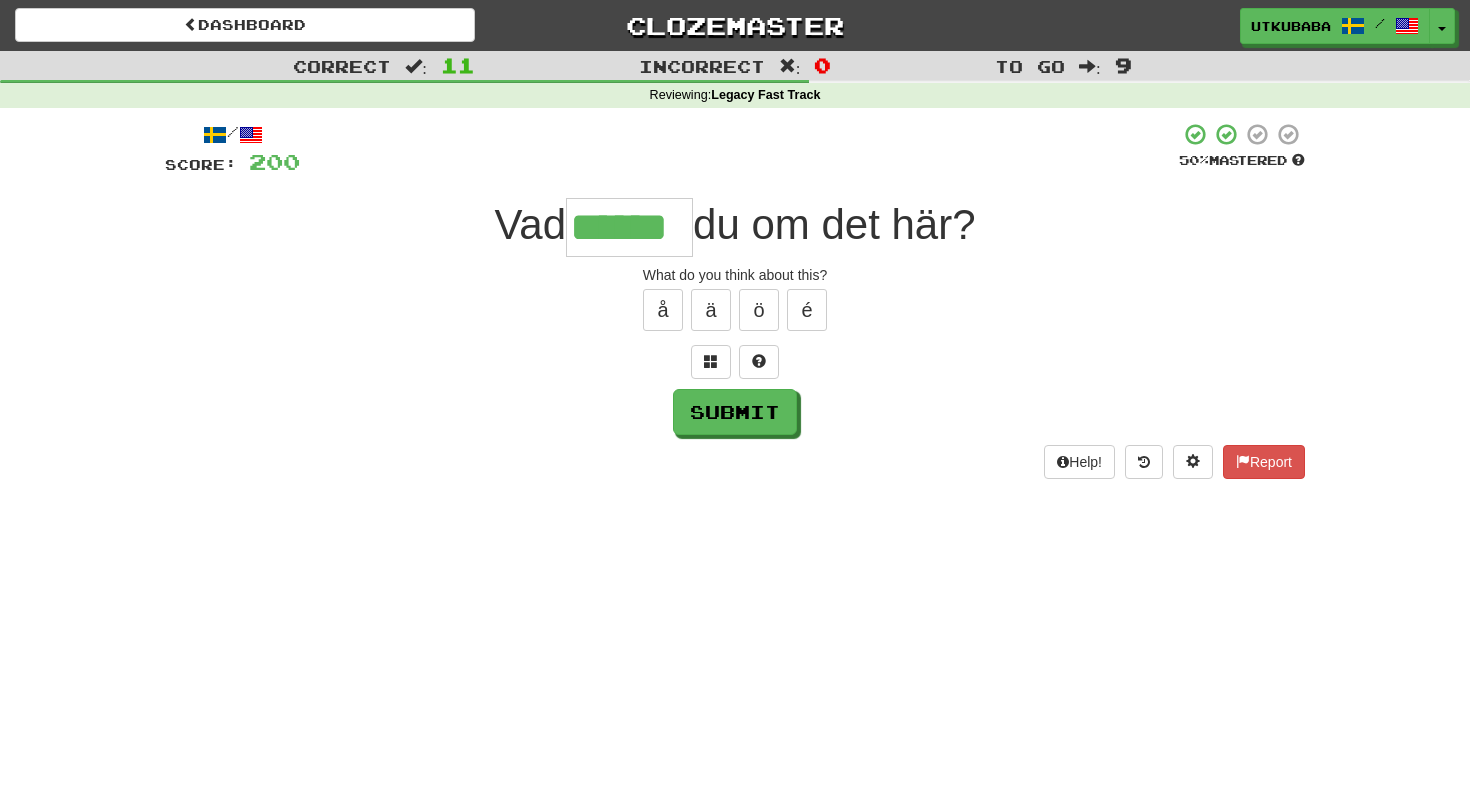 type on "******" 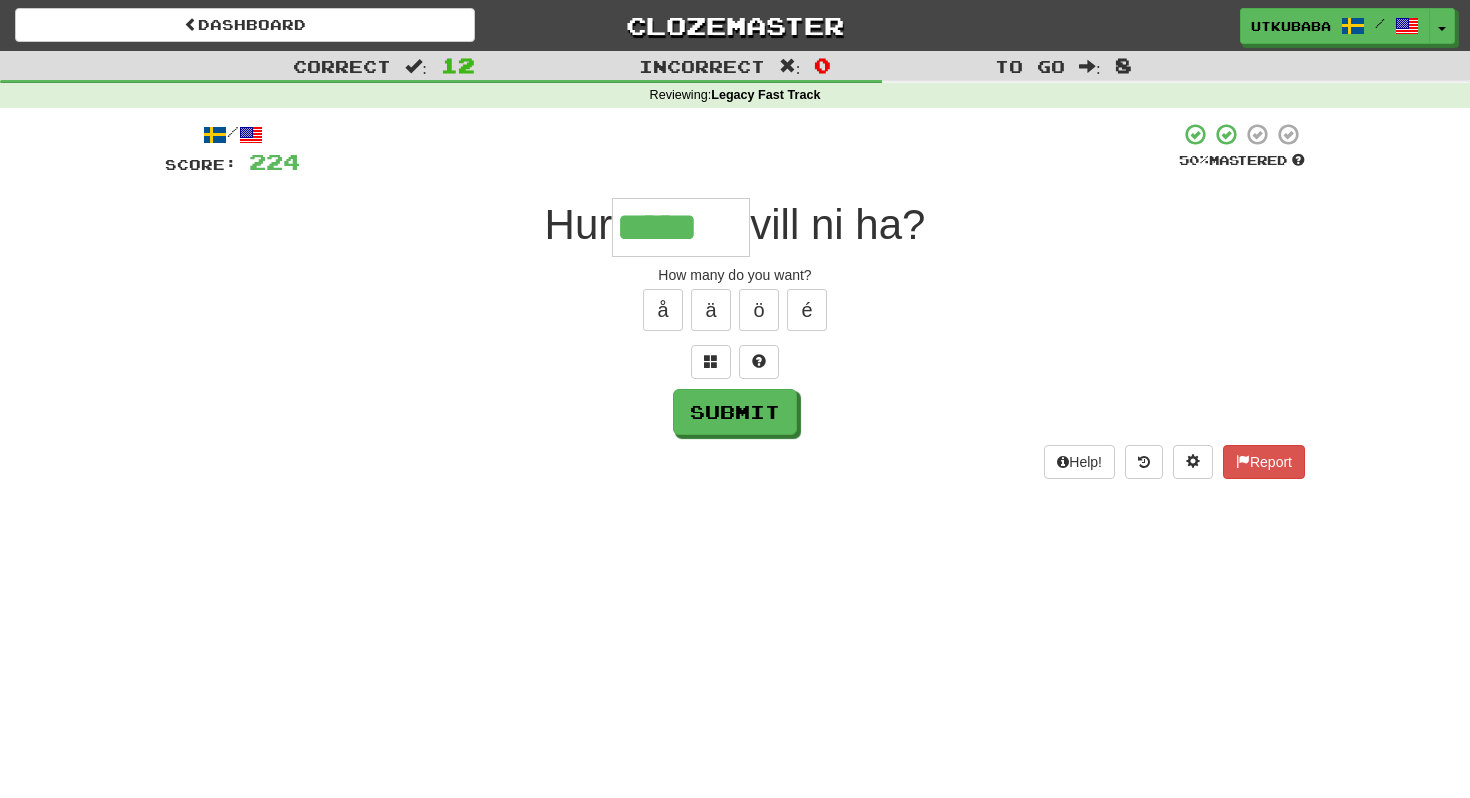 type on "*****" 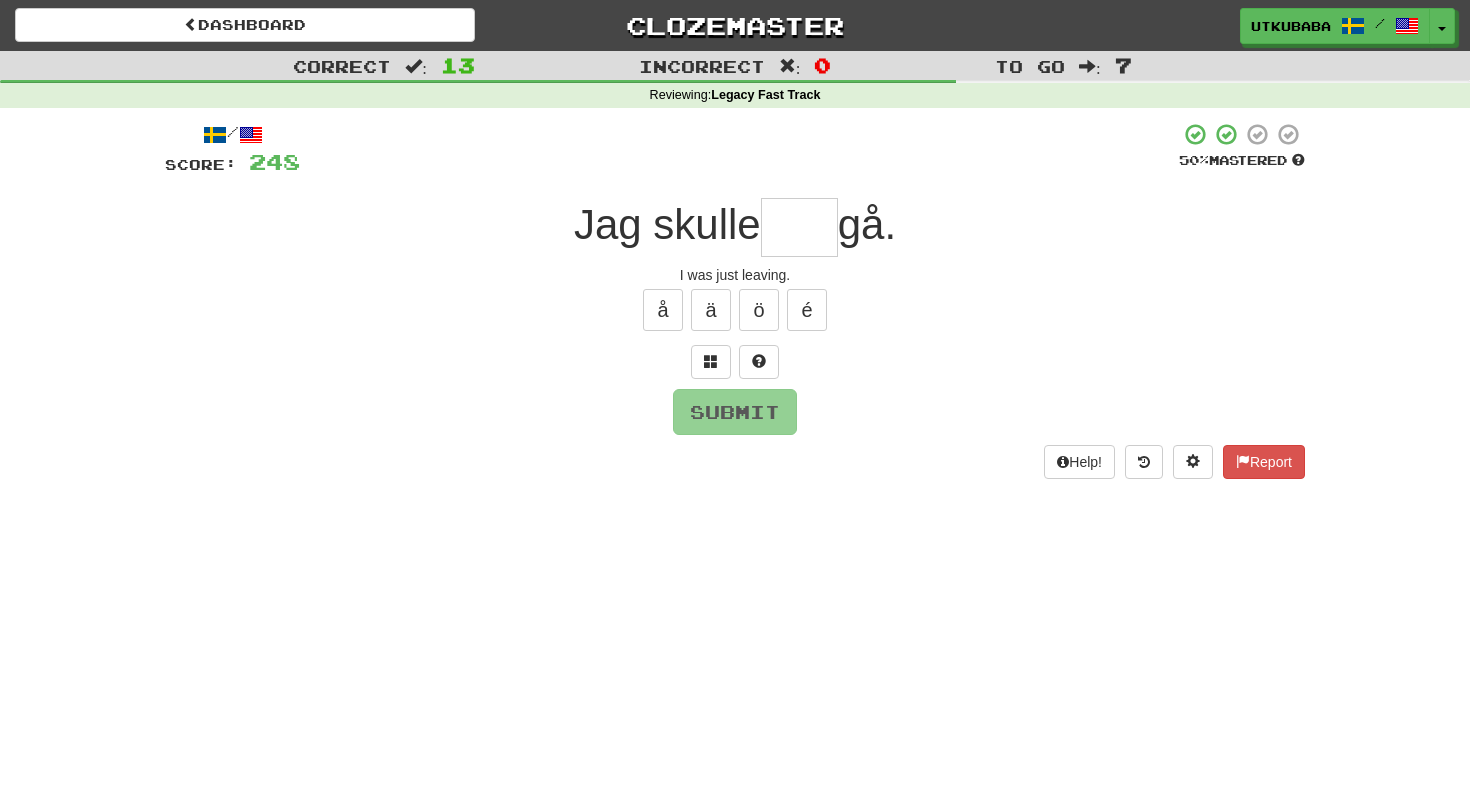 type on "*" 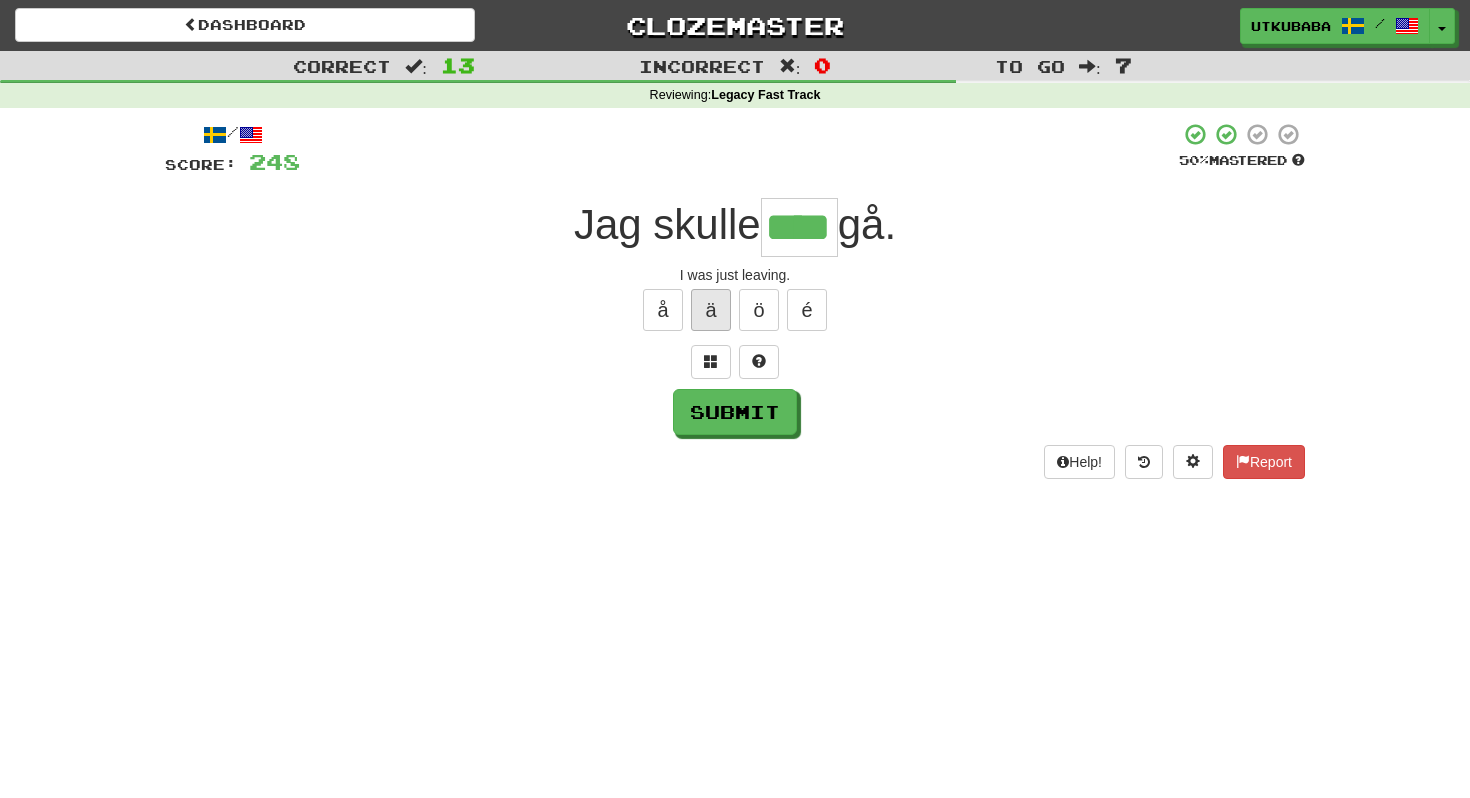 type on "****" 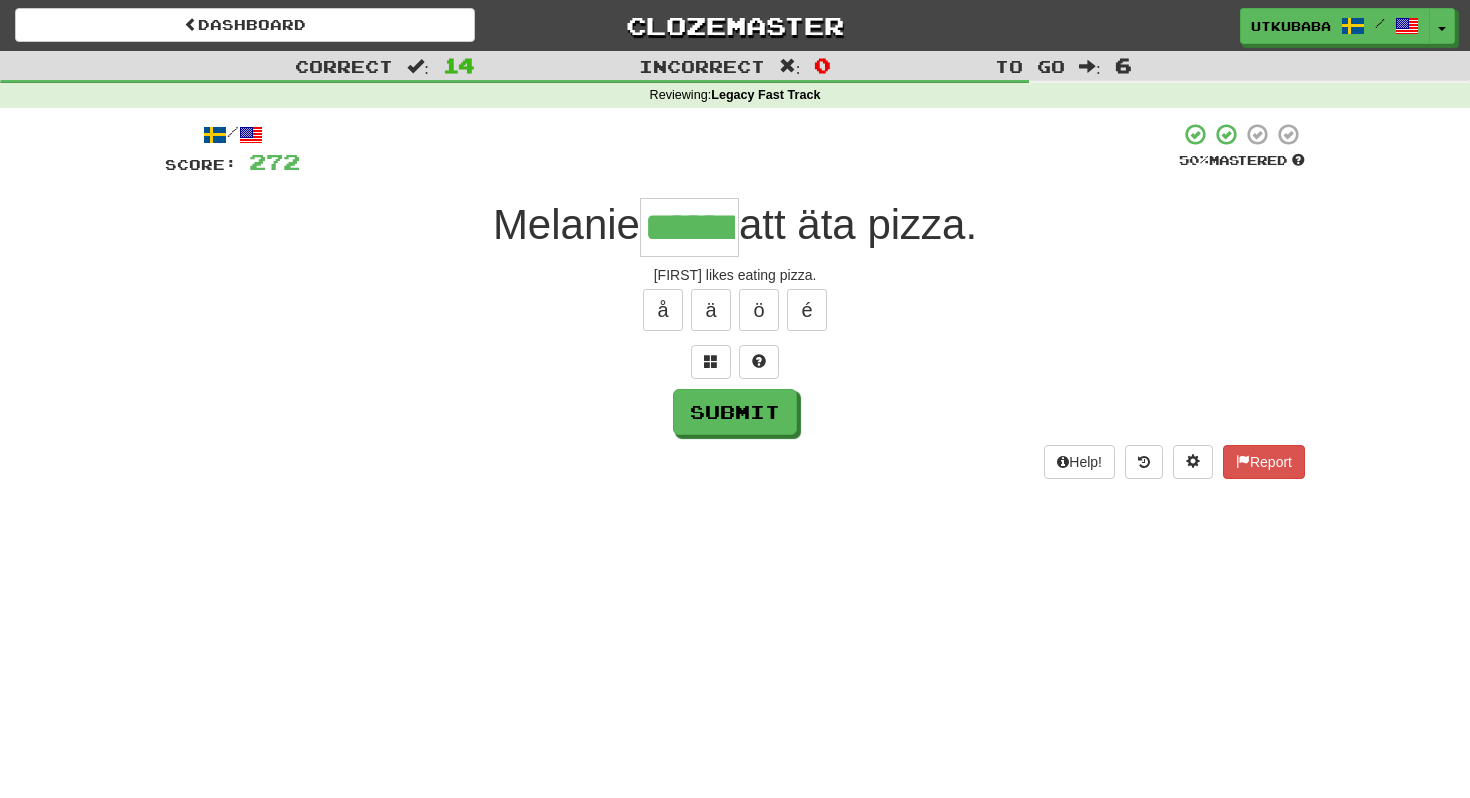 type on "******" 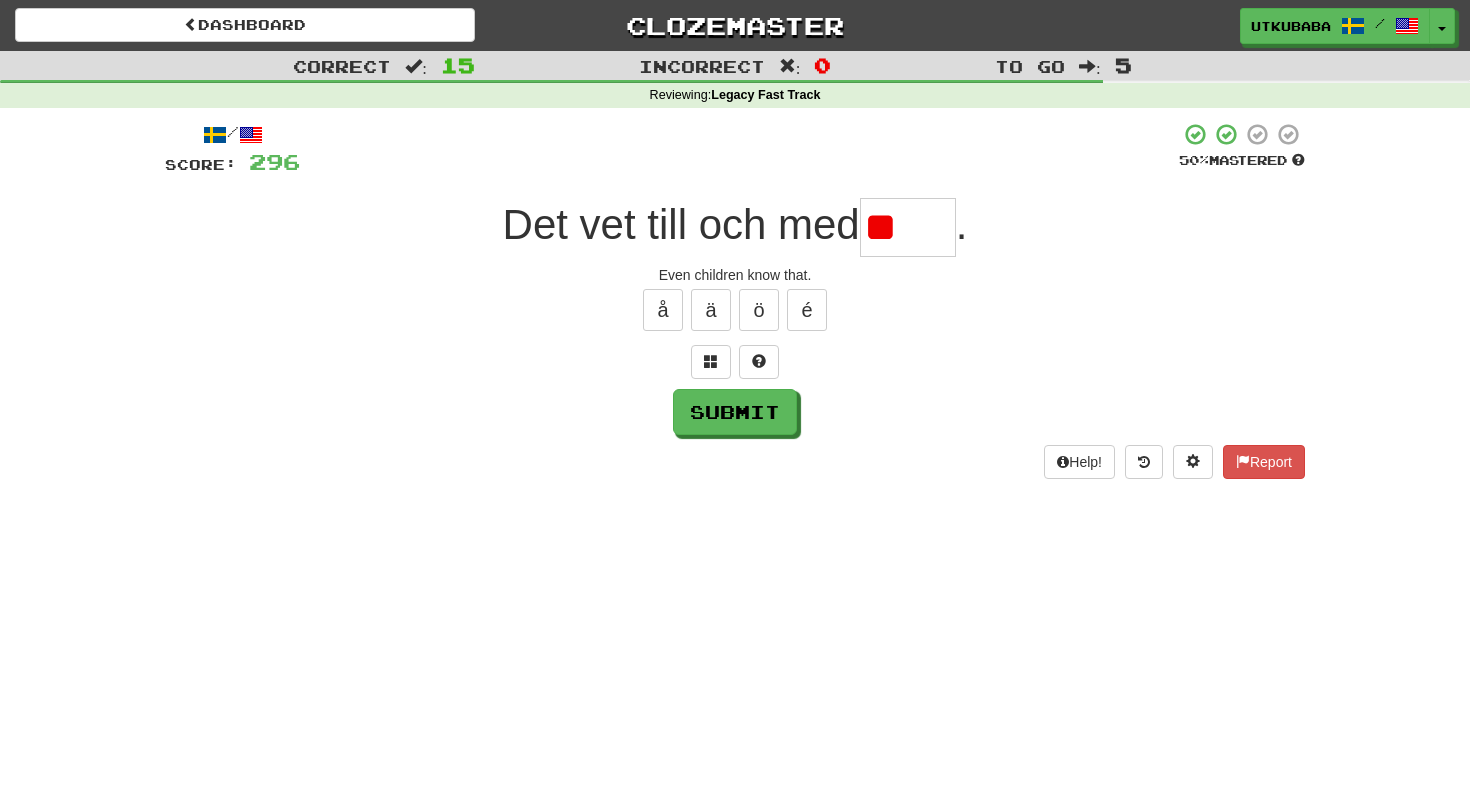 type on "*" 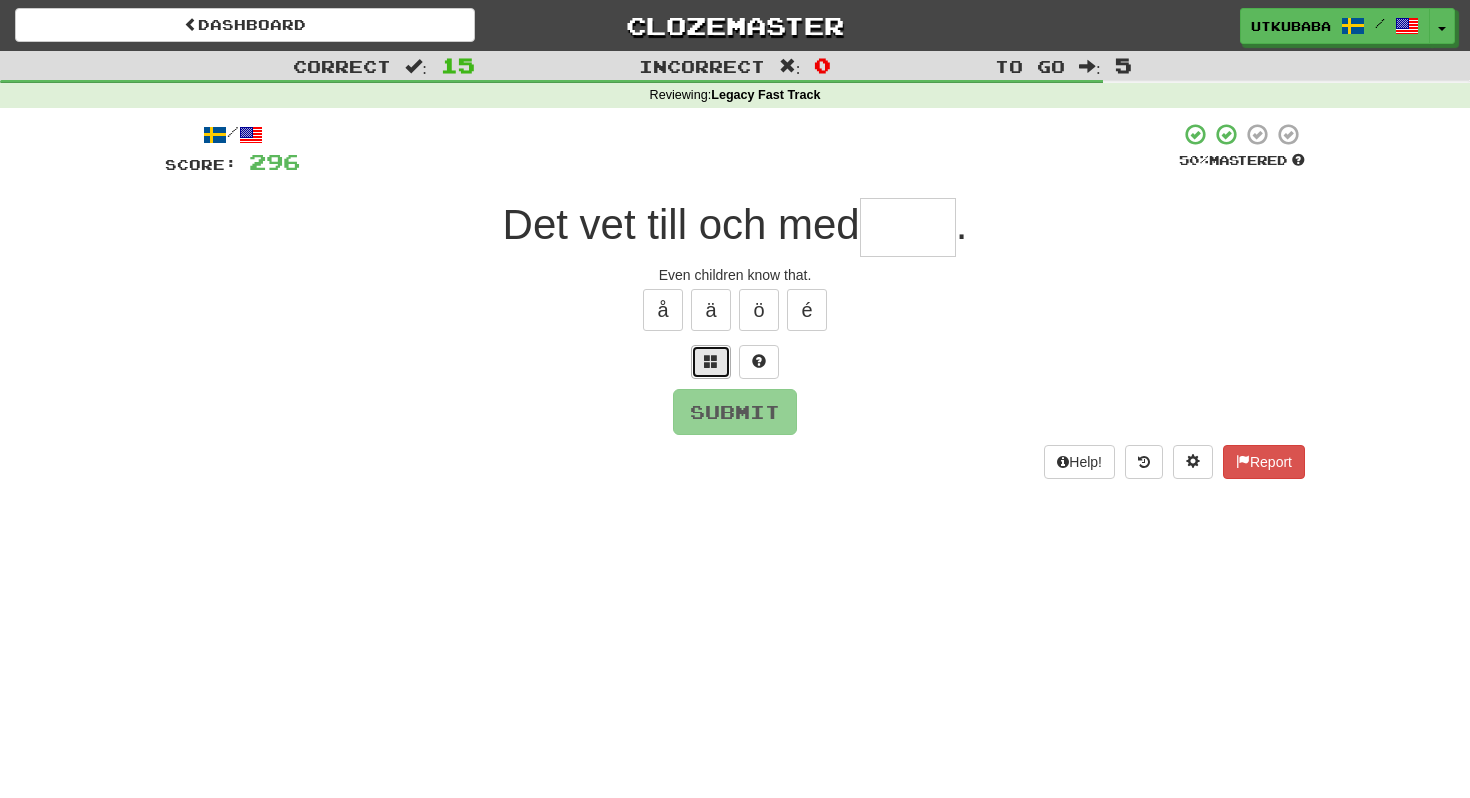 click at bounding box center (711, 362) 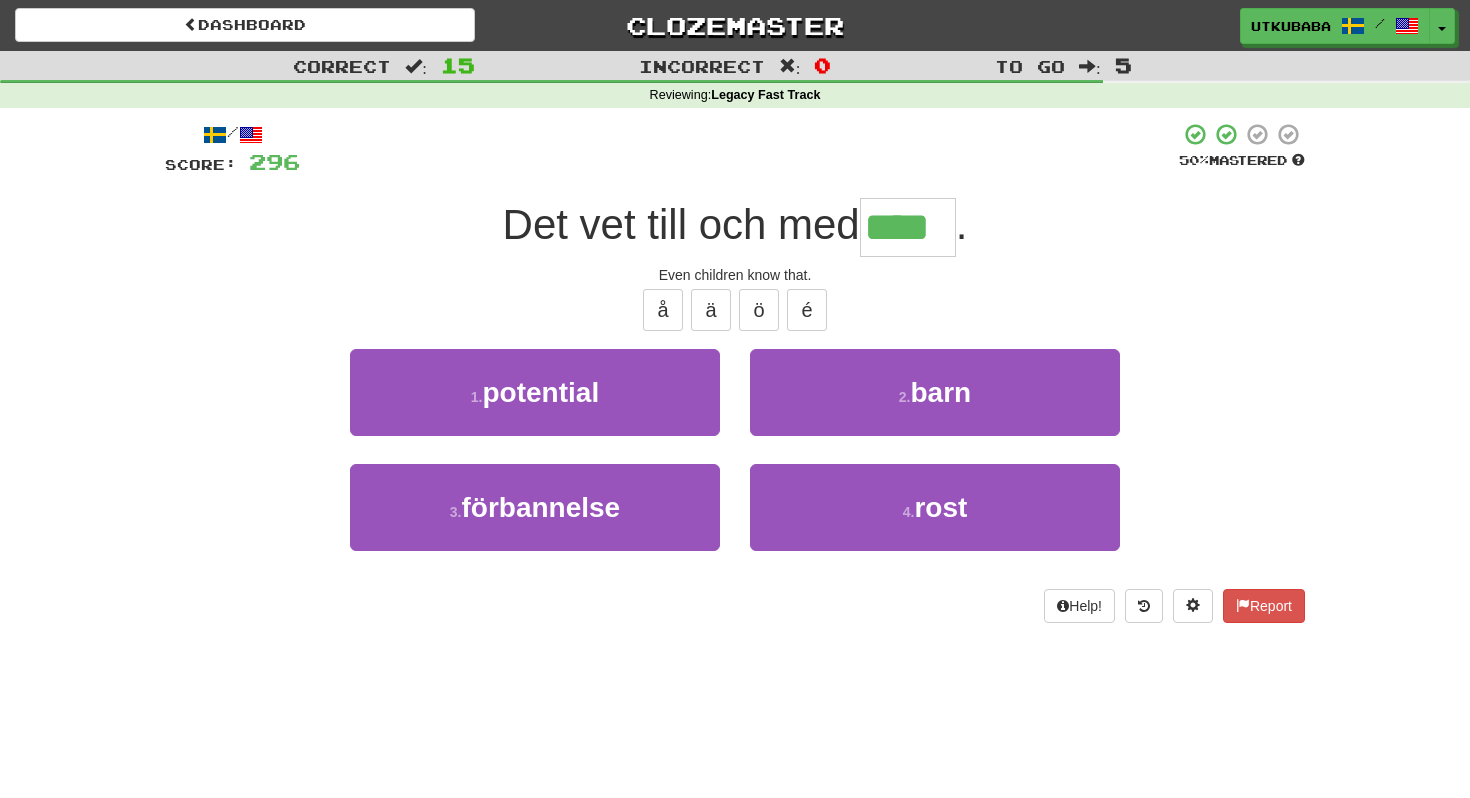 type on "****" 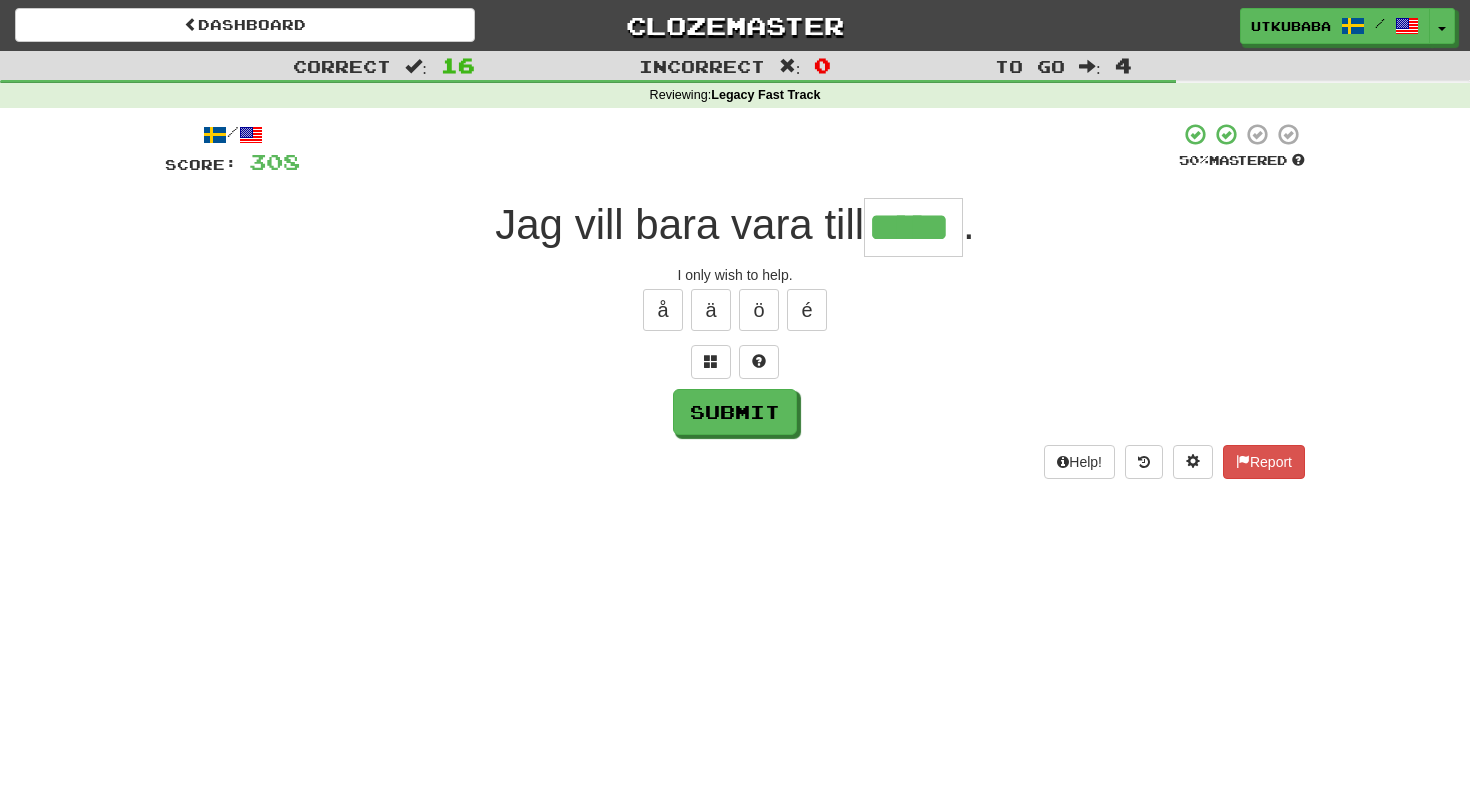 type on "*****" 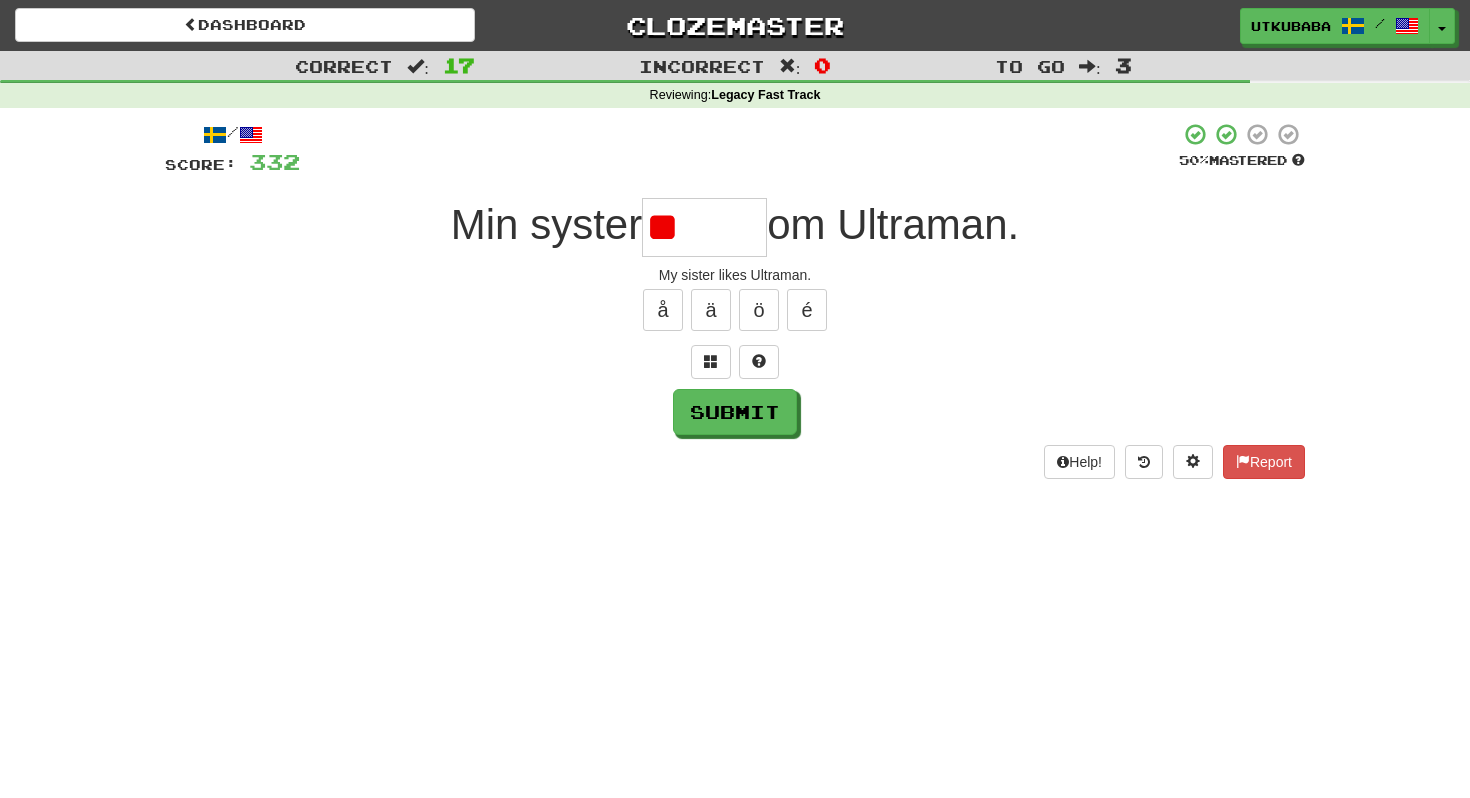 type on "*" 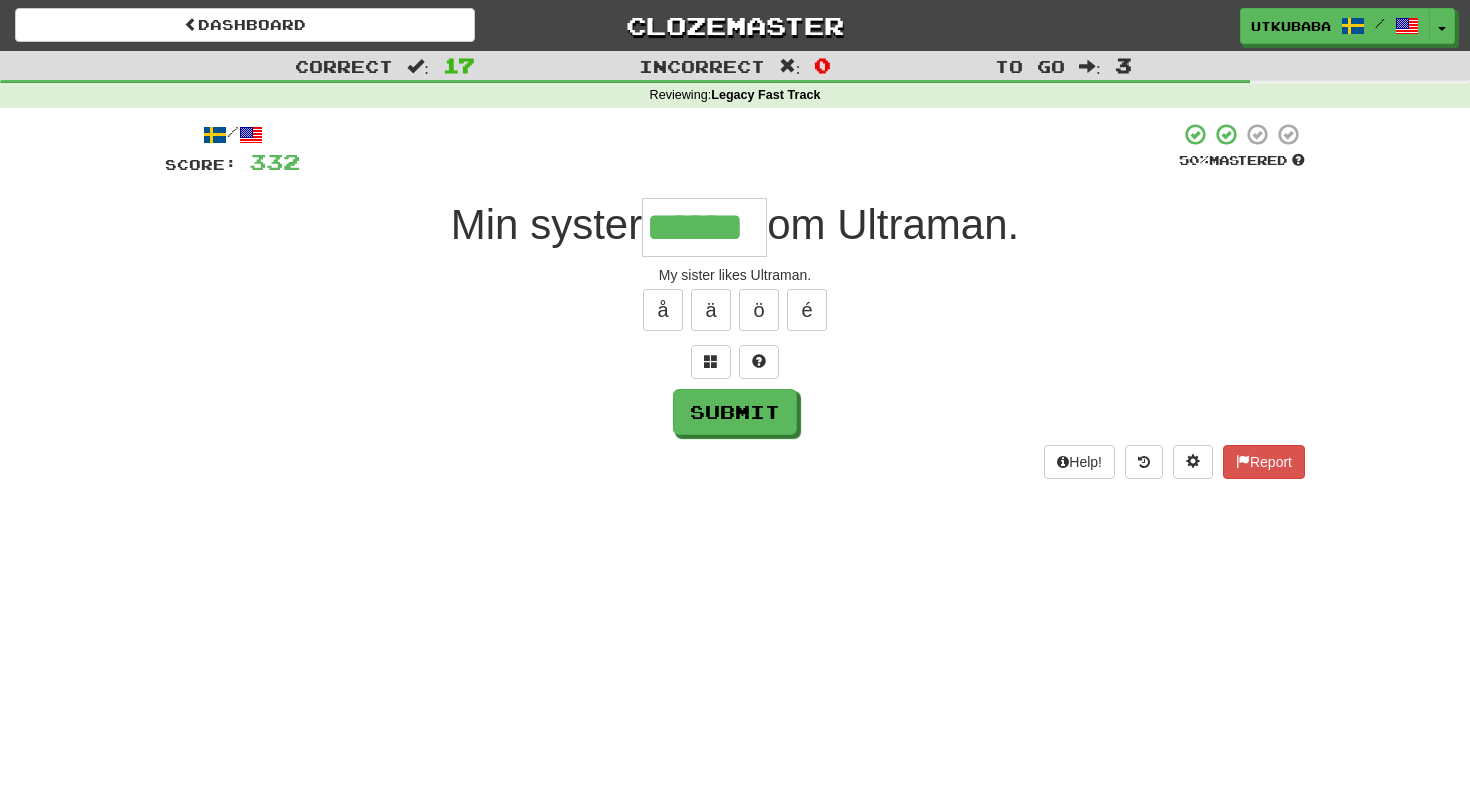 type on "******" 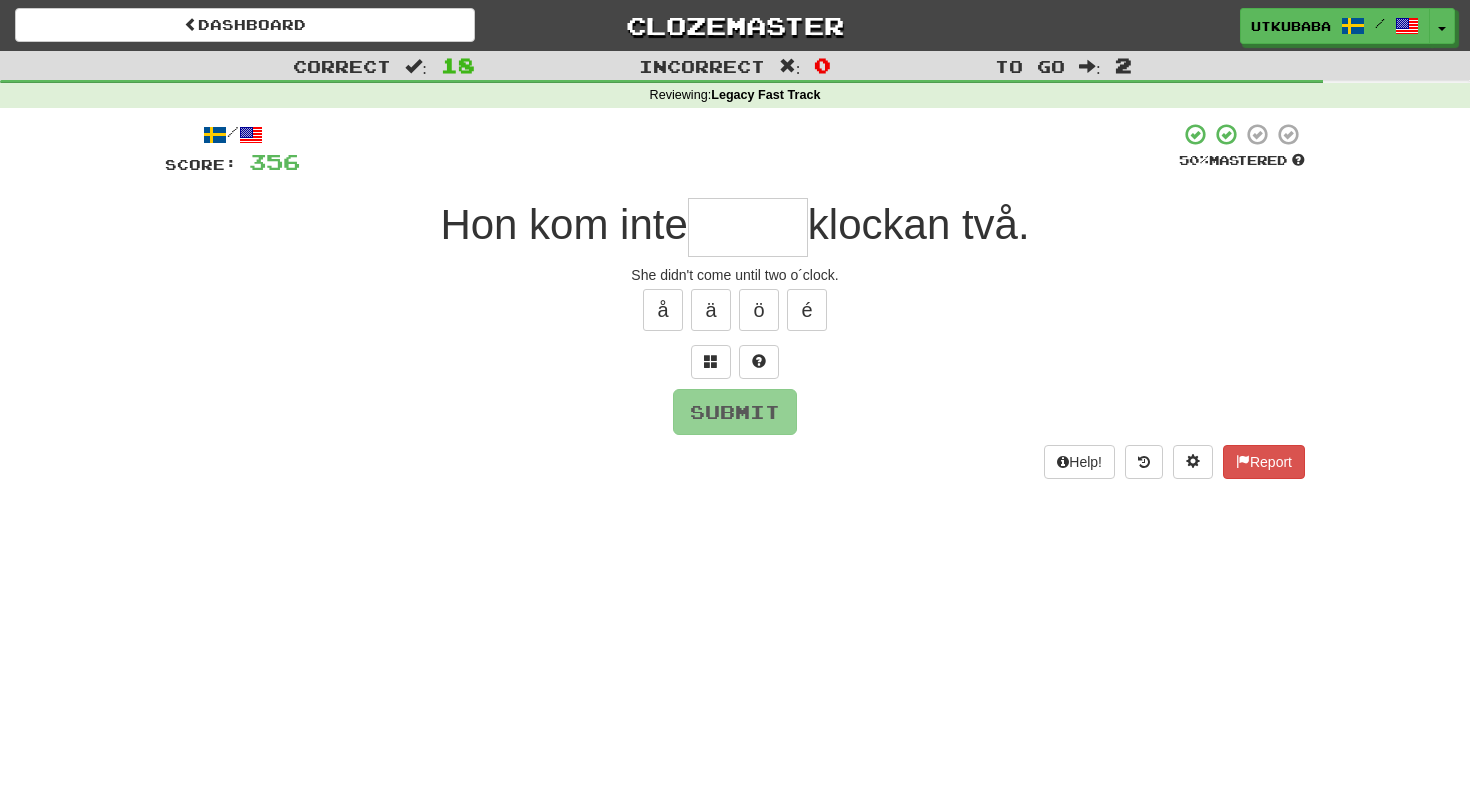 type on "*" 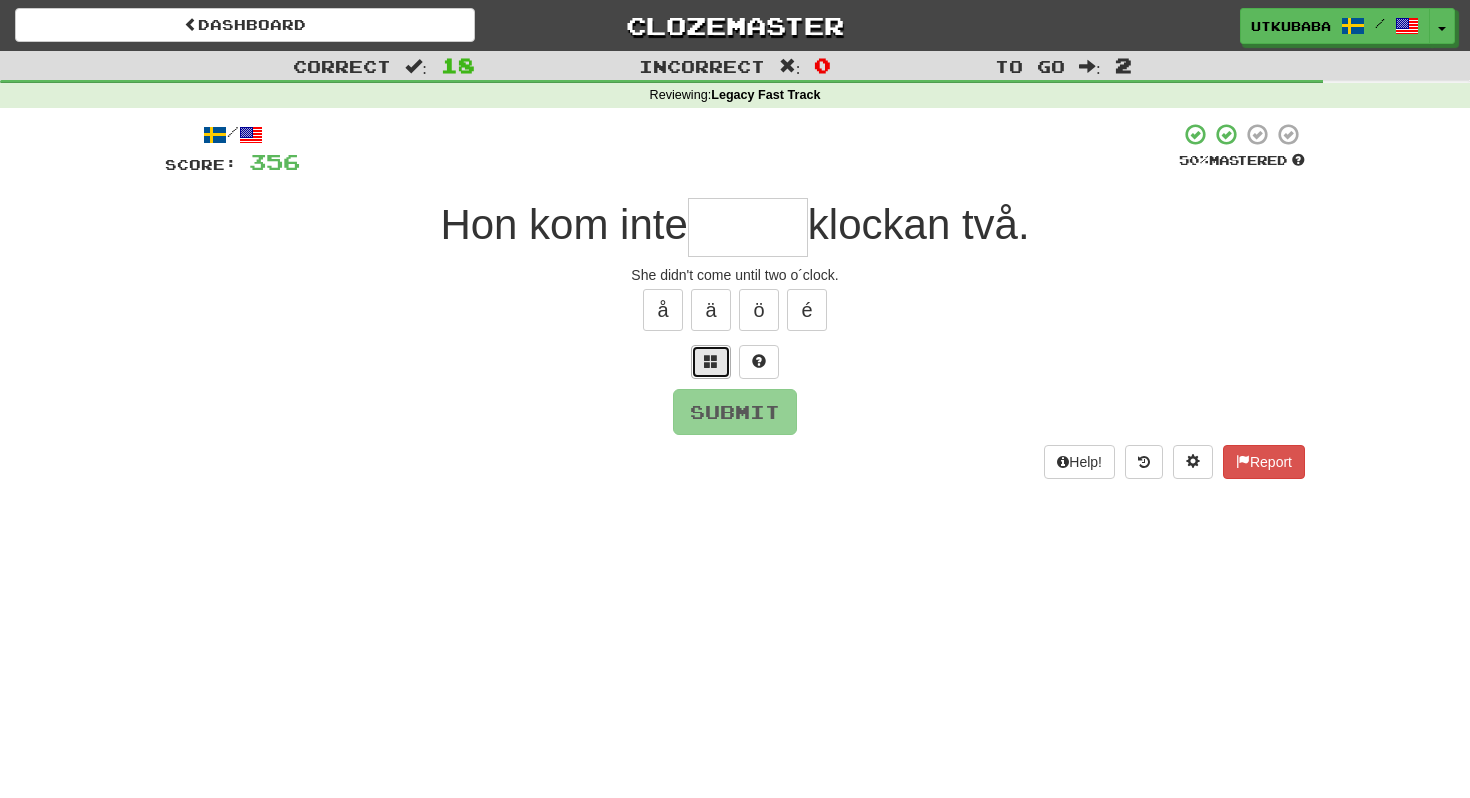 click at bounding box center (711, 361) 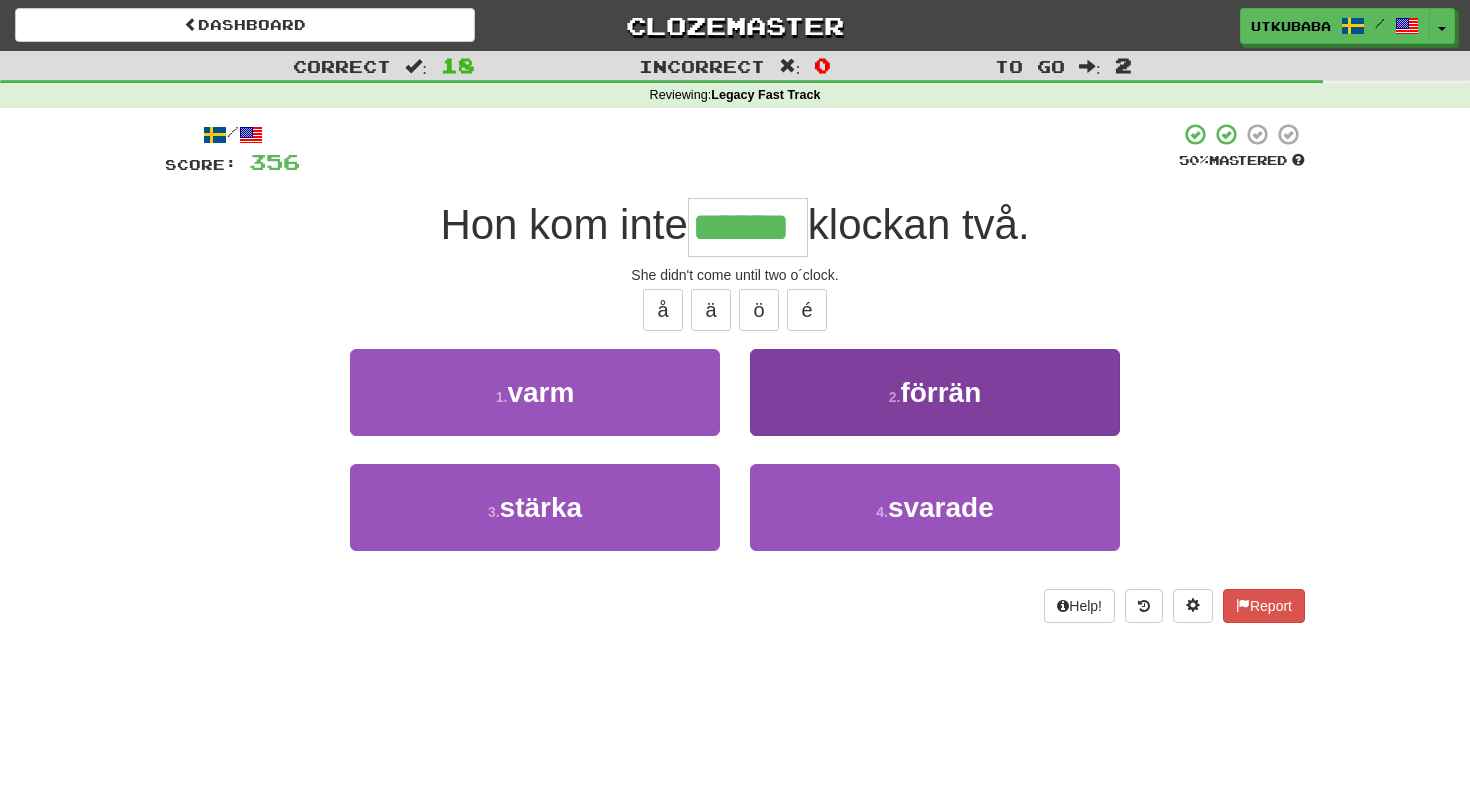 type on "******" 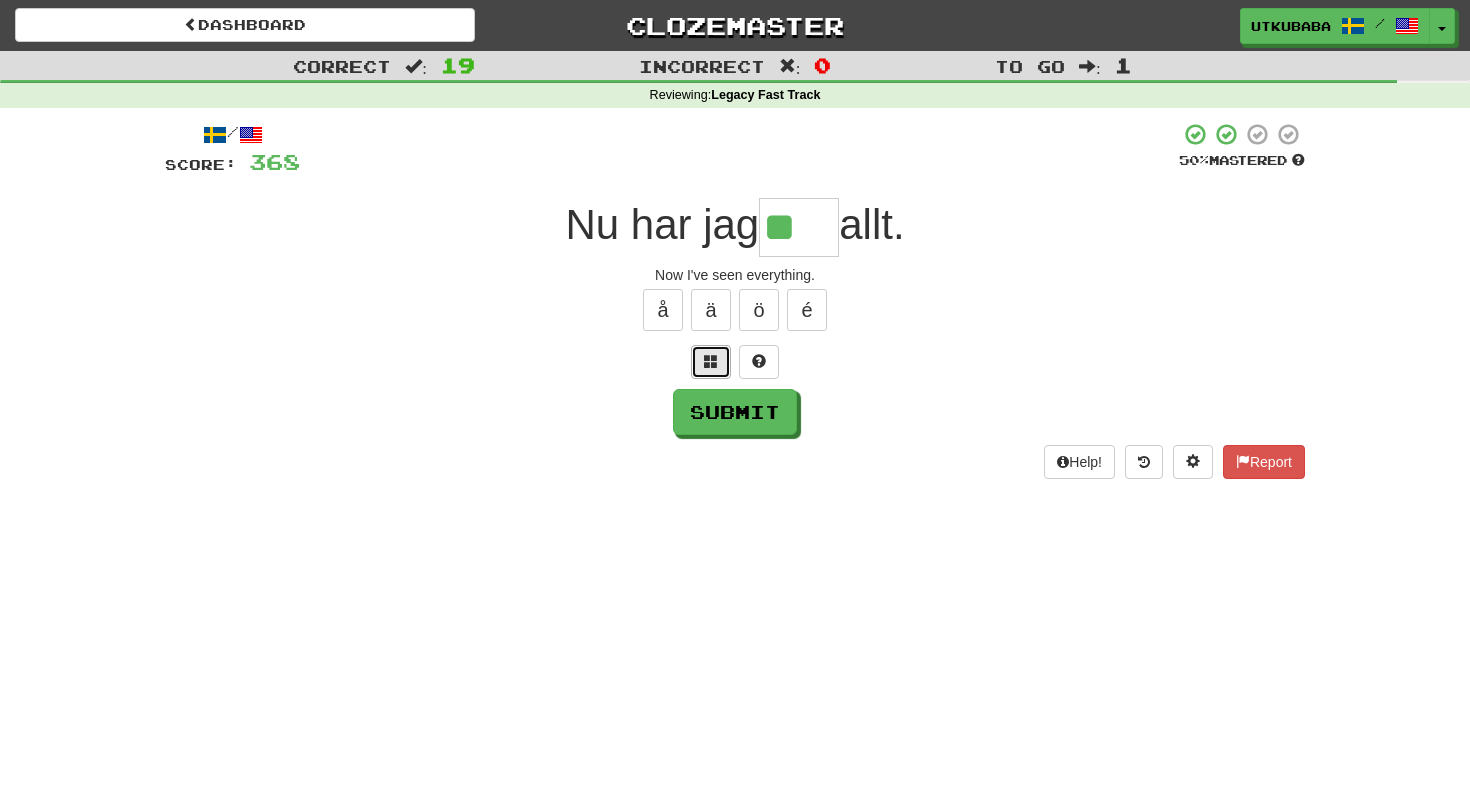 click at bounding box center (711, 361) 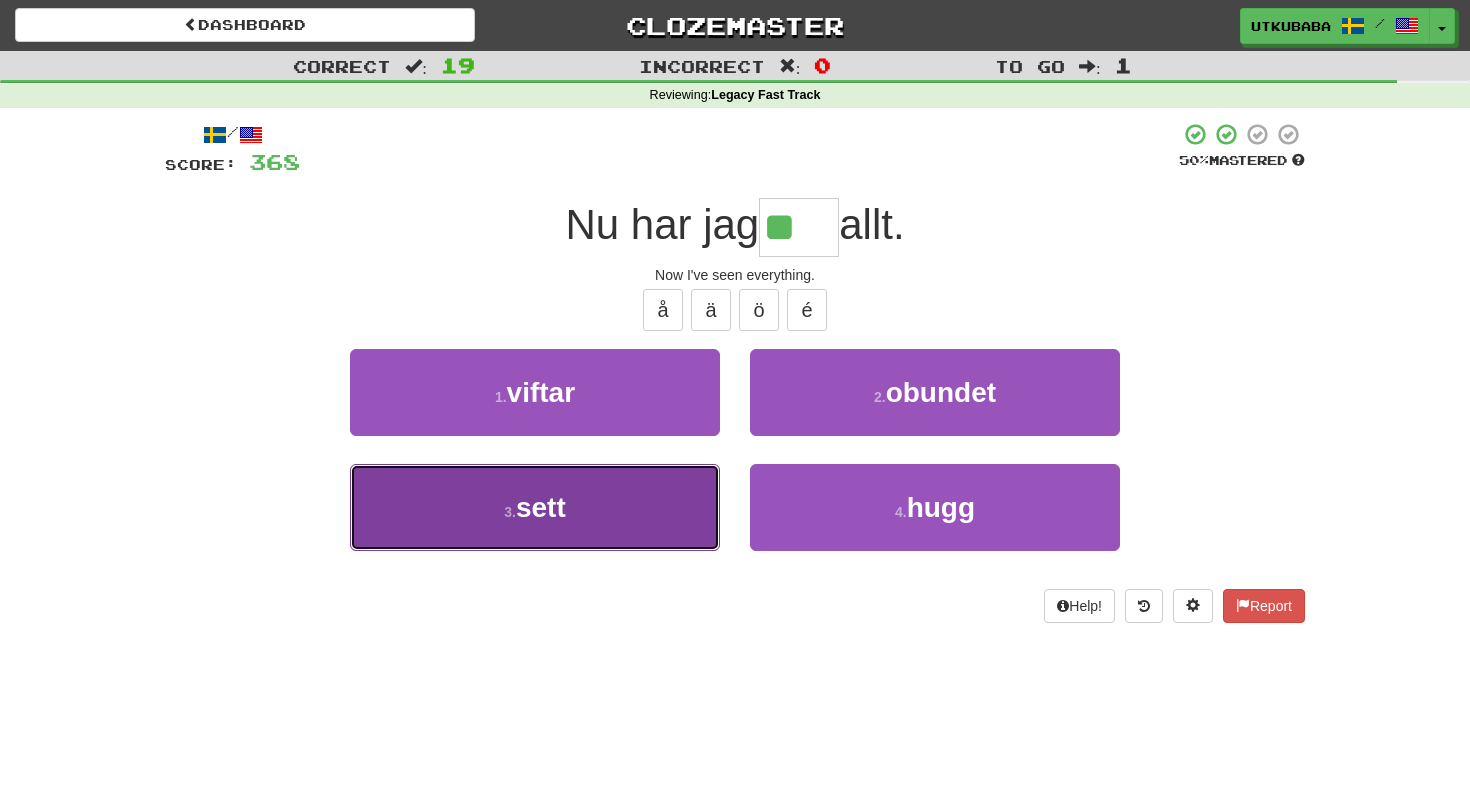 click on "3 .  sett" at bounding box center [535, 507] 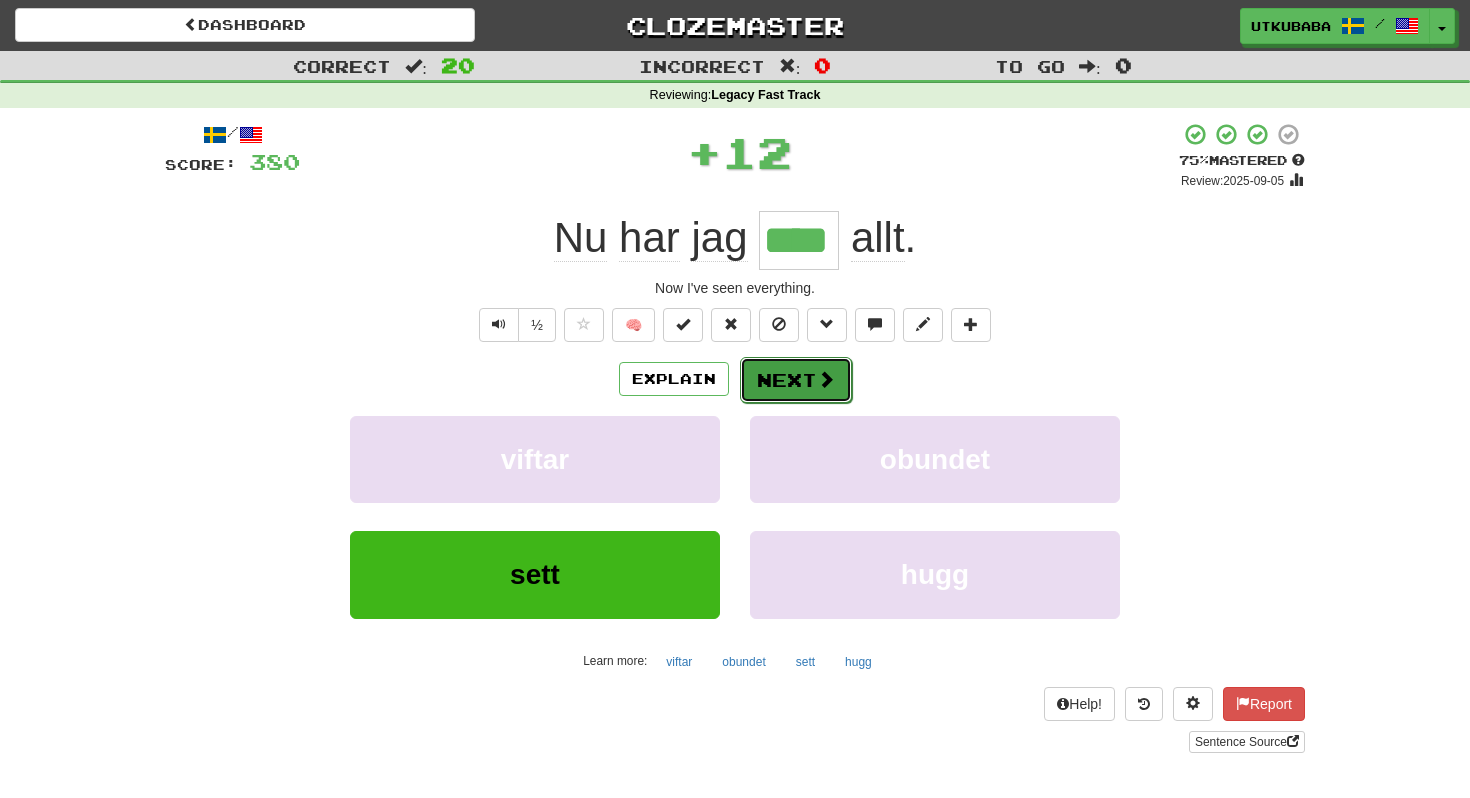 click on "Next" at bounding box center (796, 380) 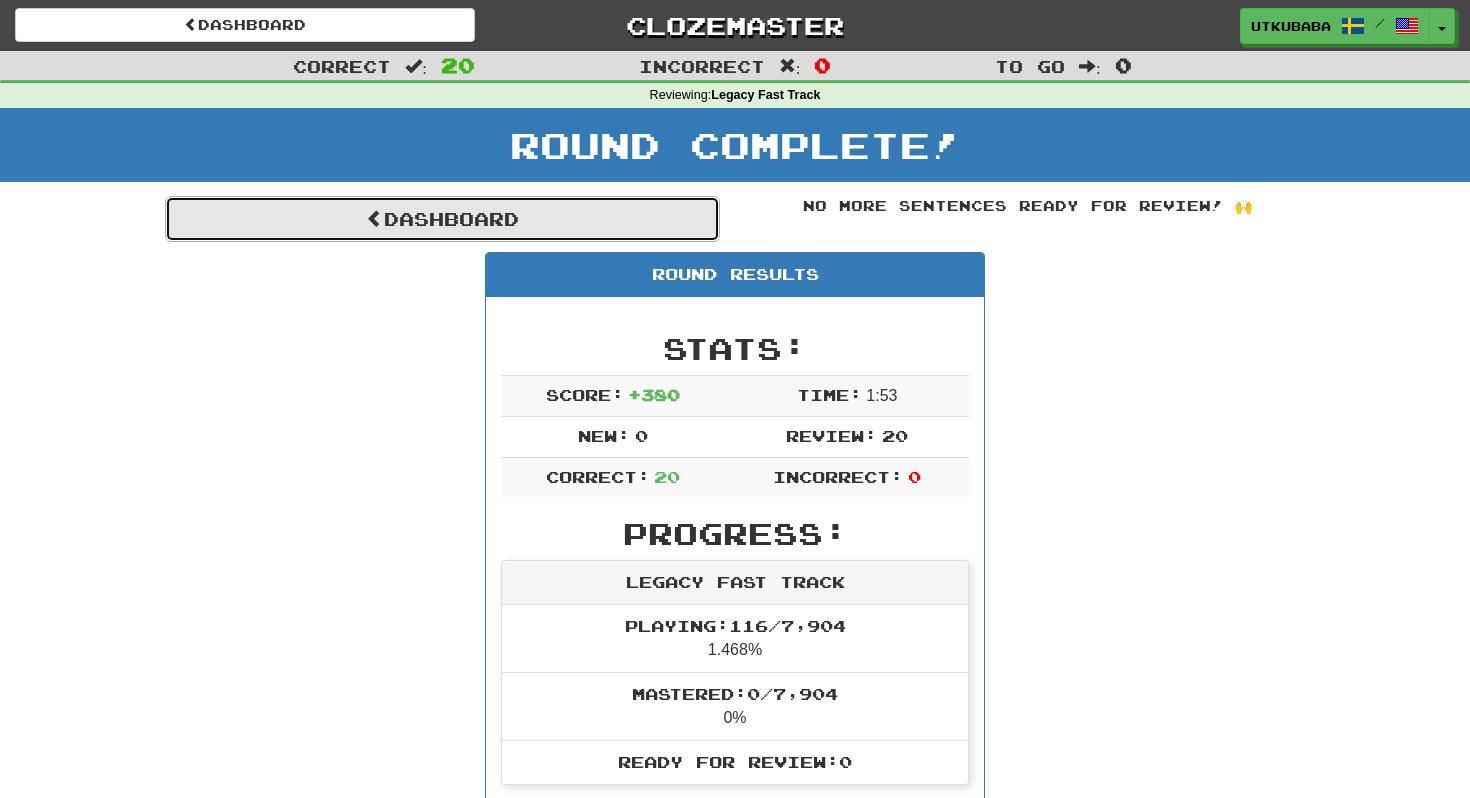 click on "Dashboard" at bounding box center [442, 219] 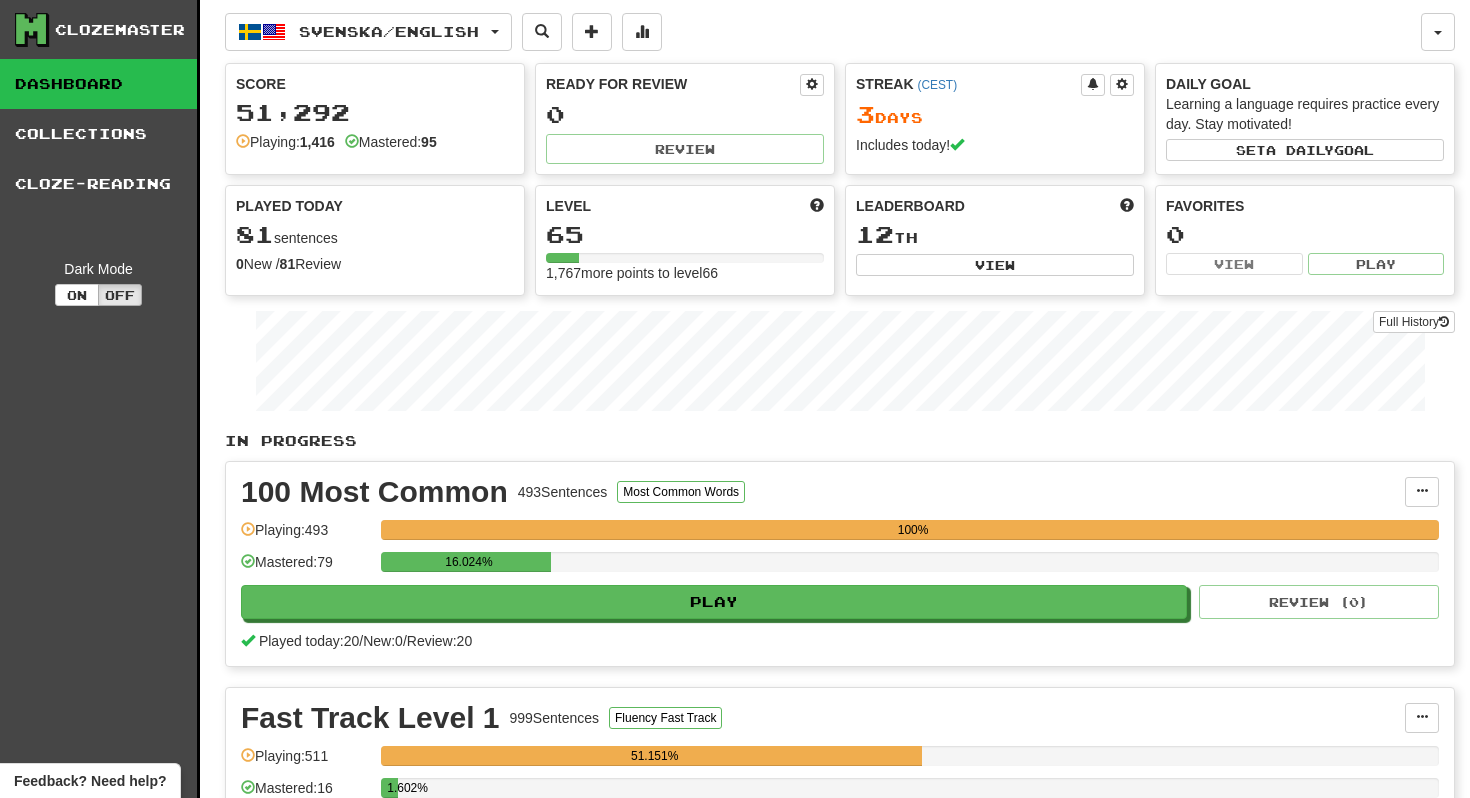 scroll, scrollTop: 0, scrollLeft: 0, axis: both 